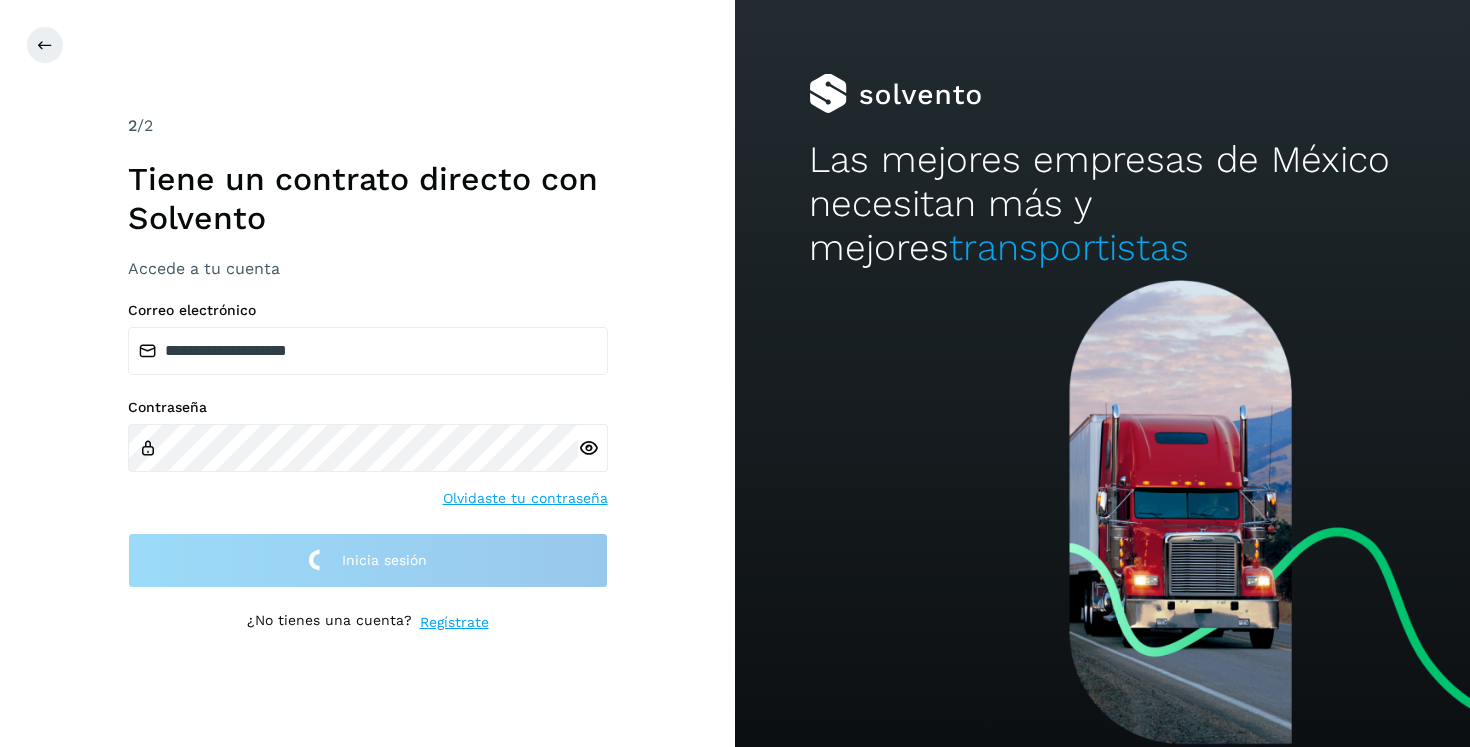 scroll, scrollTop: 0, scrollLeft: 0, axis: both 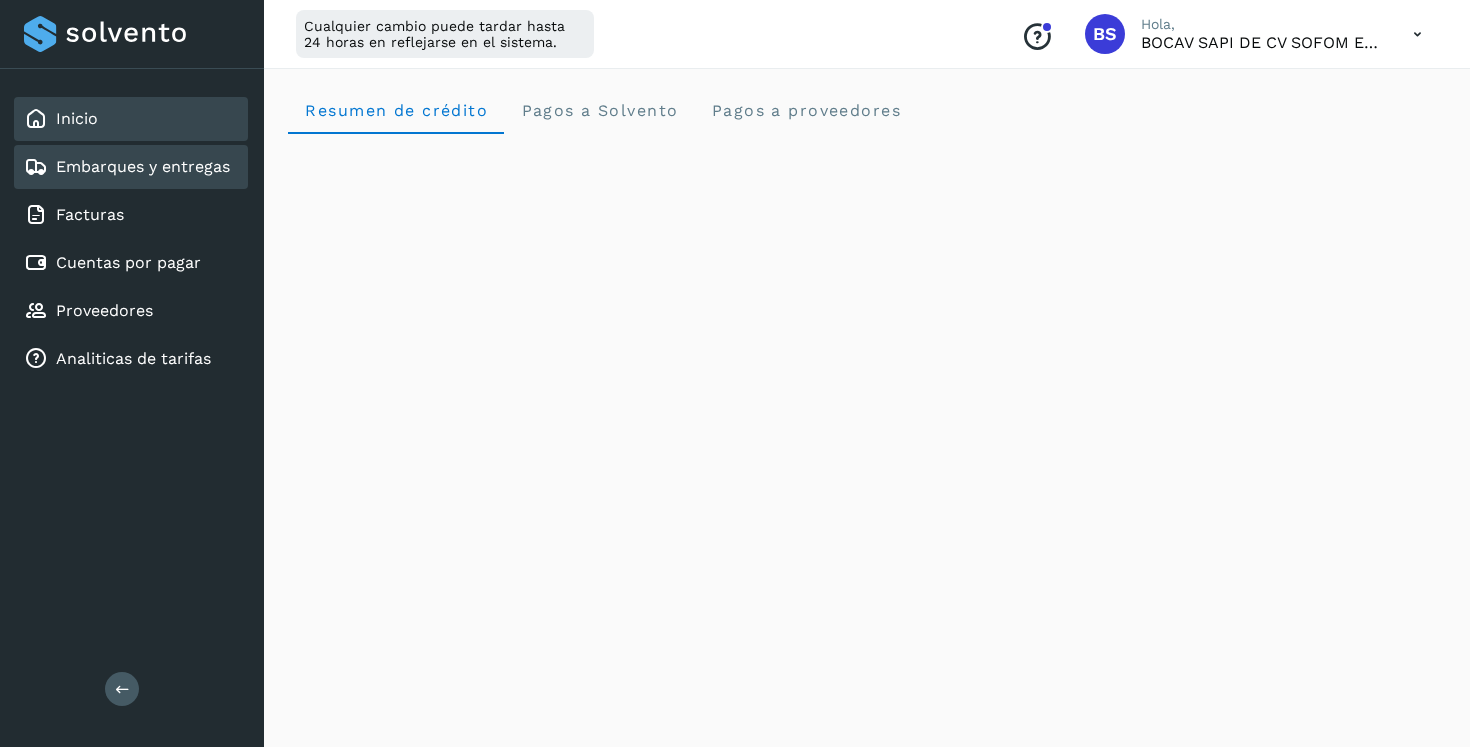 click on "Embarques y entregas" at bounding box center [143, 166] 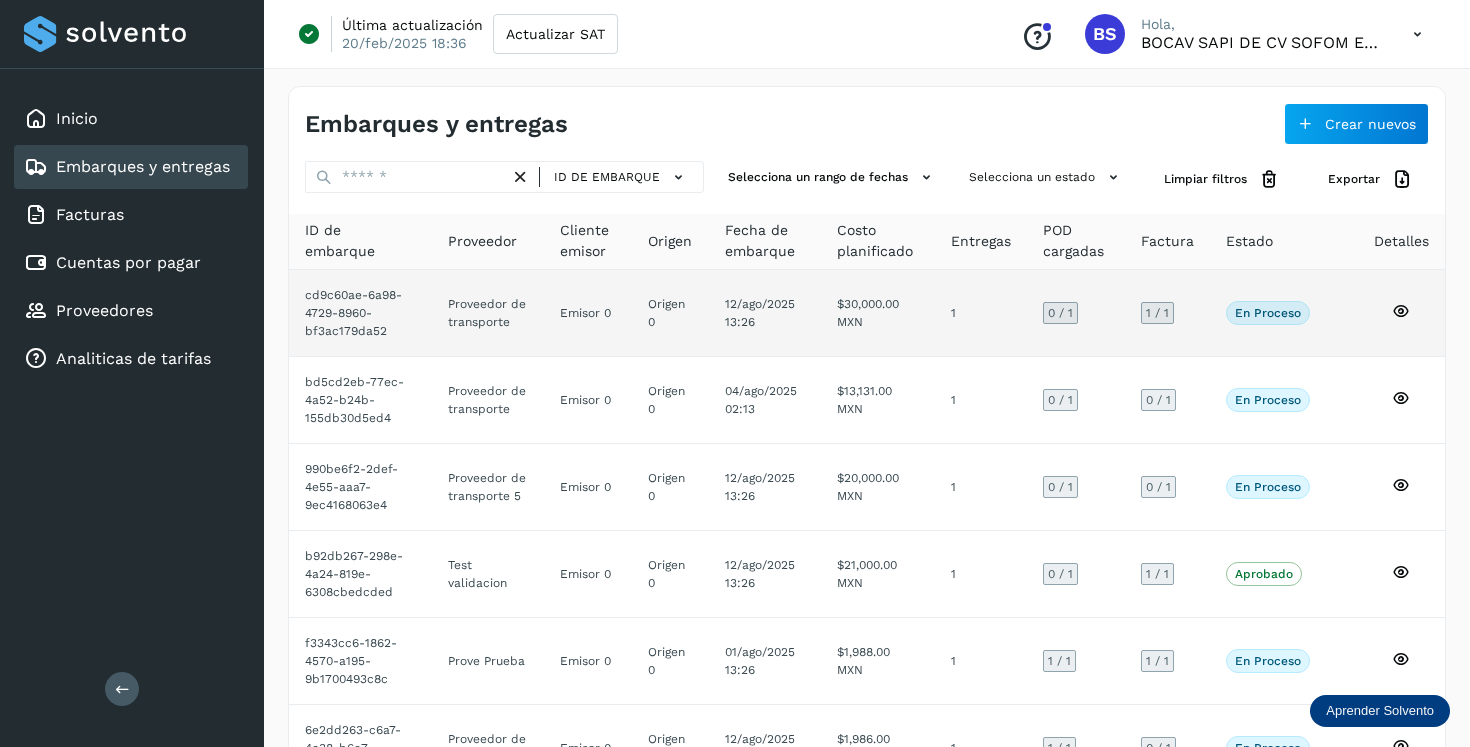 click 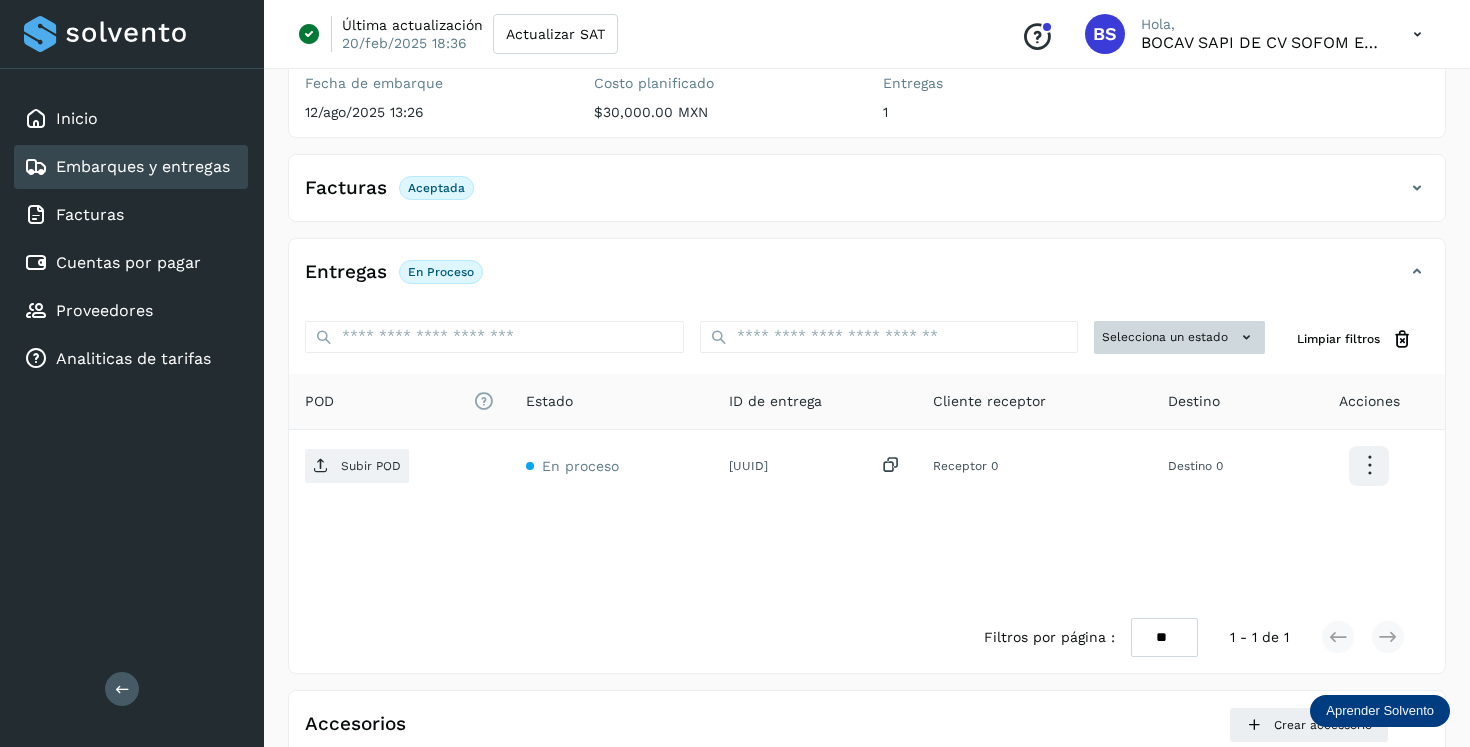 scroll, scrollTop: 211, scrollLeft: 0, axis: vertical 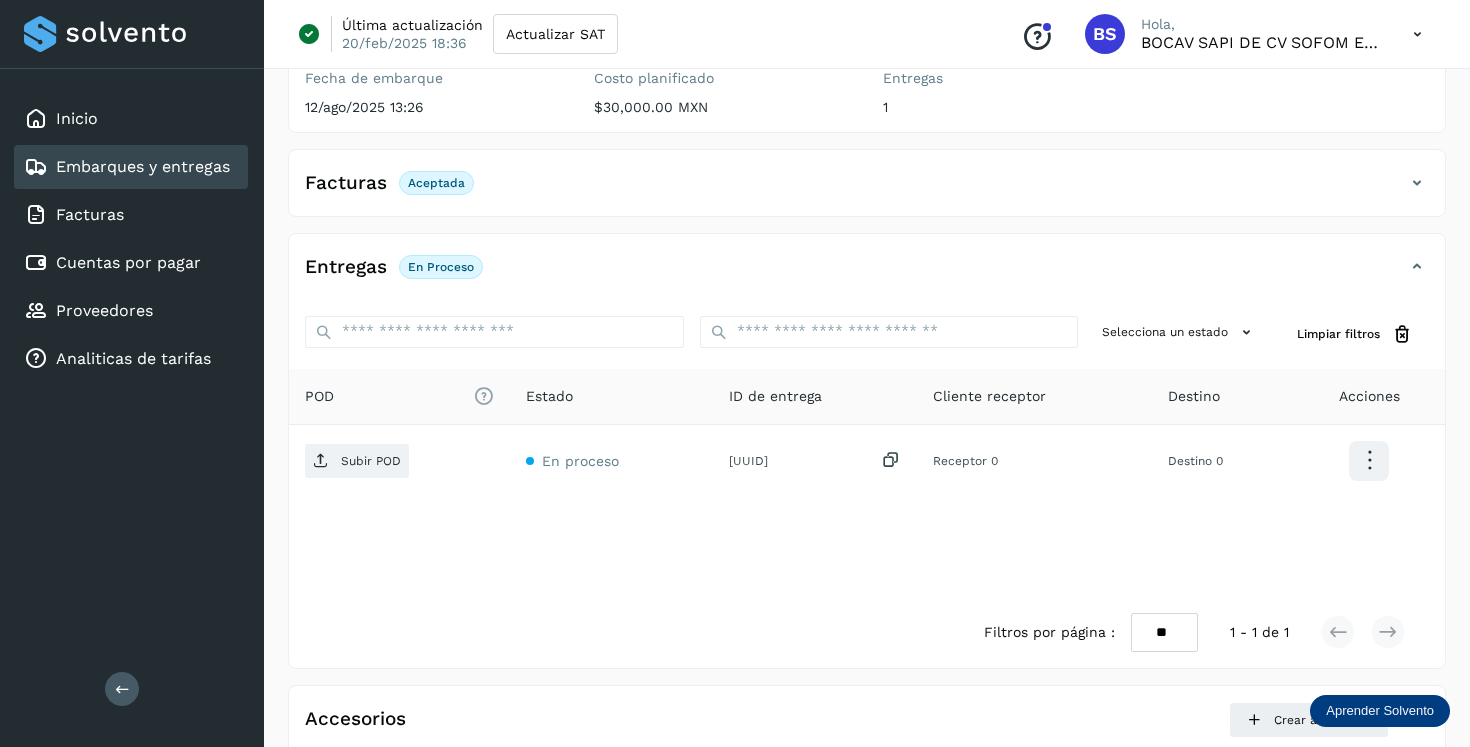 click on "Facturas Aceptada" 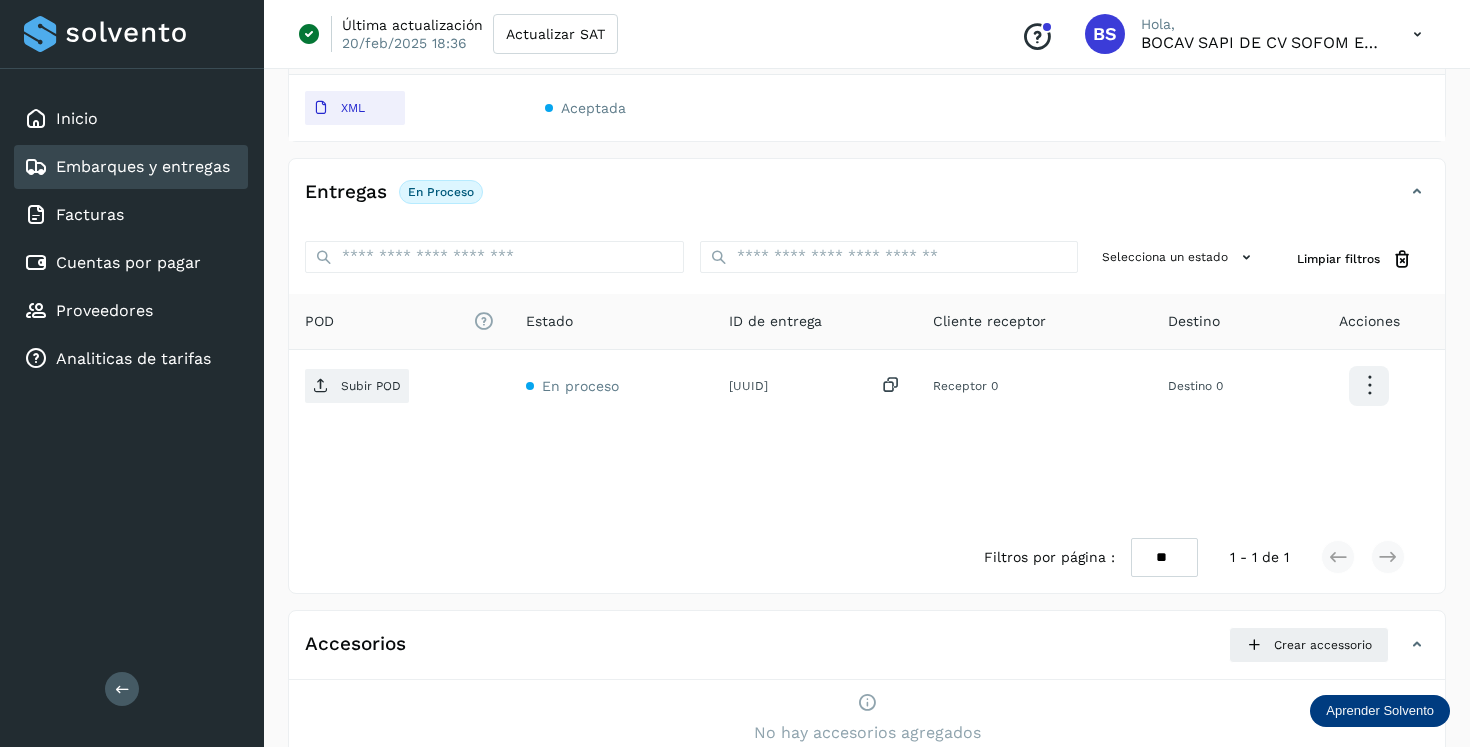 scroll, scrollTop: 429, scrollLeft: 0, axis: vertical 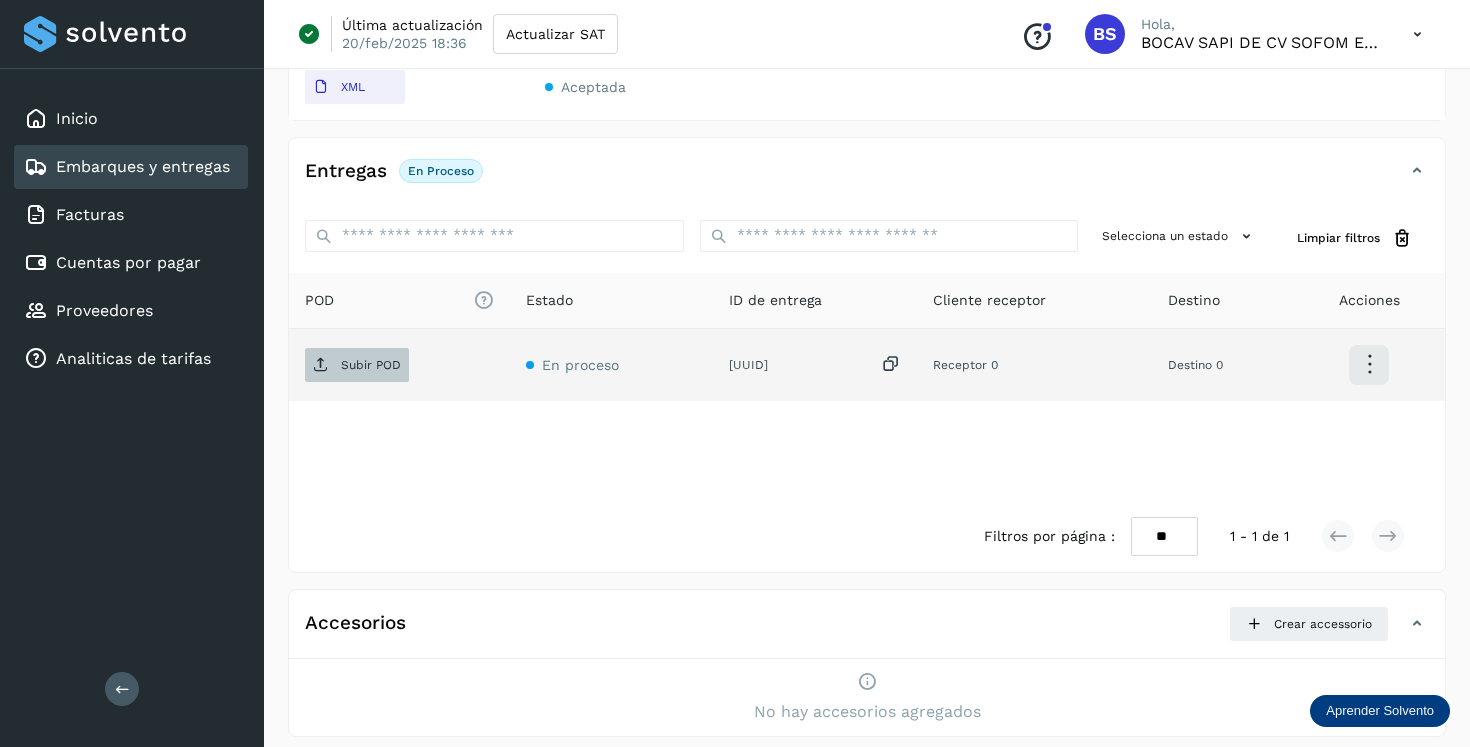 click on "Subir POD" at bounding box center [357, 365] 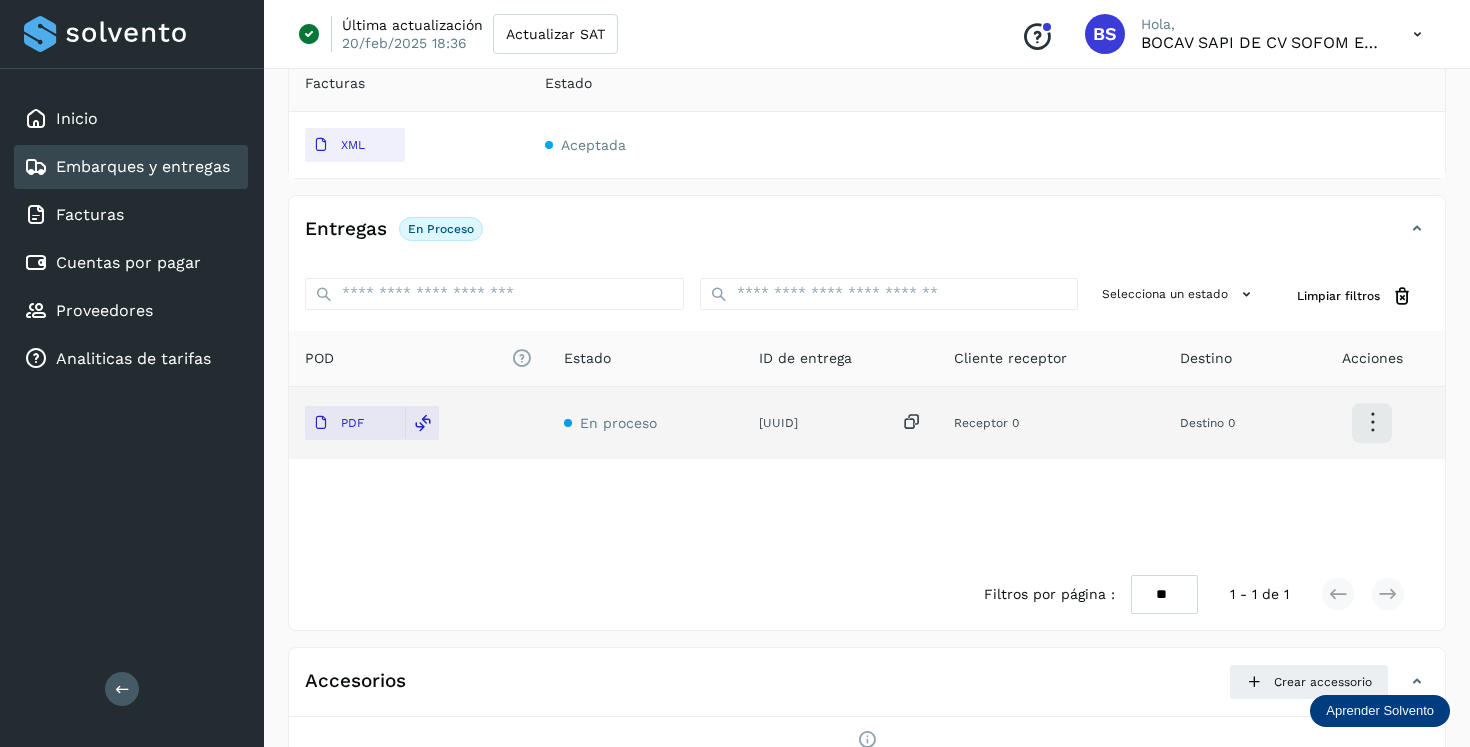 scroll, scrollTop: 458, scrollLeft: 0, axis: vertical 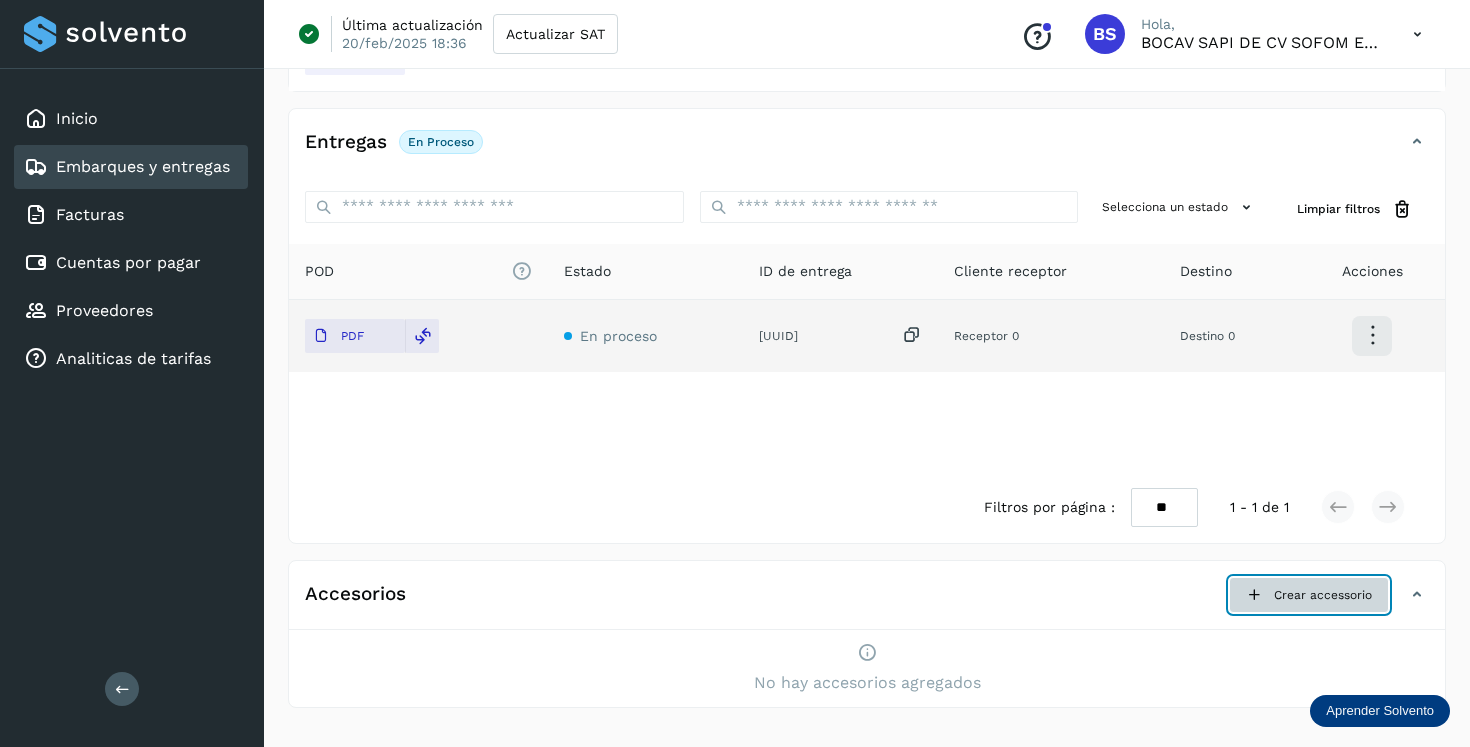 click on "Crear accessorio" at bounding box center [1309, 595] 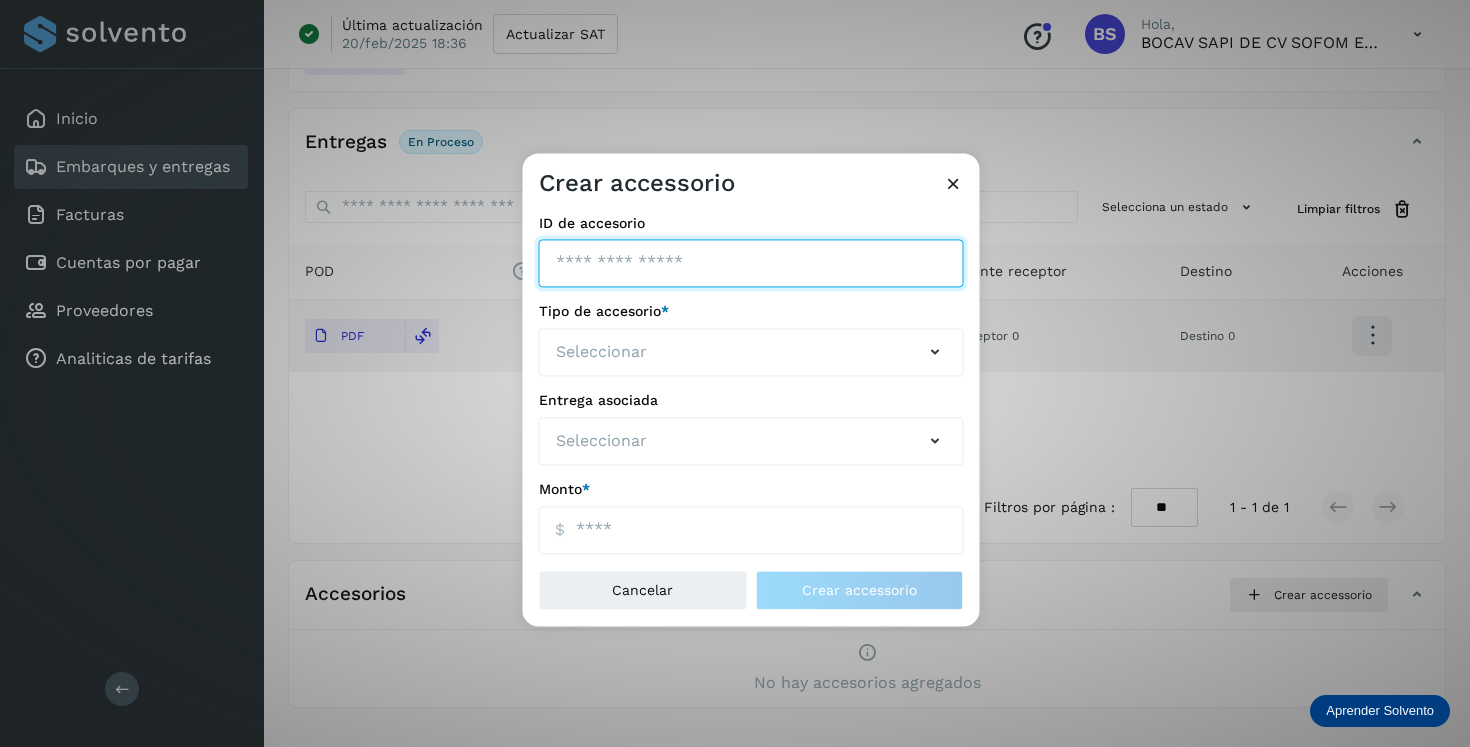 click on "ID de embarque" at bounding box center [751, 264] 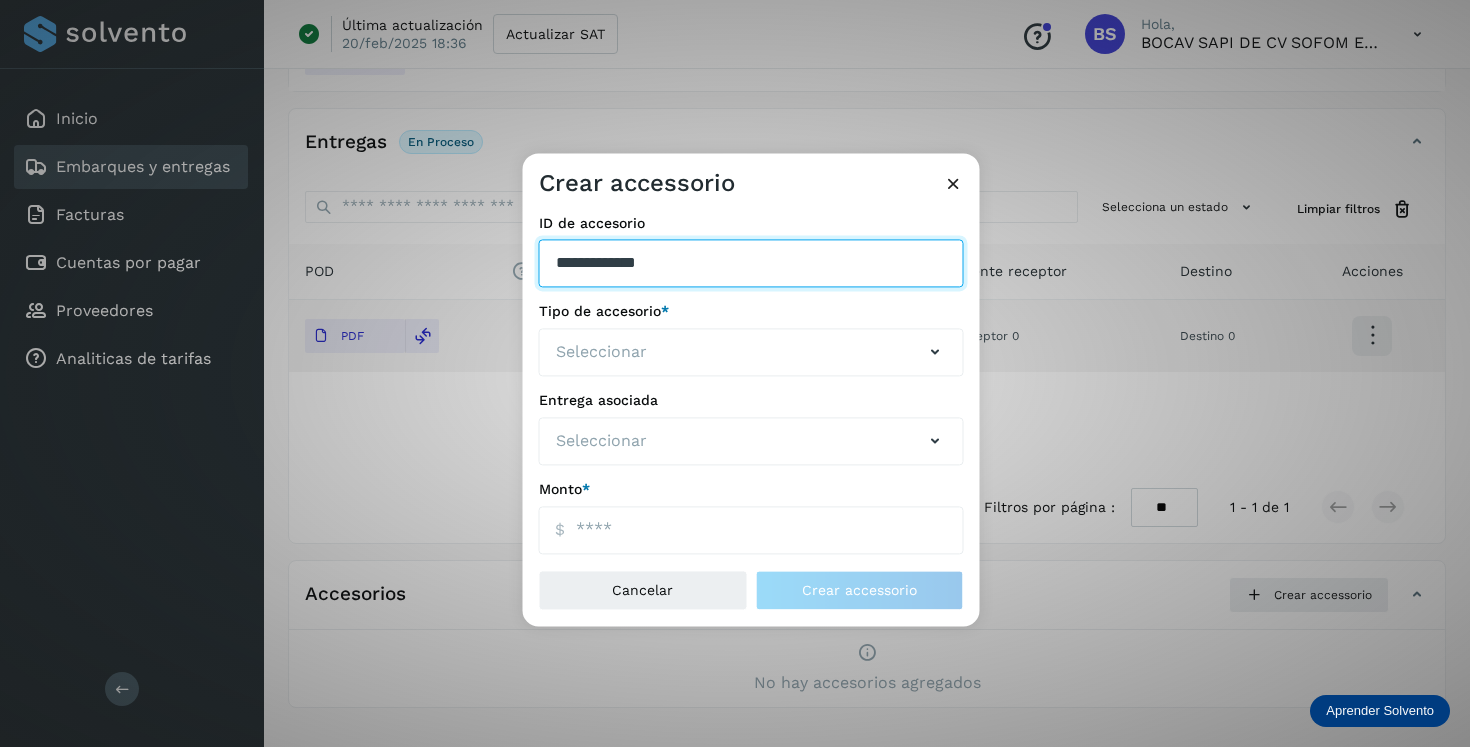 type on "**********" 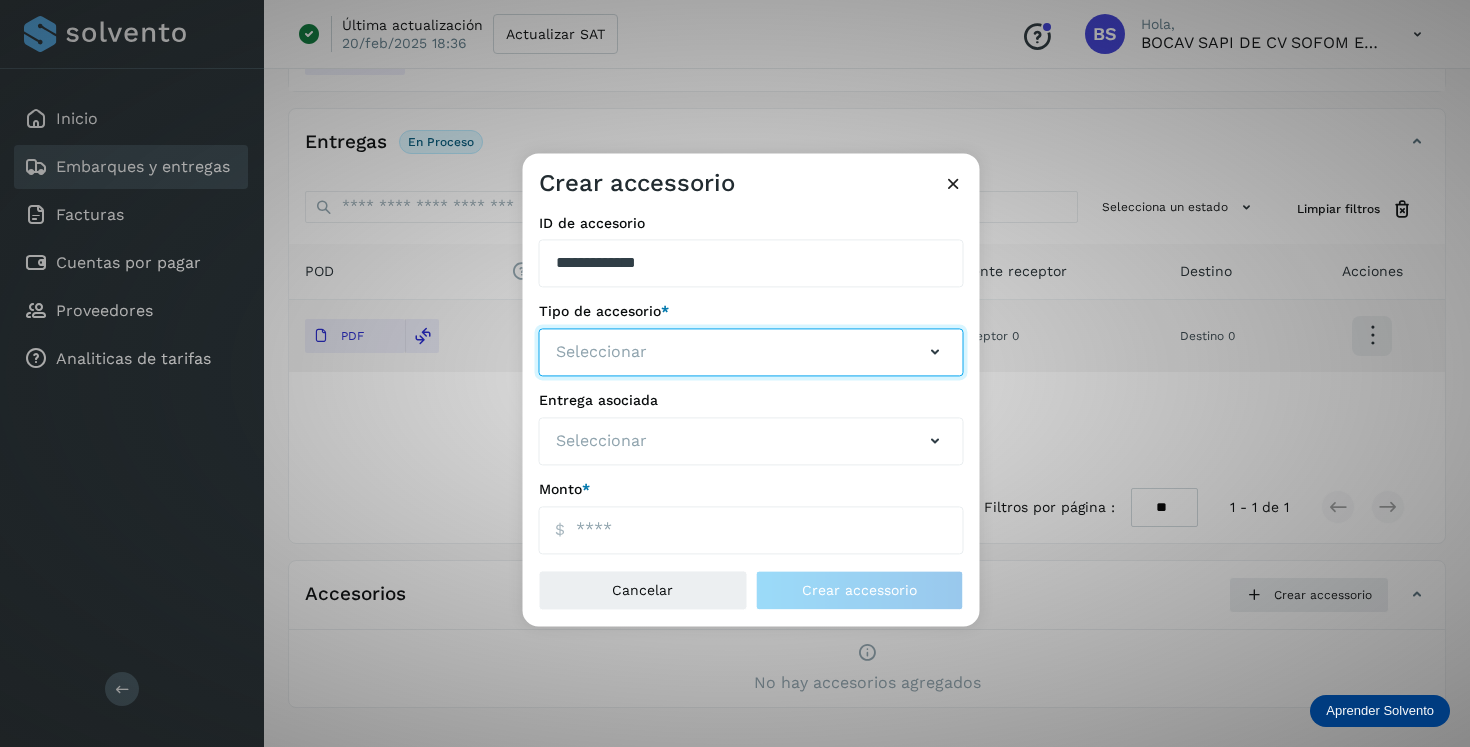 click on "Seleccionar" at bounding box center (751, 353) 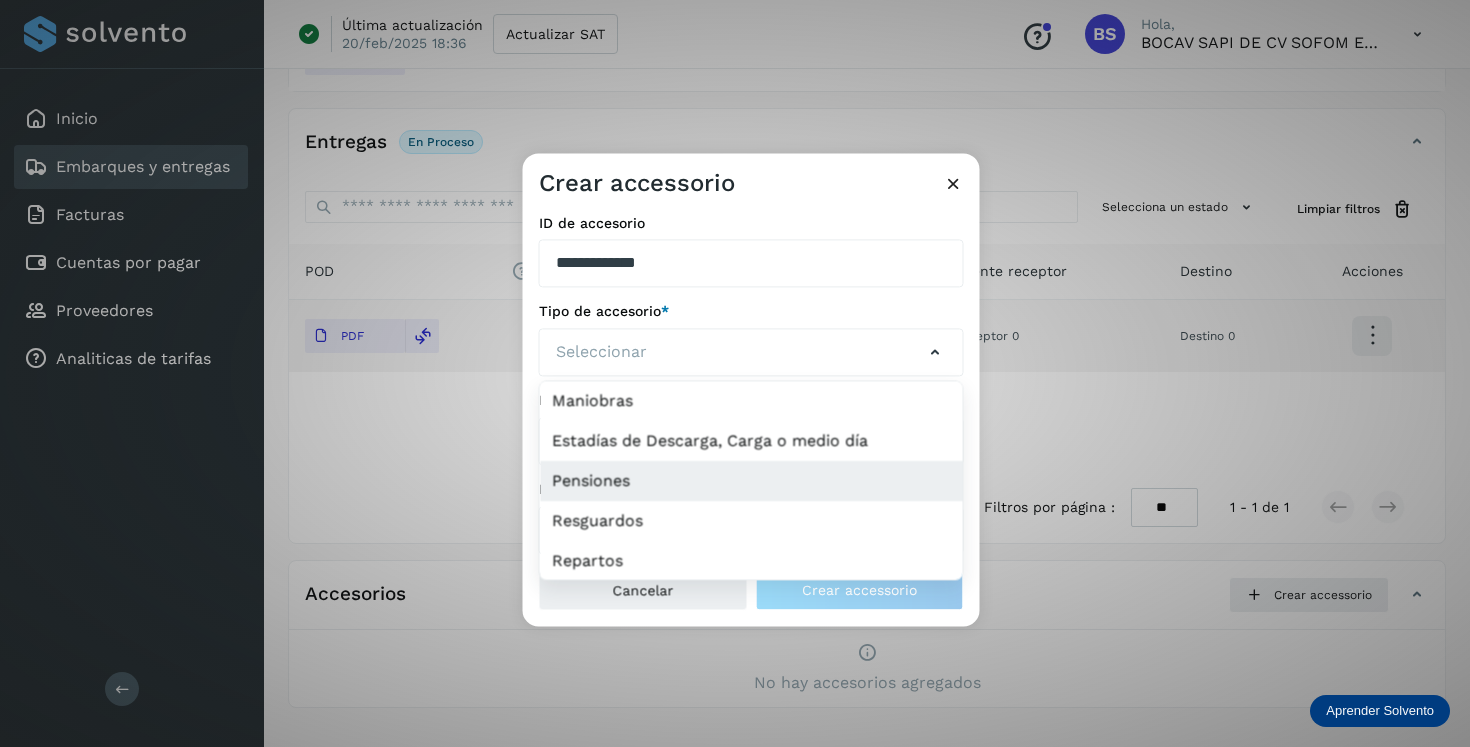 click on "Pensiones" 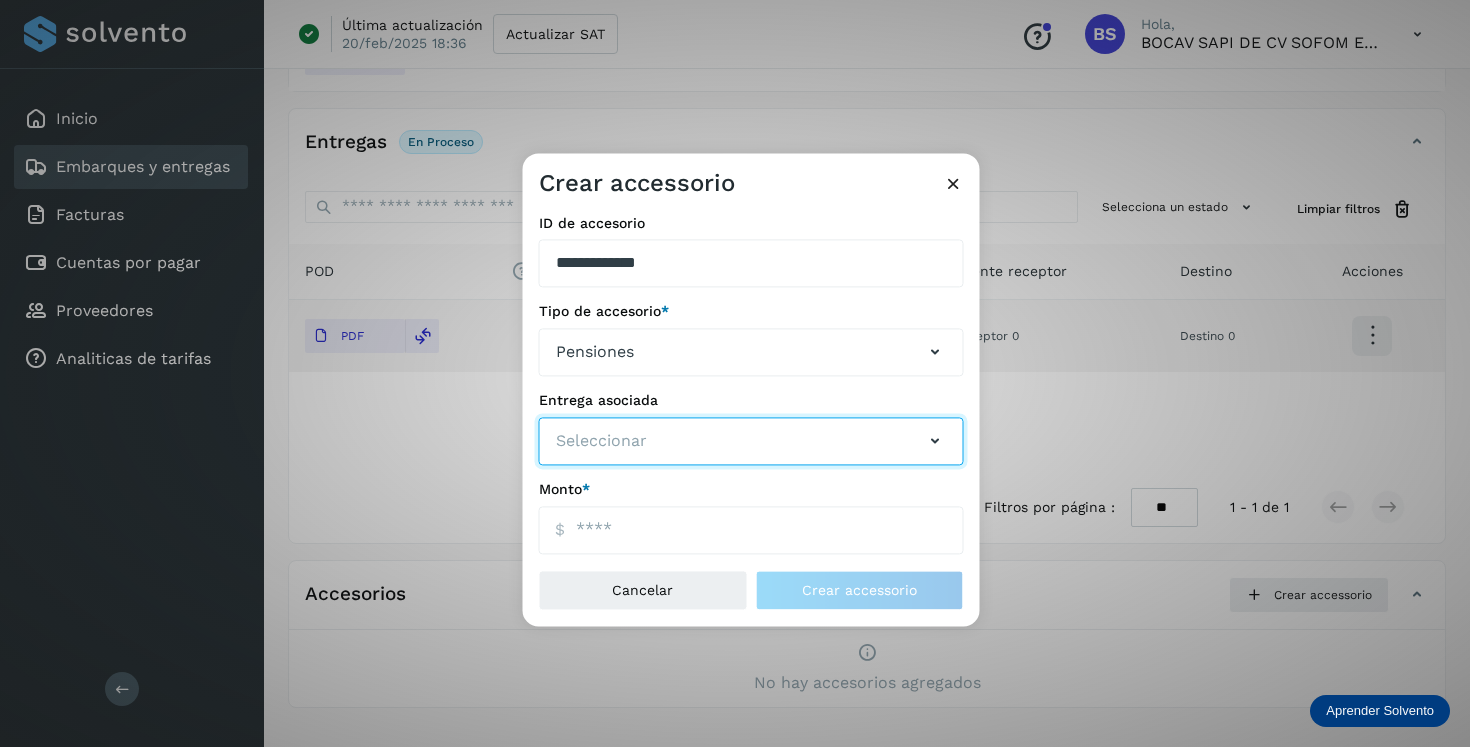 click on "Seleccionar" at bounding box center (751, 441) 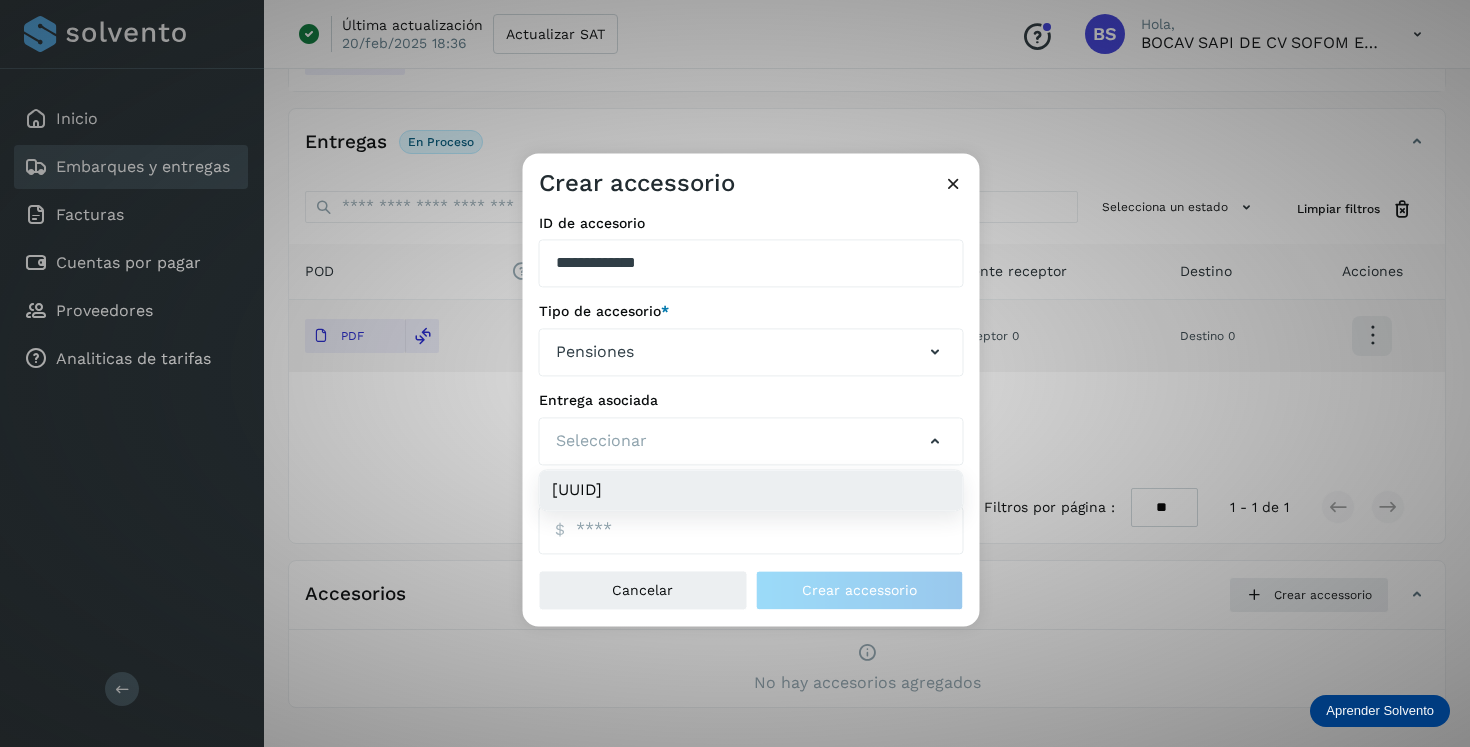click on "[UUID]" 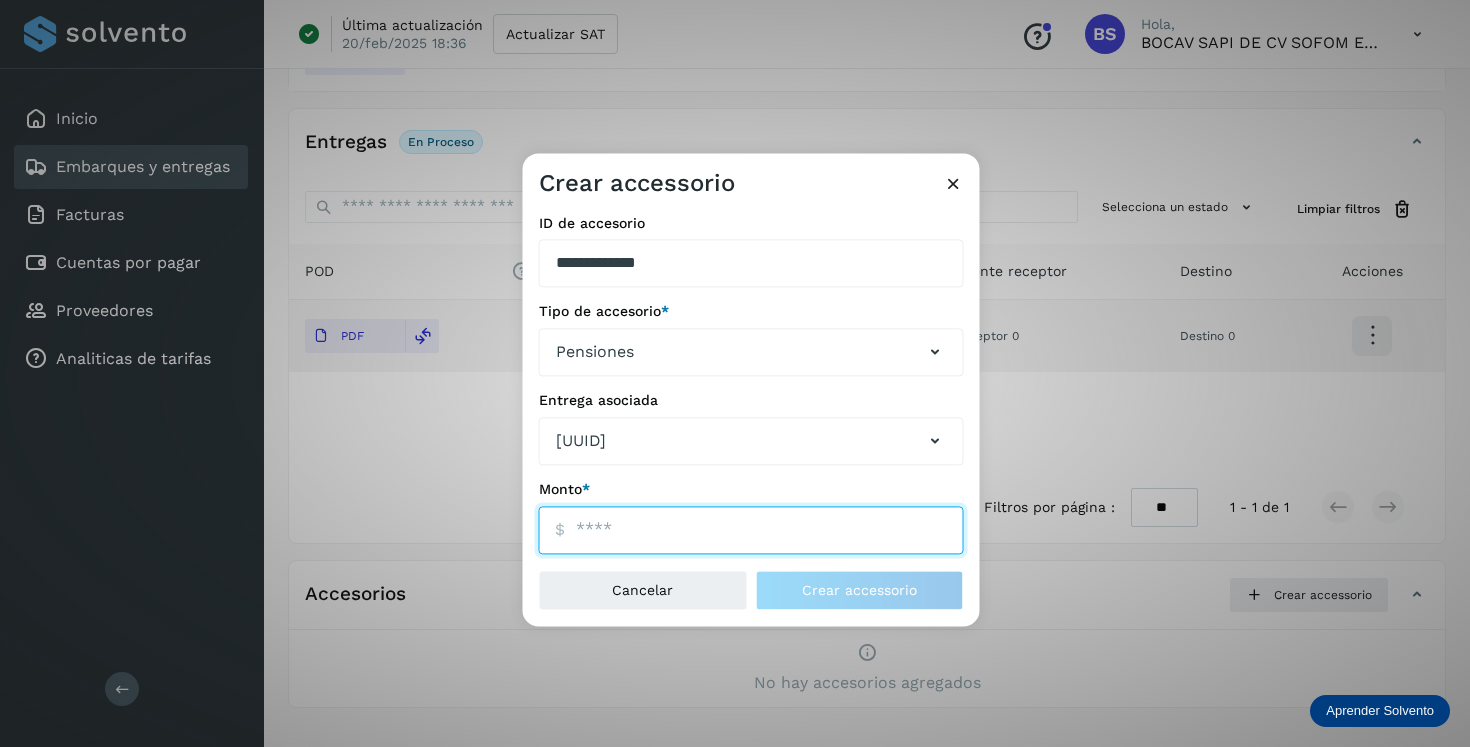 click on "ID de embarque" at bounding box center [751, 530] 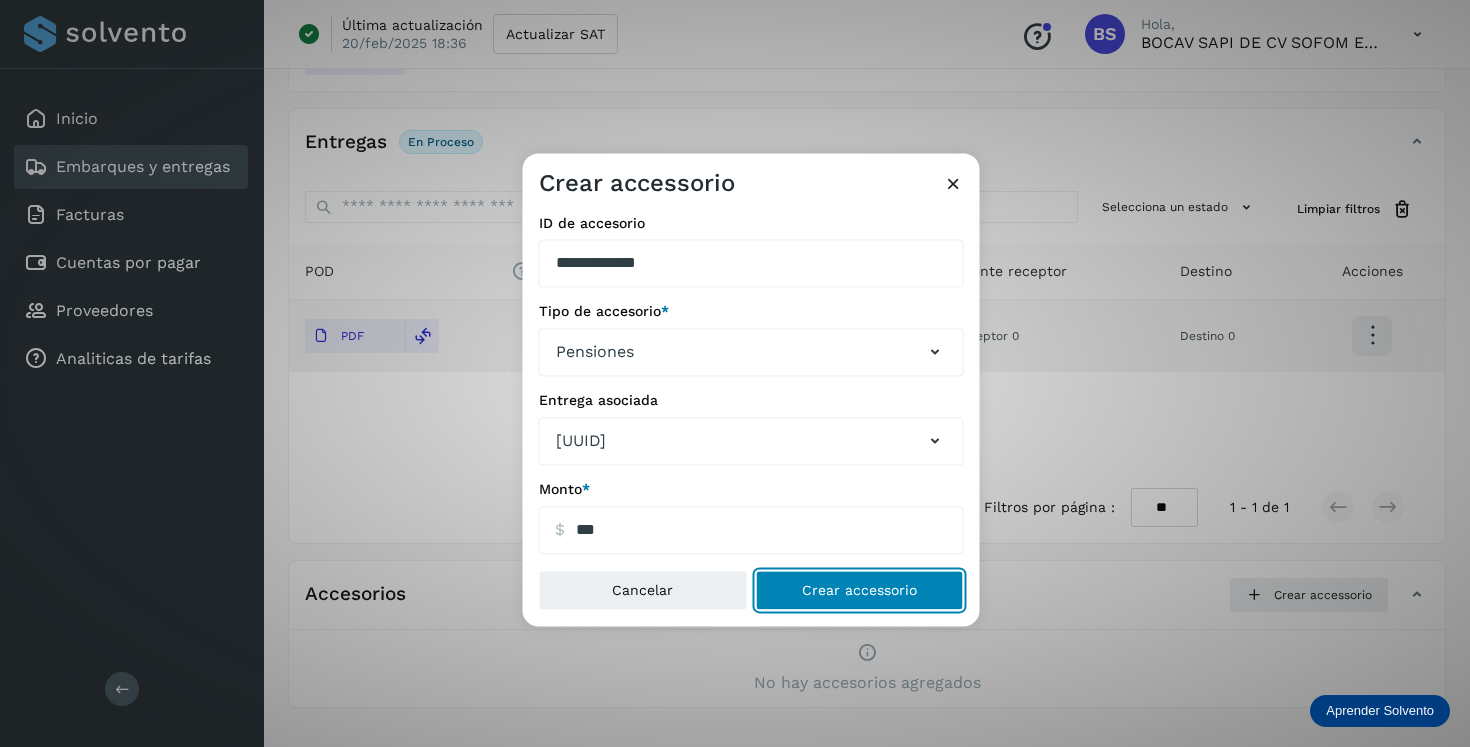 type on "******" 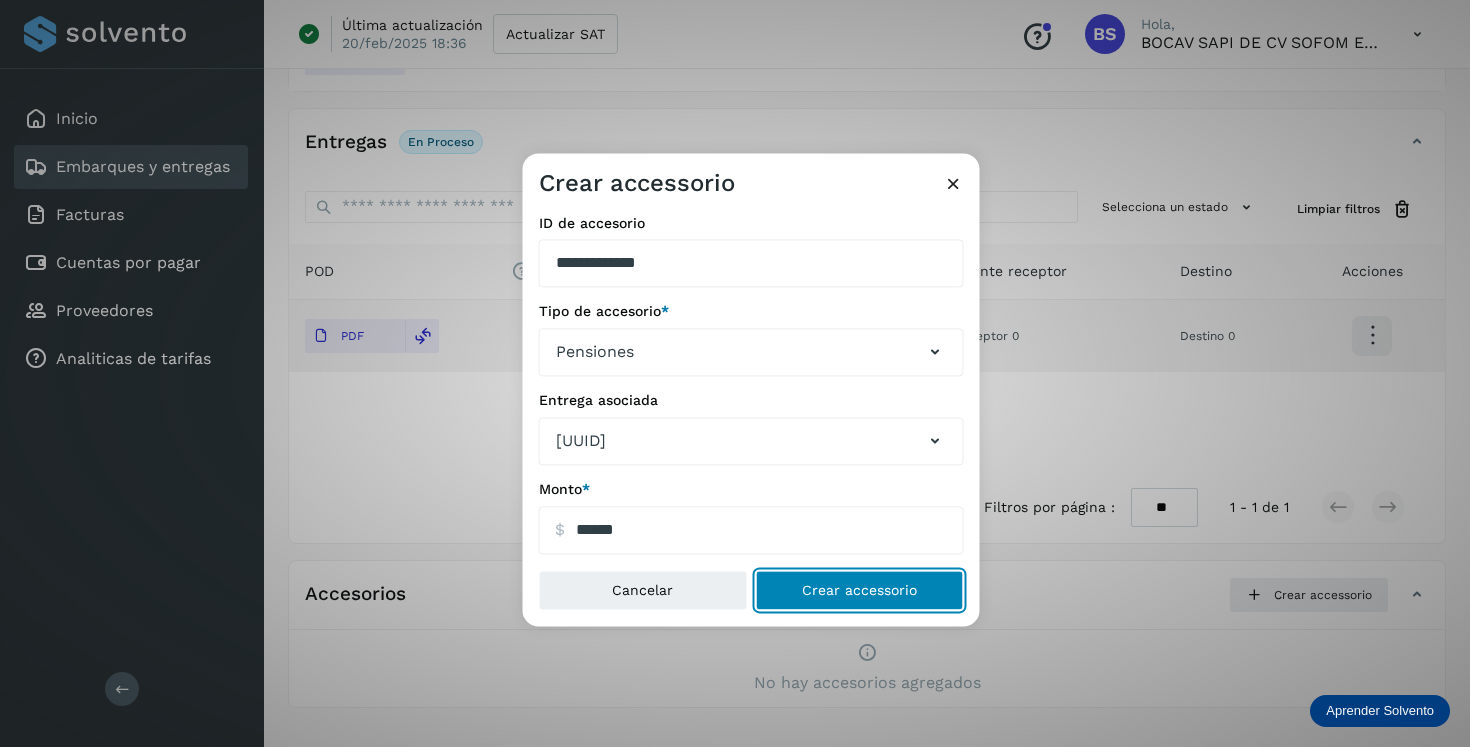 click on "Crear accessorio" at bounding box center [859, 590] 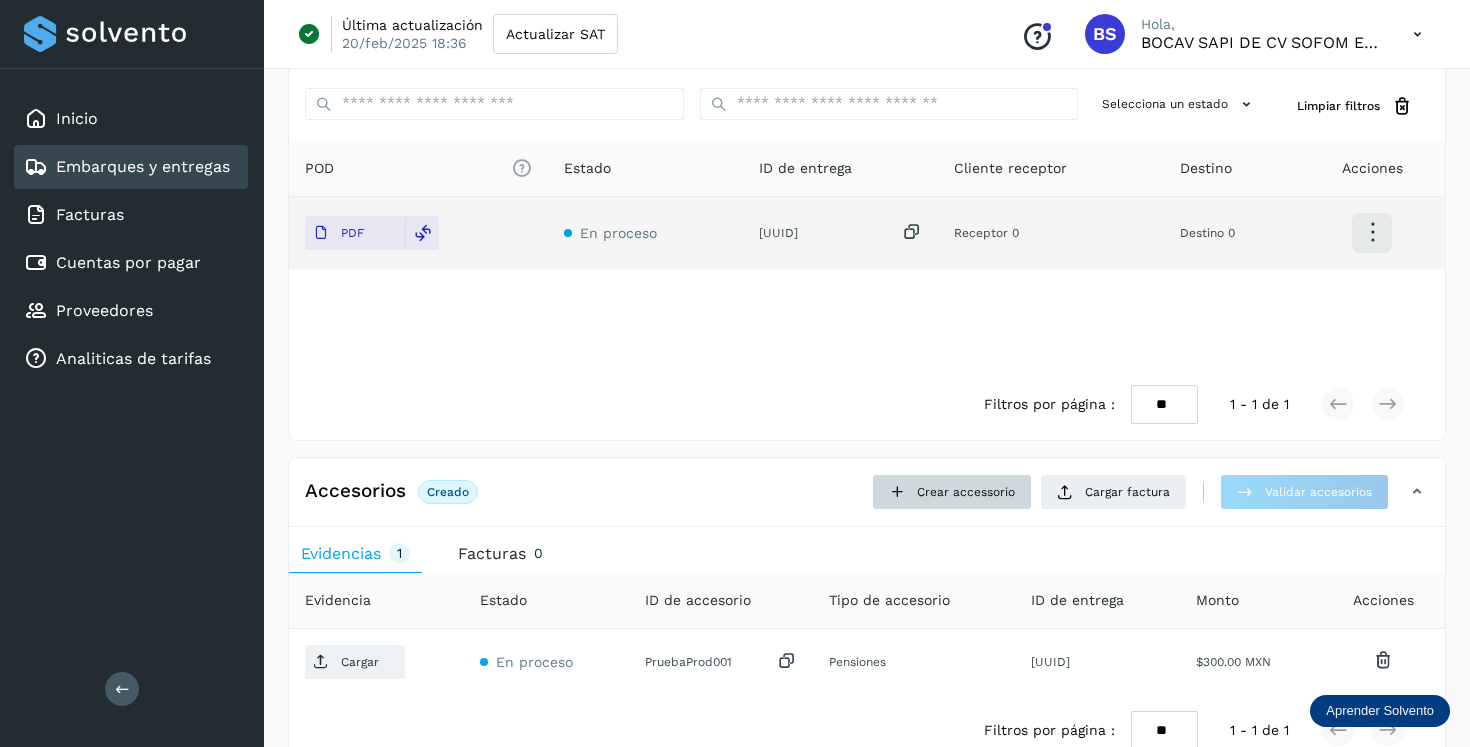 scroll, scrollTop: 629, scrollLeft: 0, axis: vertical 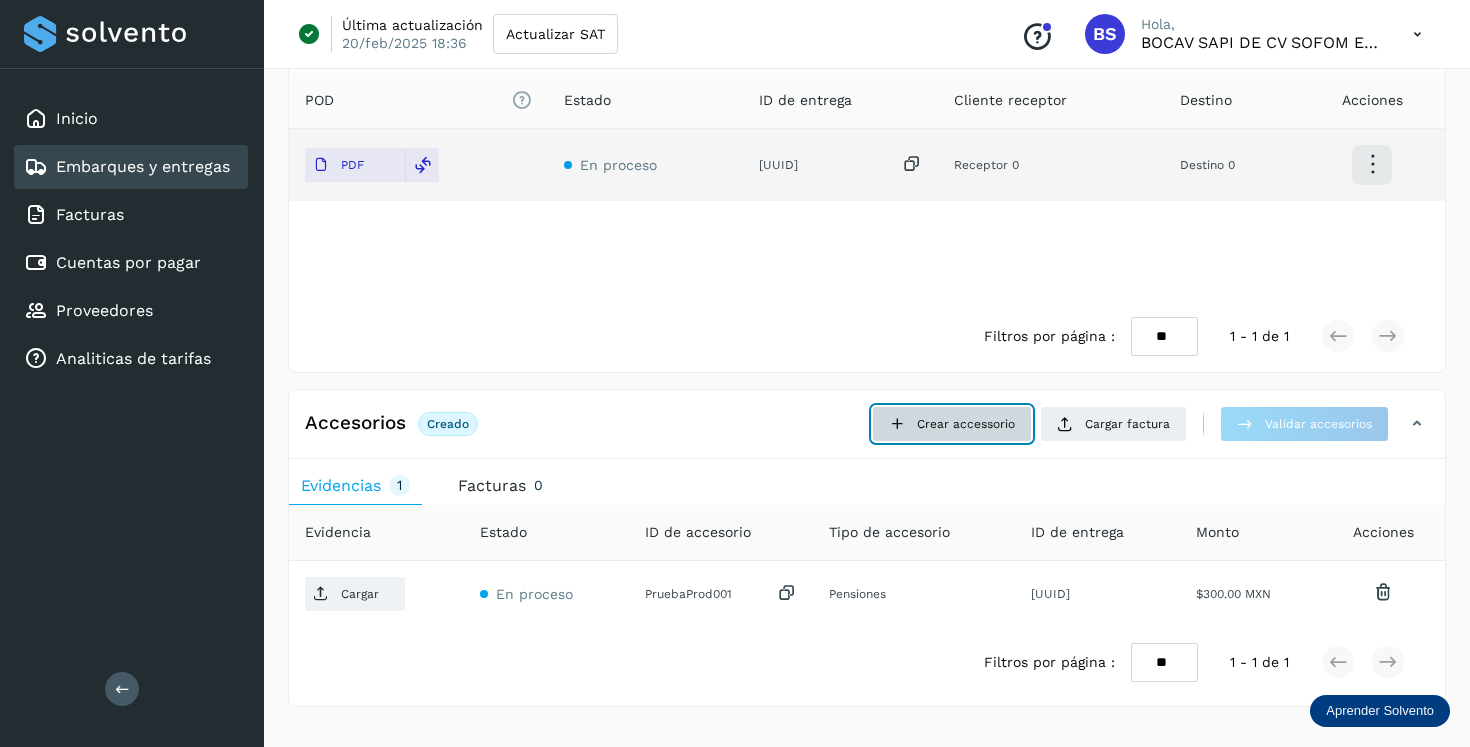 click on "Crear accessorio" at bounding box center (952, 424) 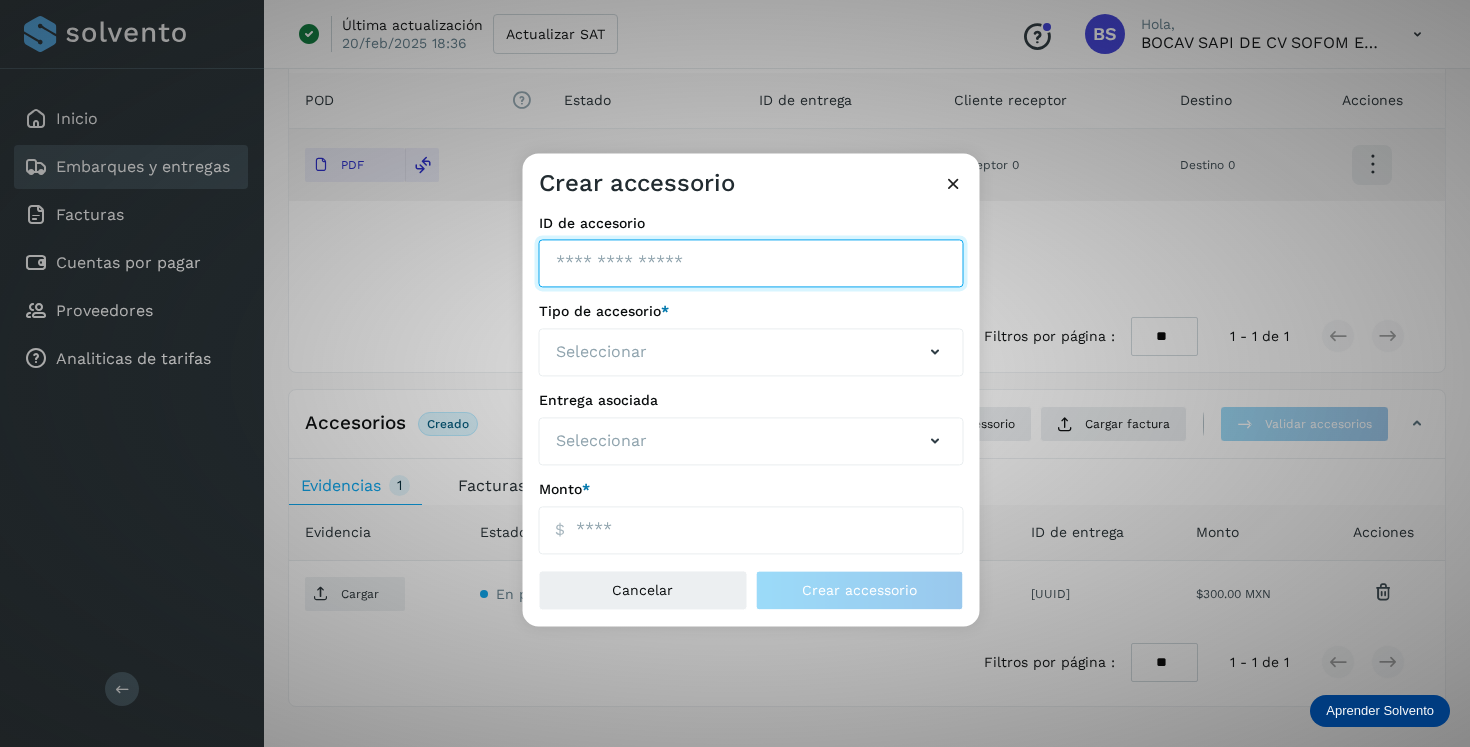 click on "ID de embarque" at bounding box center [751, 264] 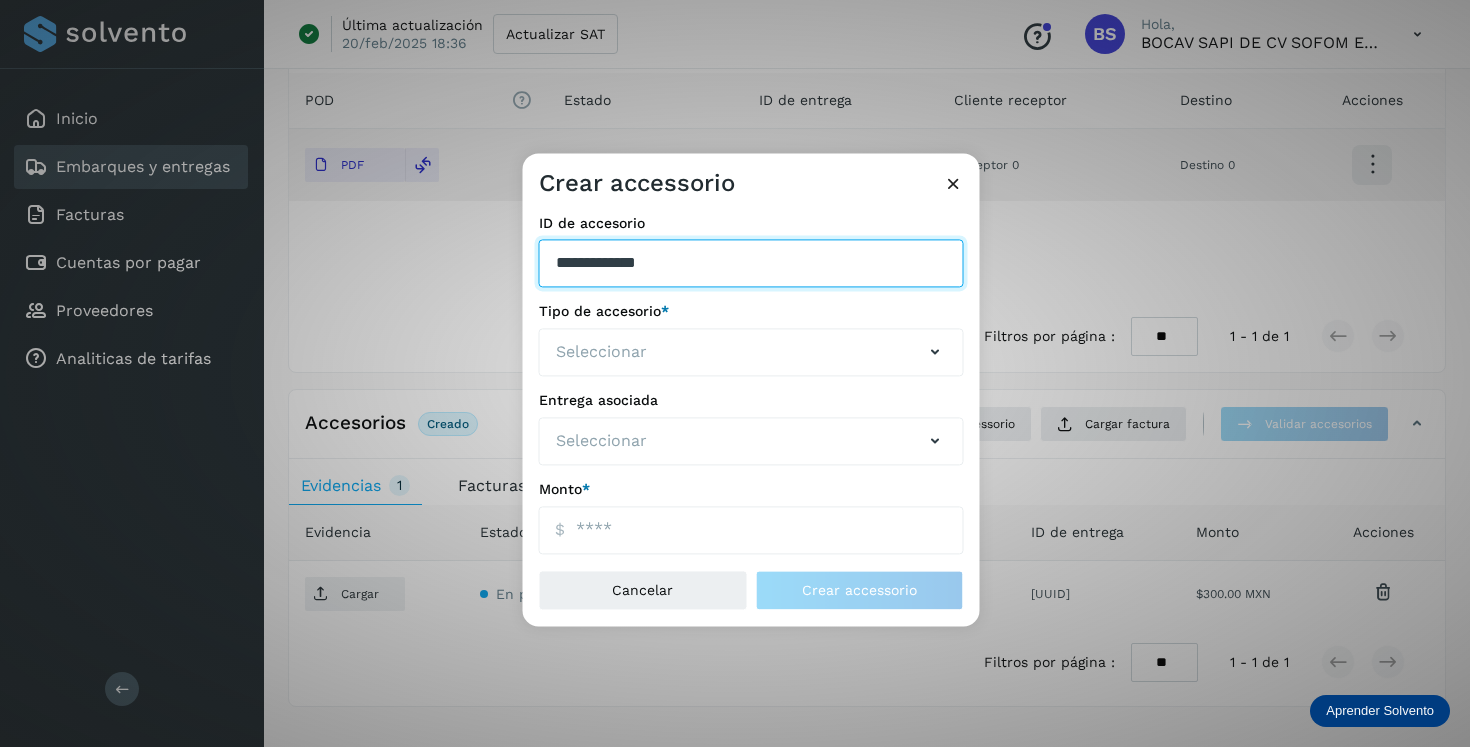 type on "**********" 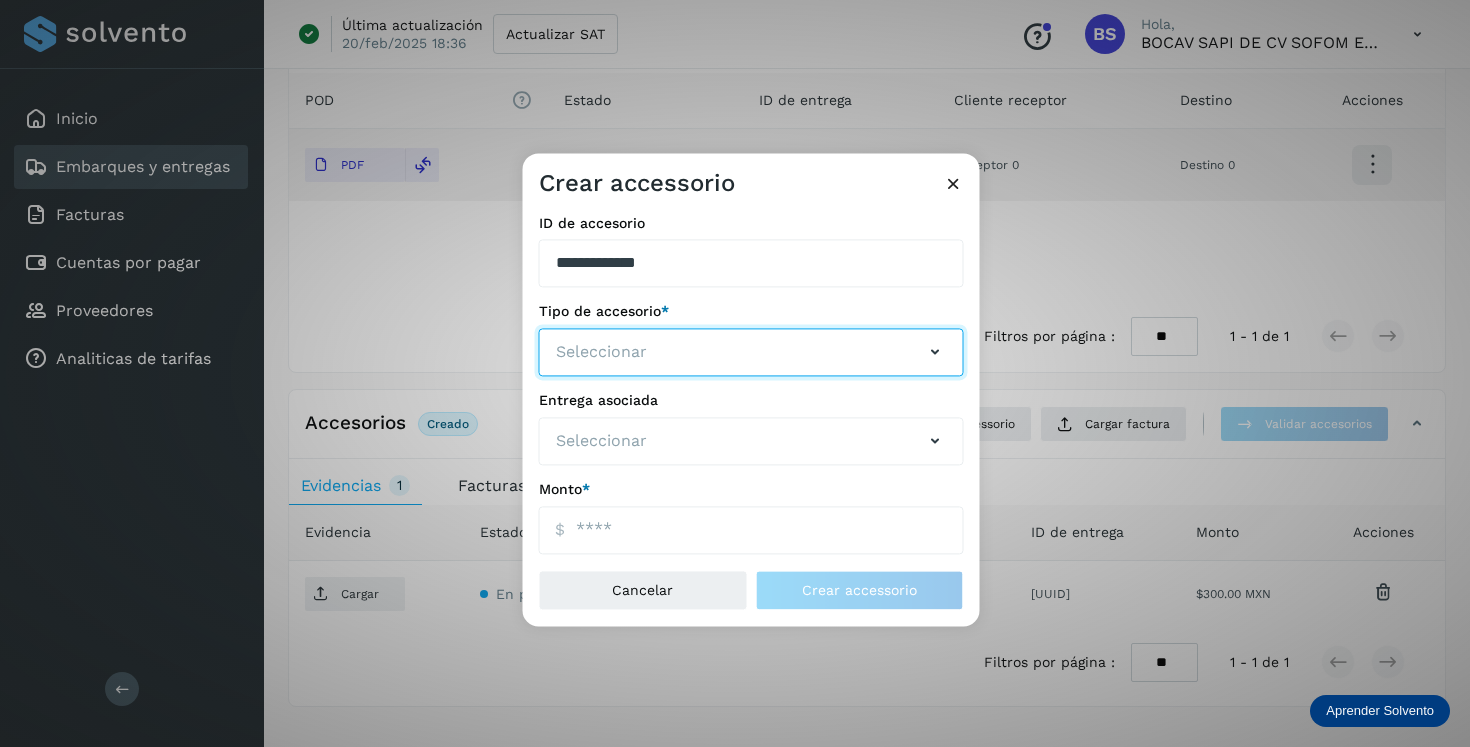 click on "Seleccionar" at bounding box center (751, 353) 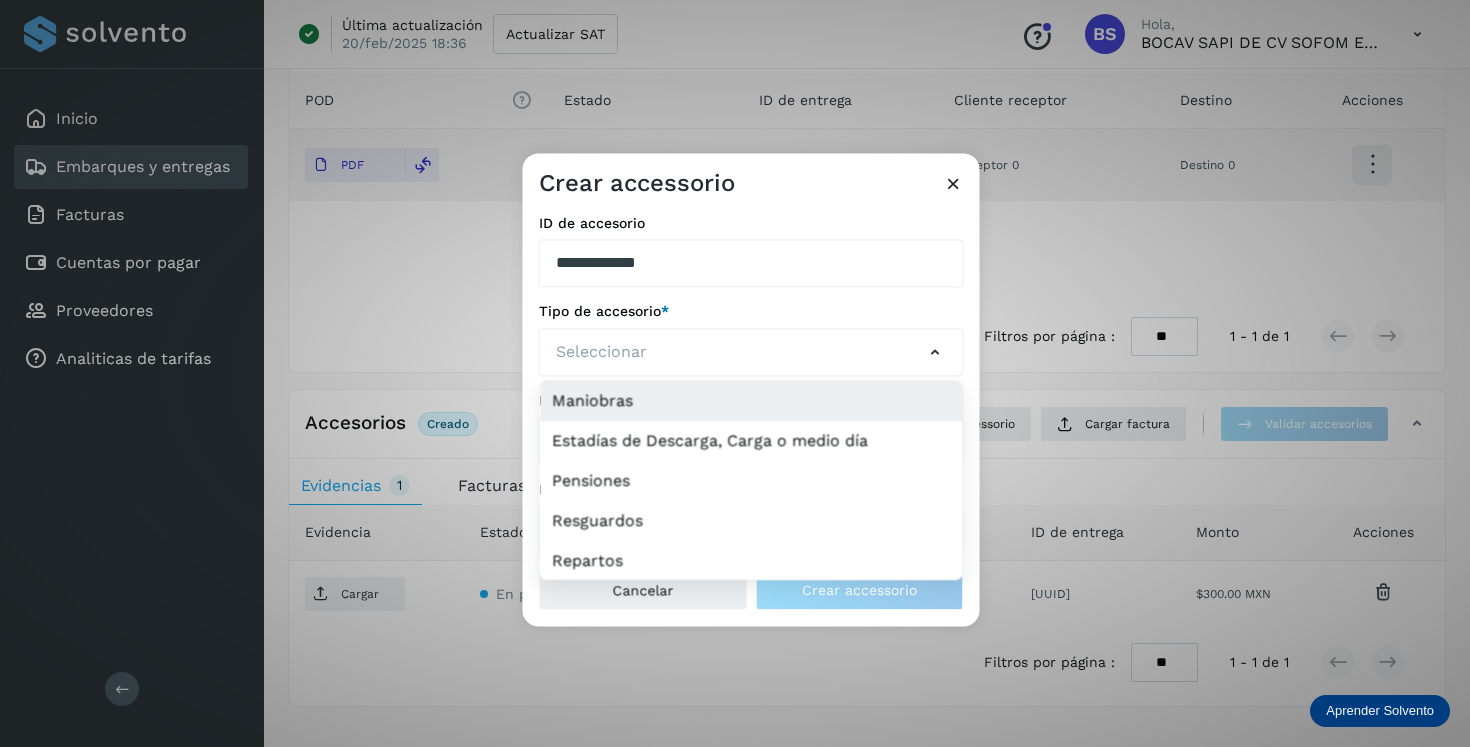 click on "Maniobras" 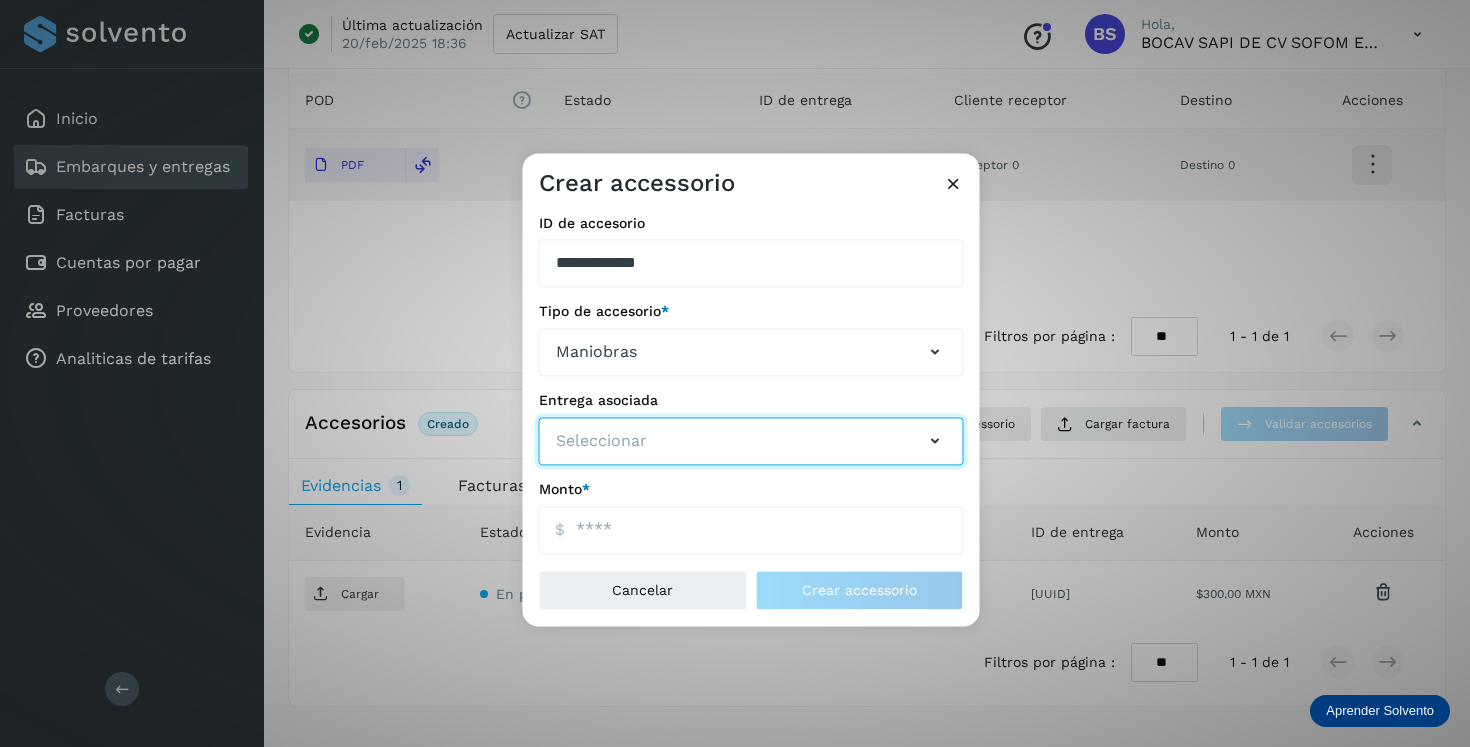 click on "Seleccionar" at bounding box center (751, 441) 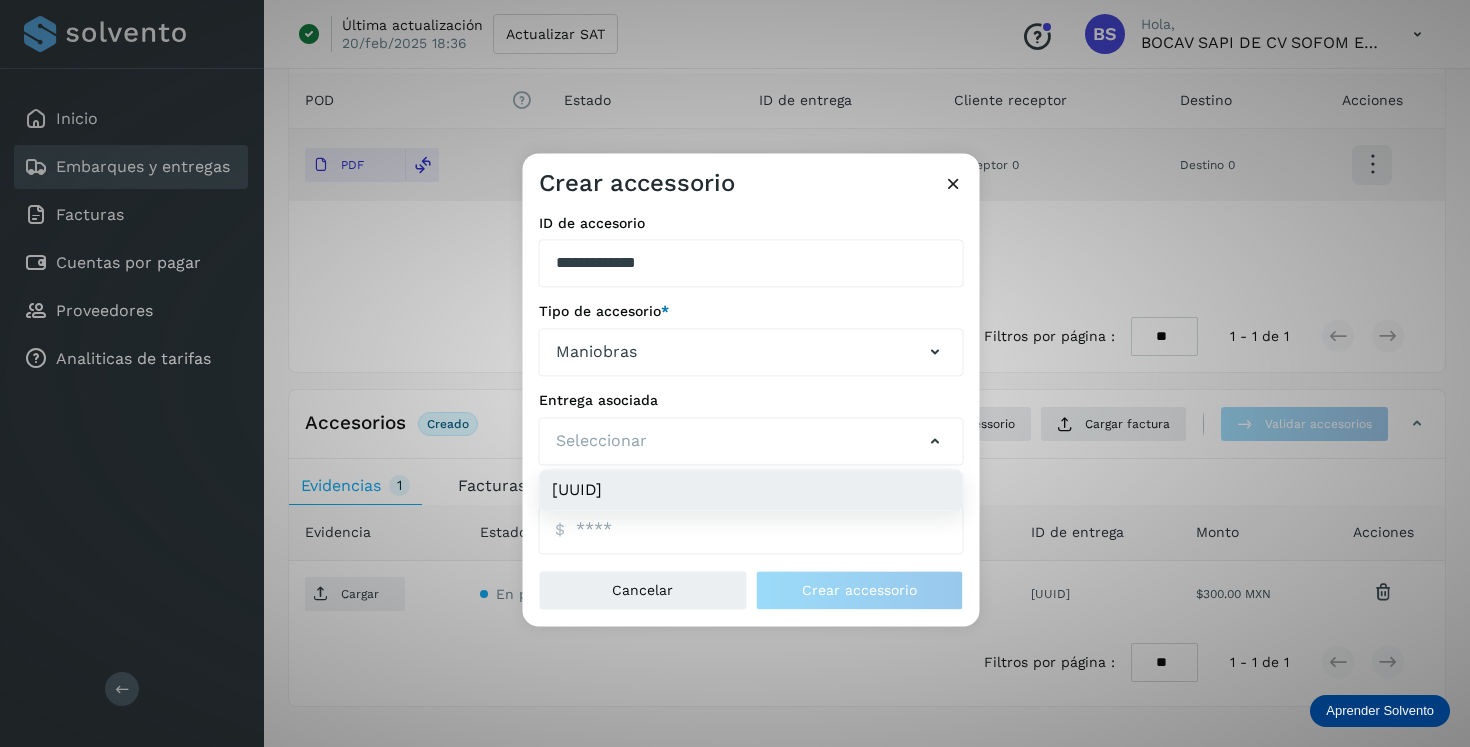 click on "c5e0b2e8-cb3d-400d-a84e-b5e782932926" 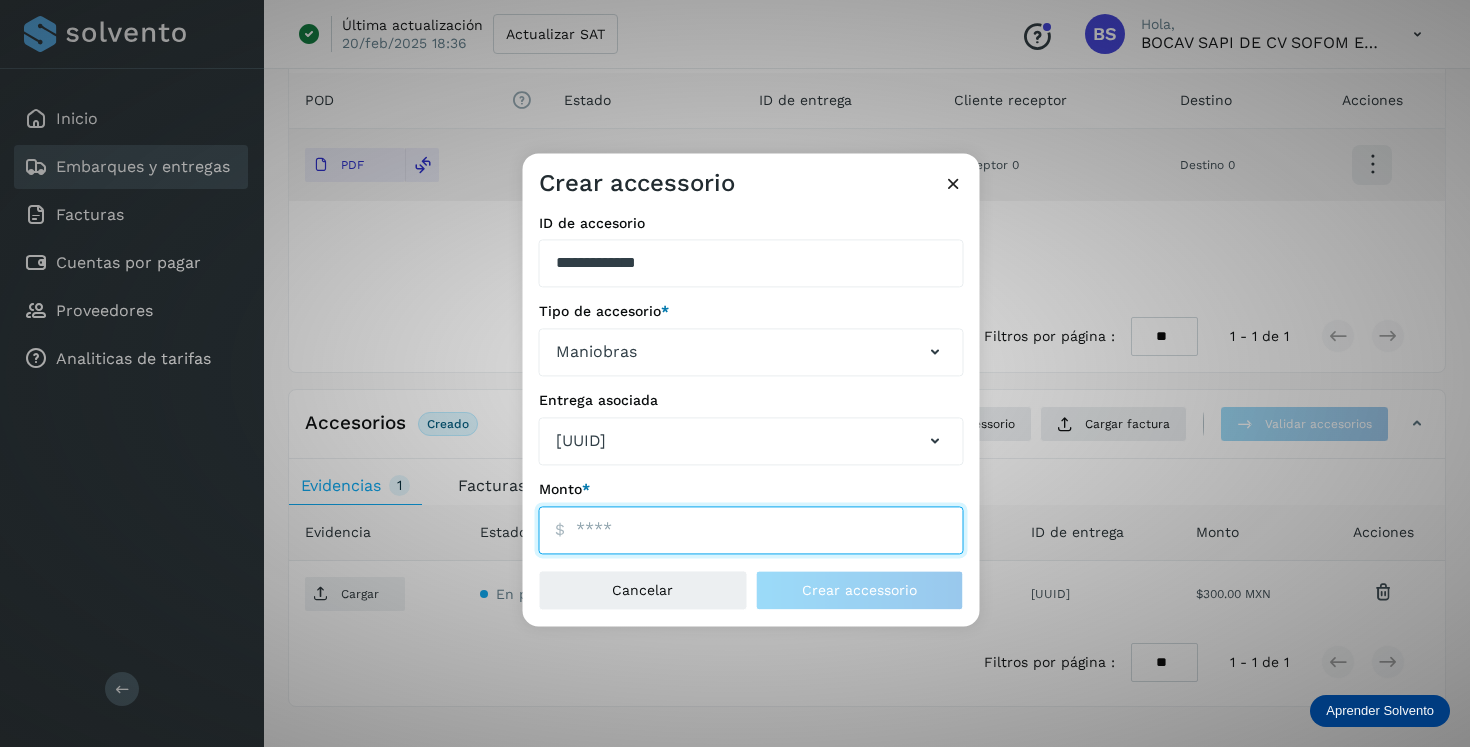 click on "ID de embarque" at bounding box center (751, 530) 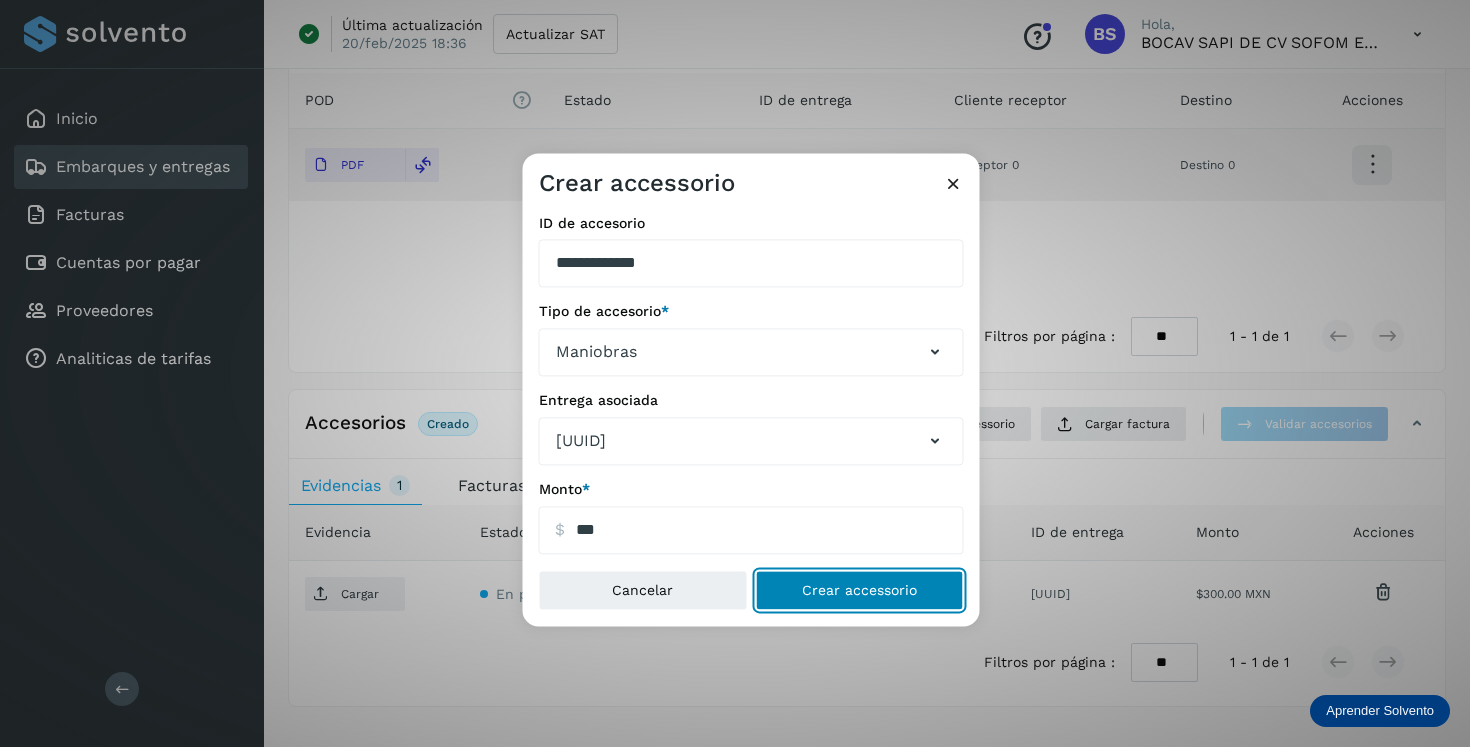 type on "******" 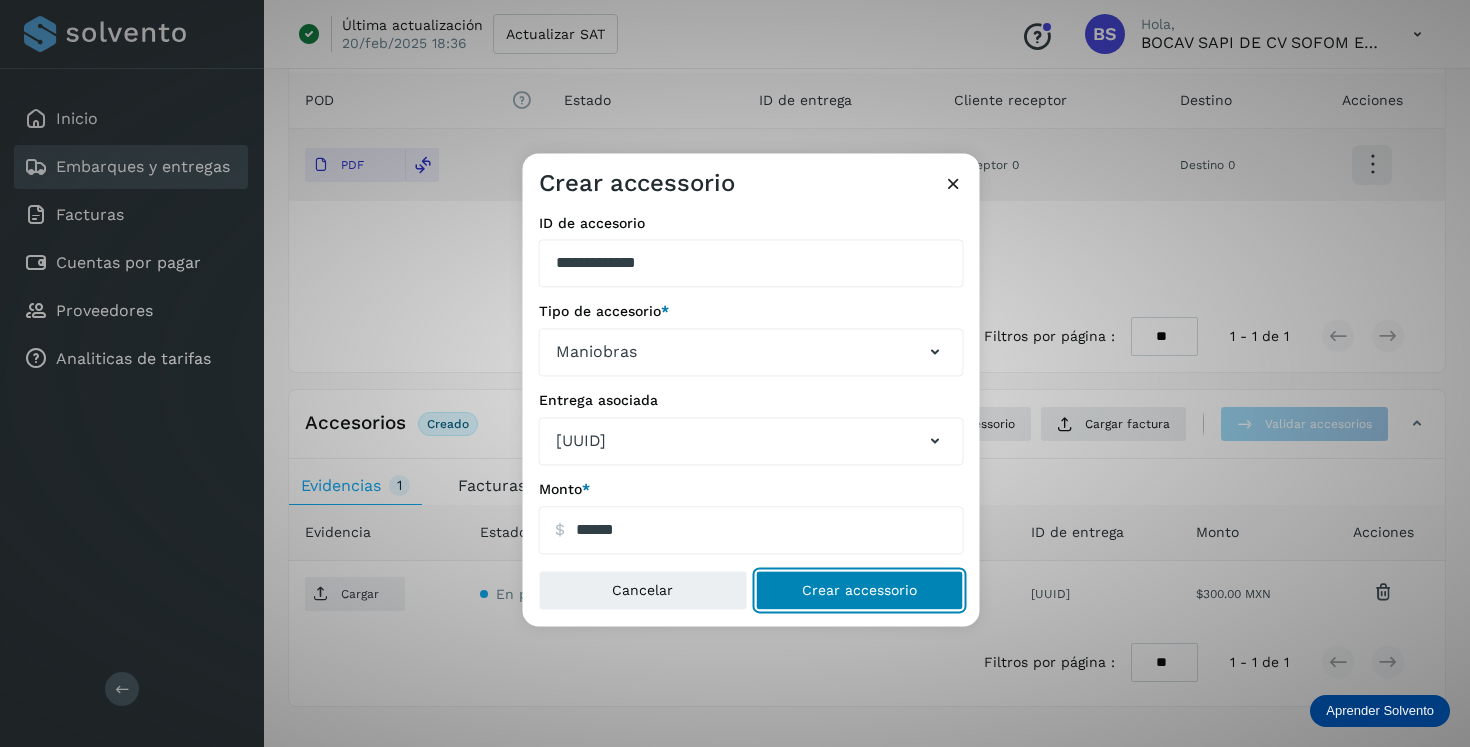 click on "Crear accessorio" at bounding box center (859, 590) 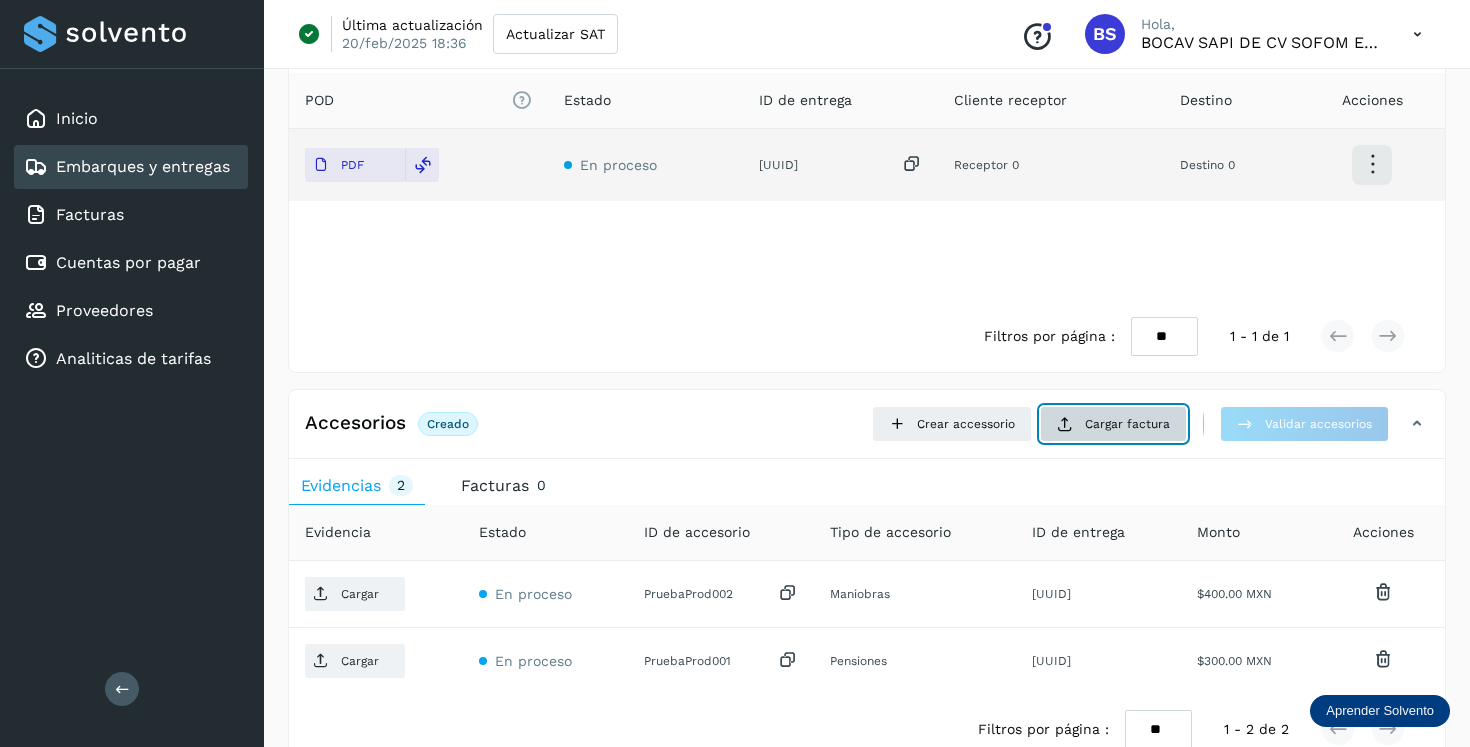 click on "Cargar factura" at bounding box center [1113, 424] 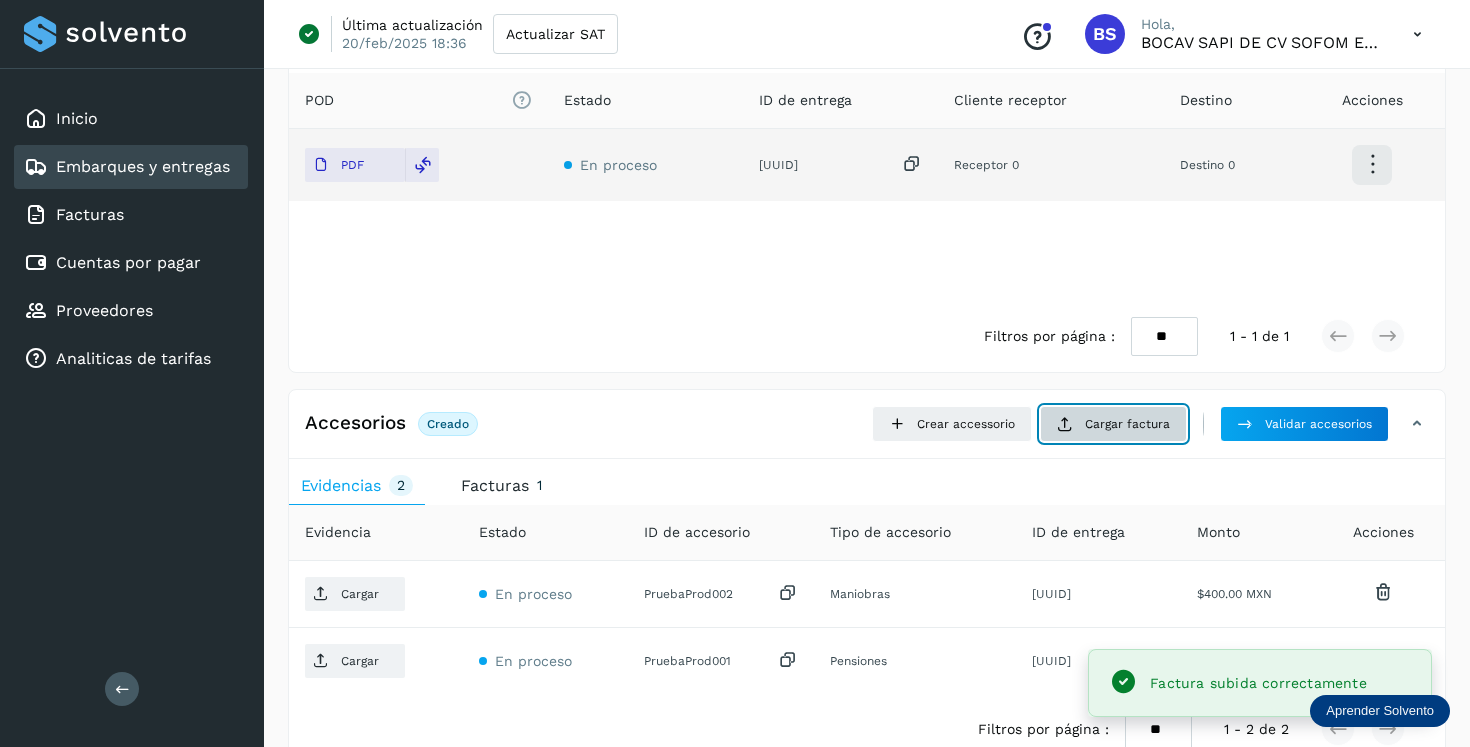click on "Cargar factura" 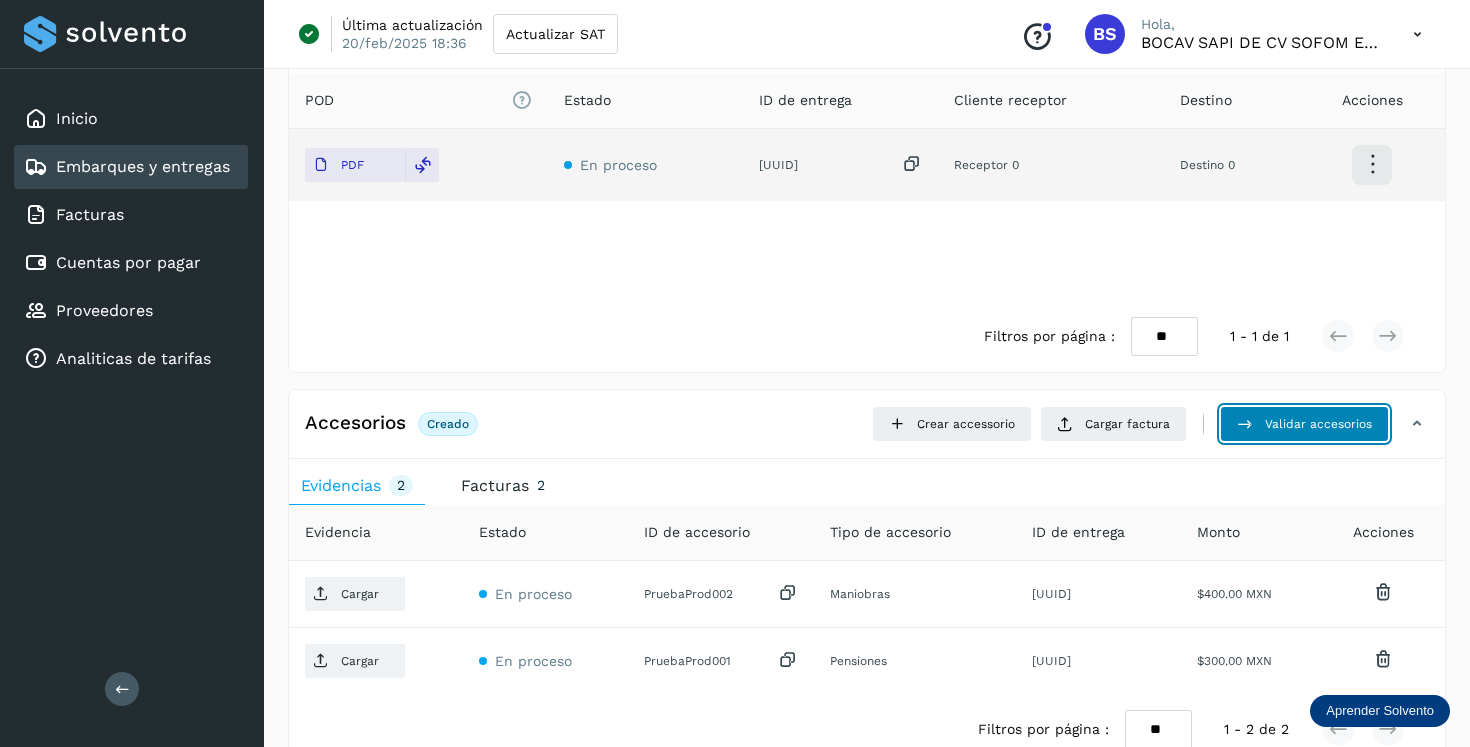 click on "Validar accesorios" 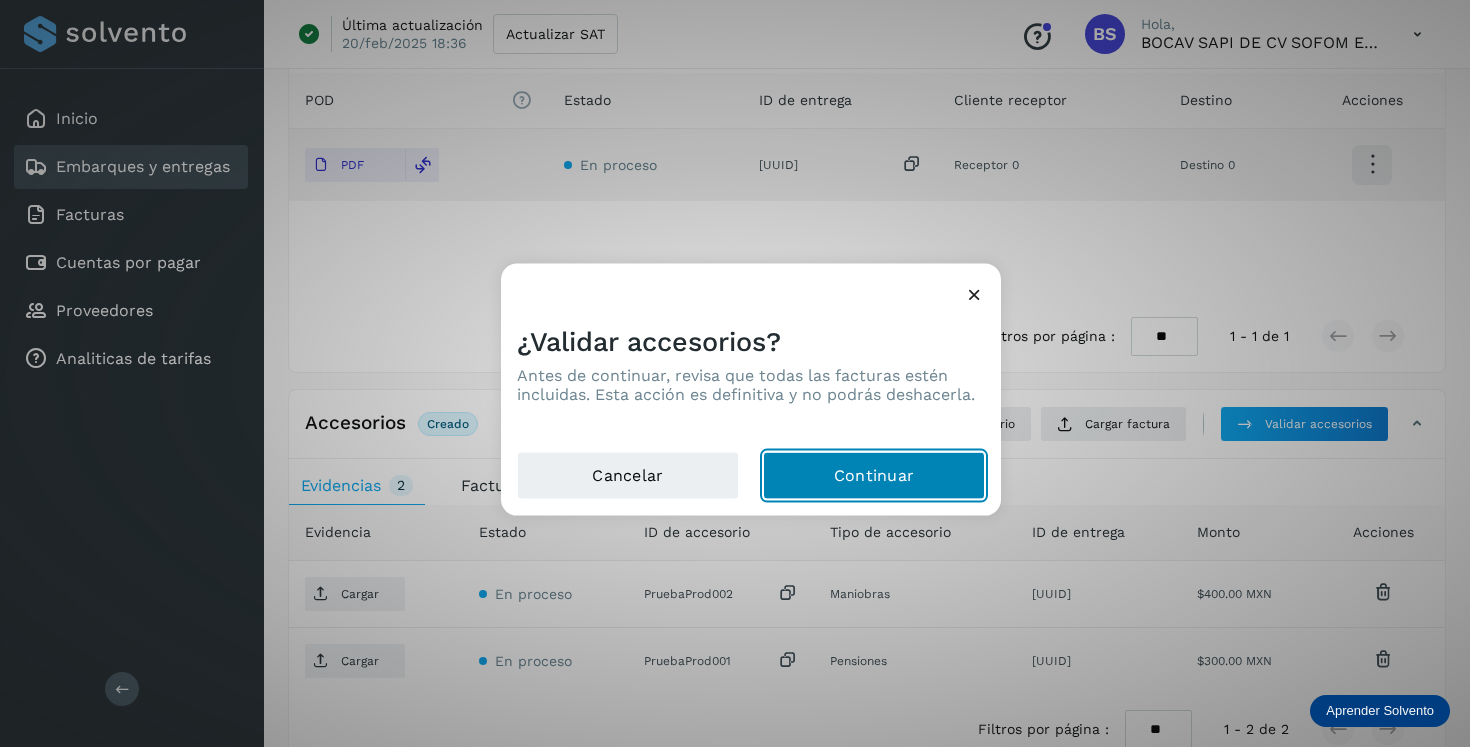 click on "Continuar" 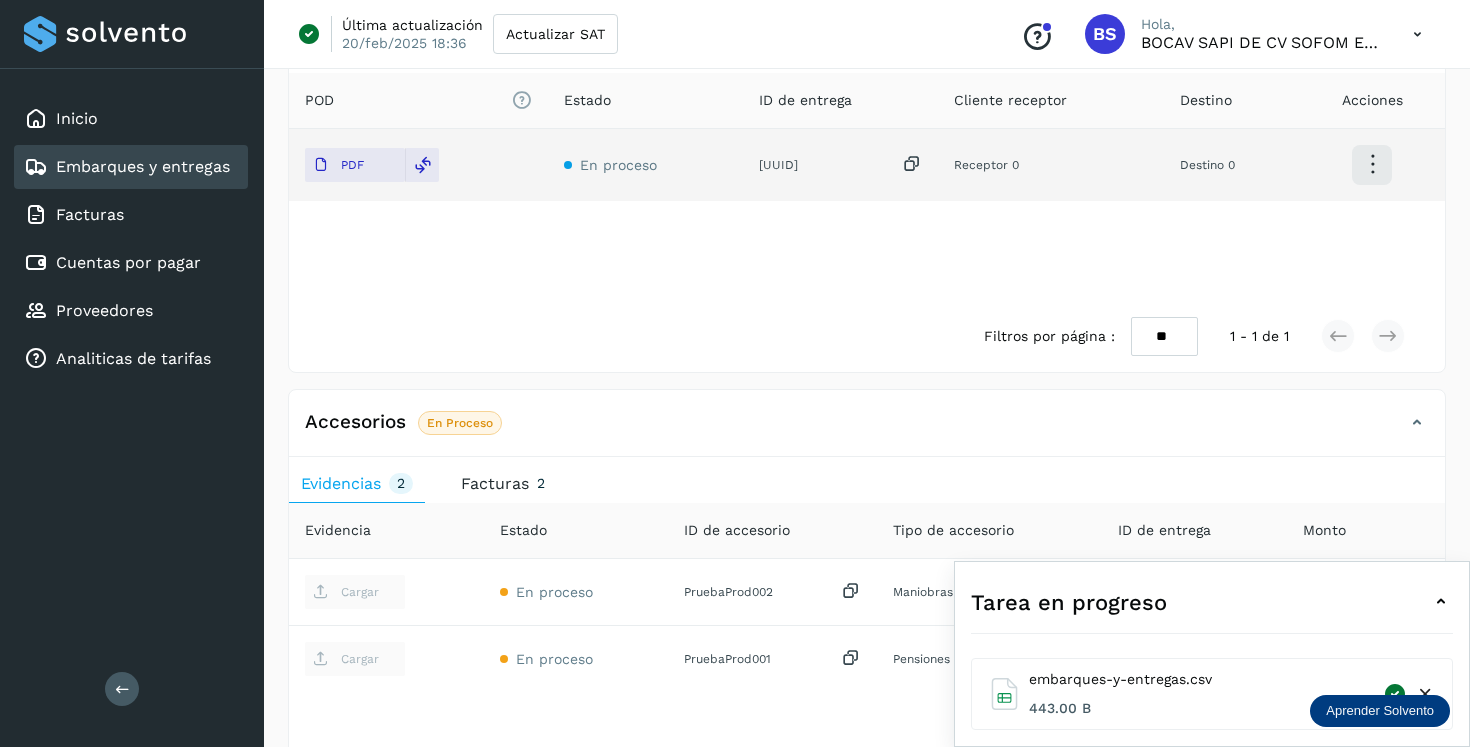 click at bounding box center (1441, 602) 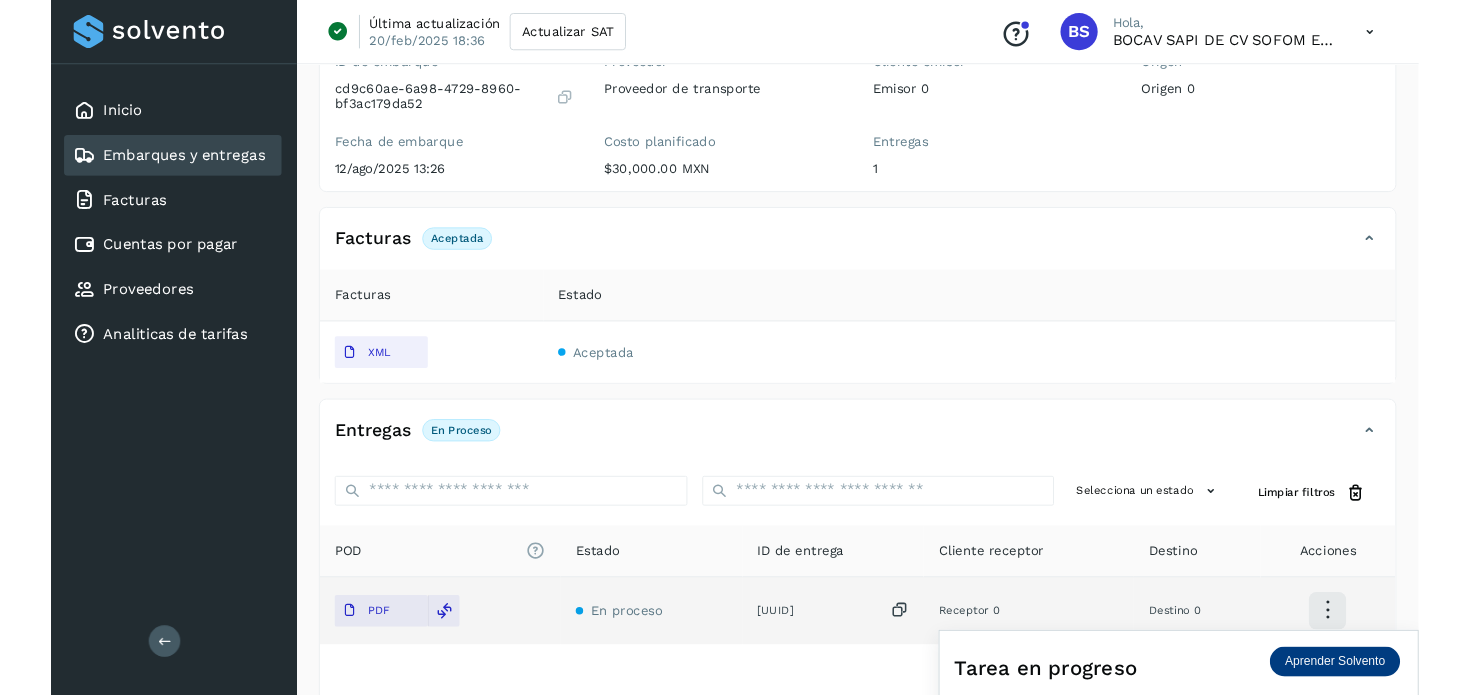 scroll, scrollTop: 0, scrollLeft: 0, axis: both 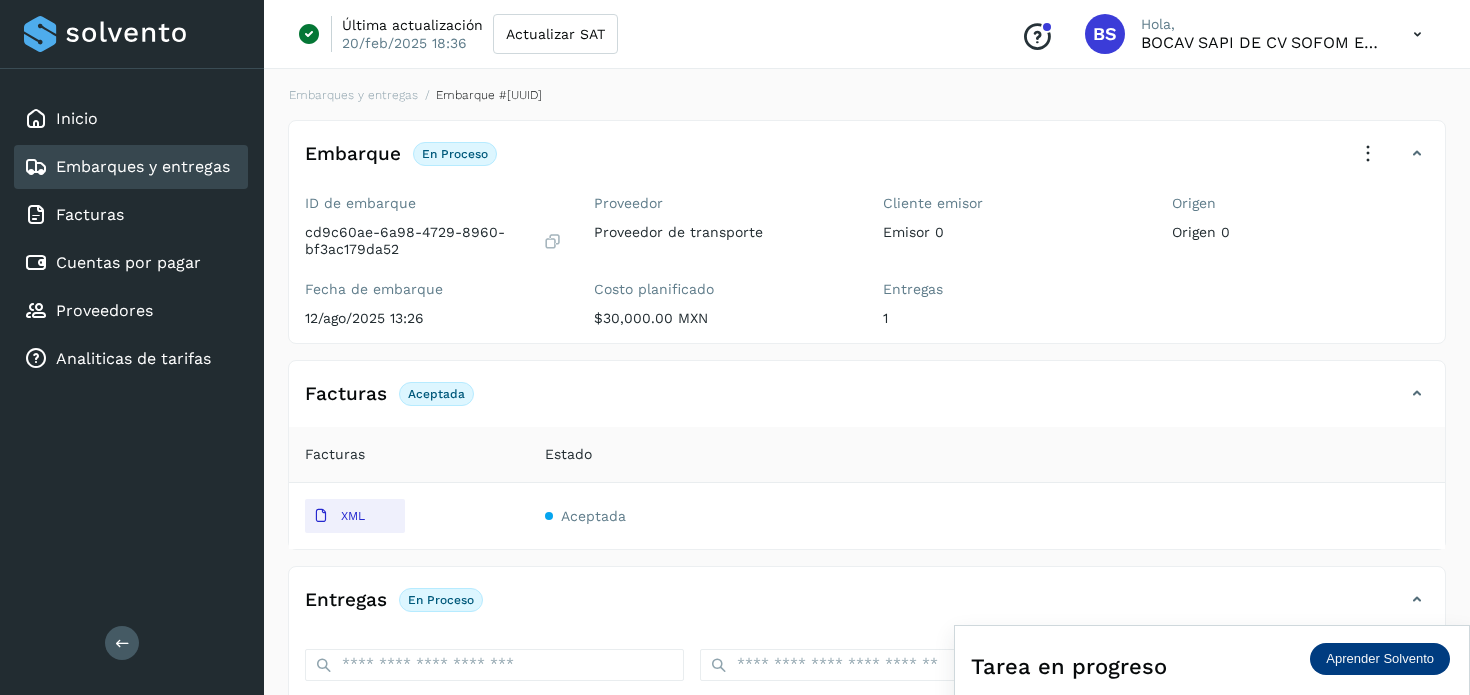 click on "Embarques y entregas" 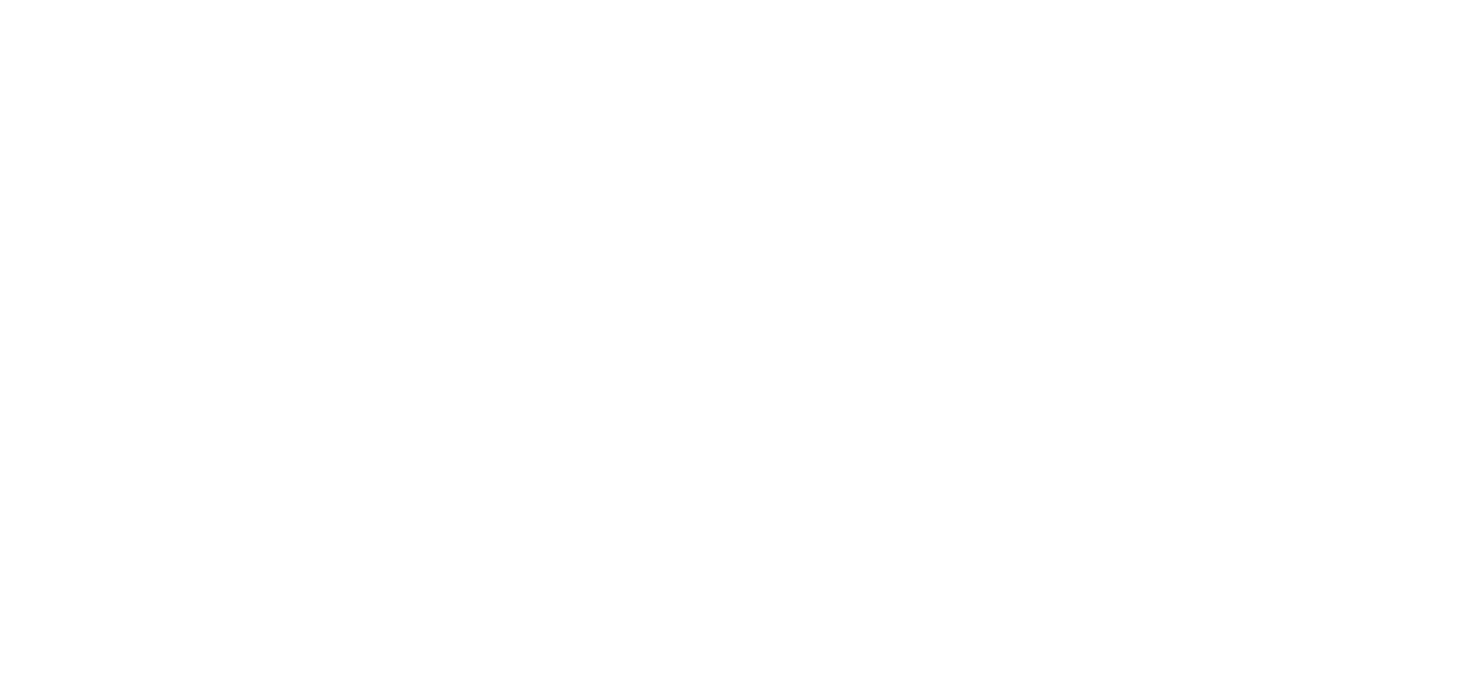 scroll, scrollTop: 0, scrollLeft: 0, axis: both 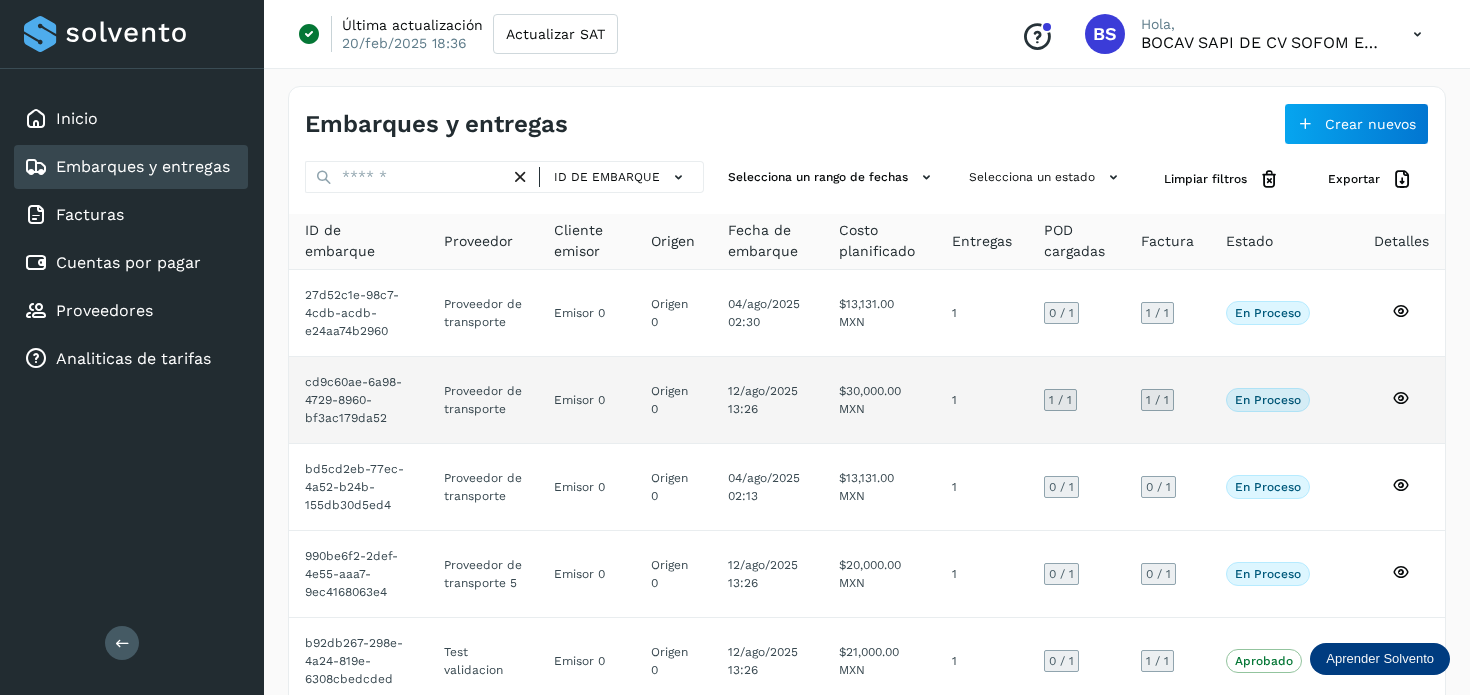 click 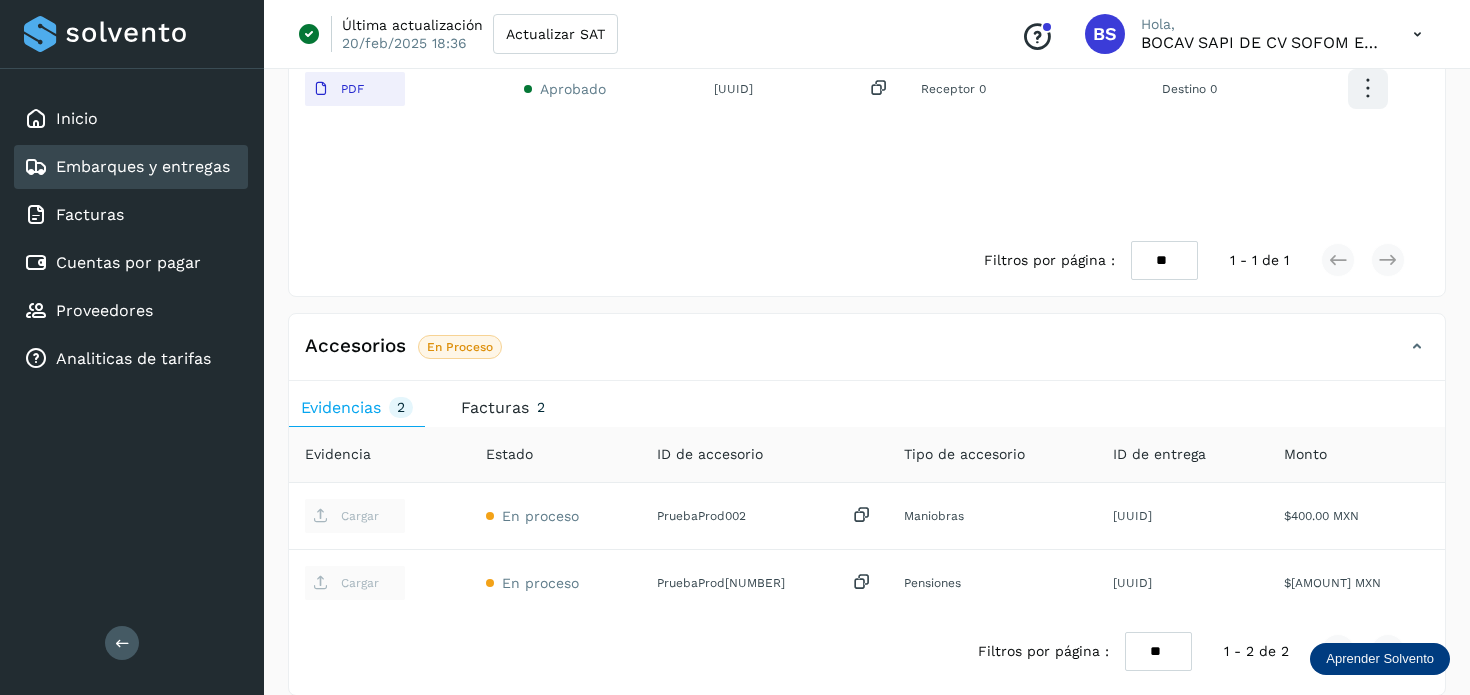 scroll, scrollTop: 624, scrollLeft: 0, axis: vertical 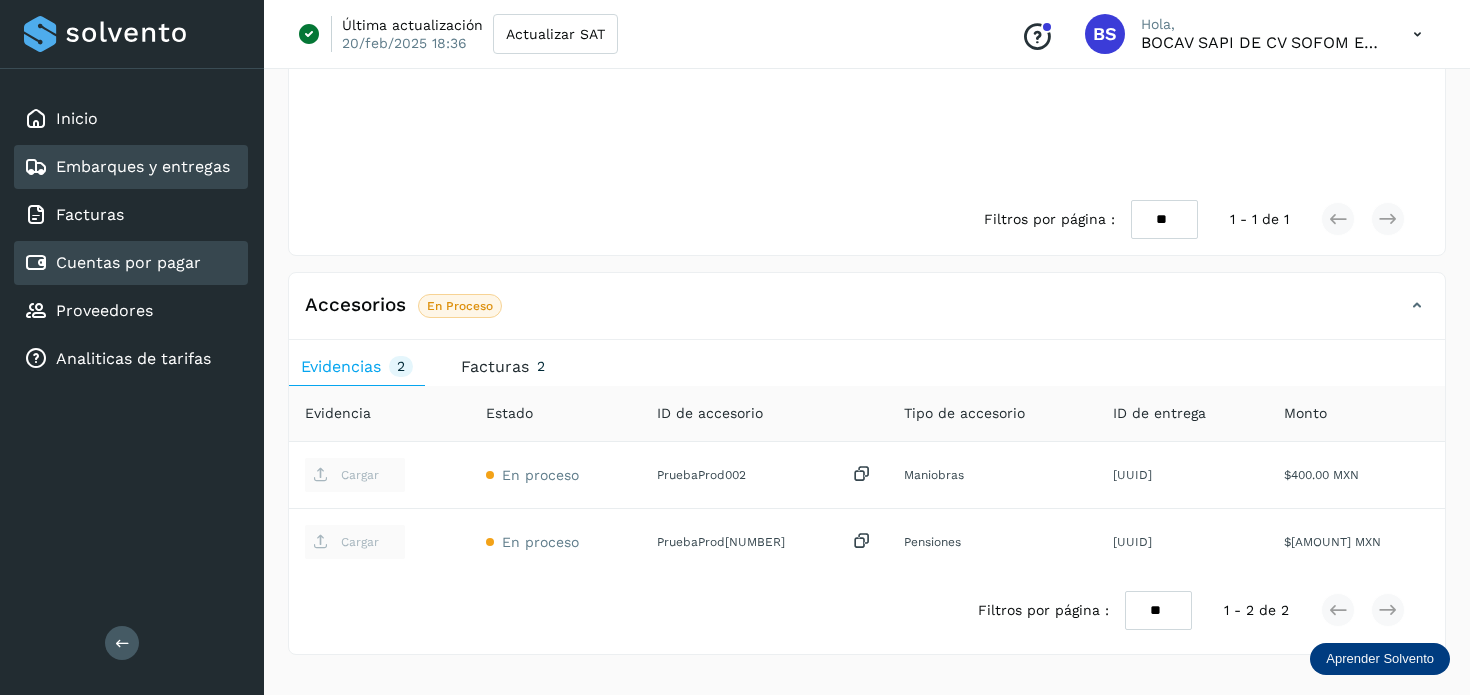click on "Cuentas por pagar" at bounding box center [128, 262] 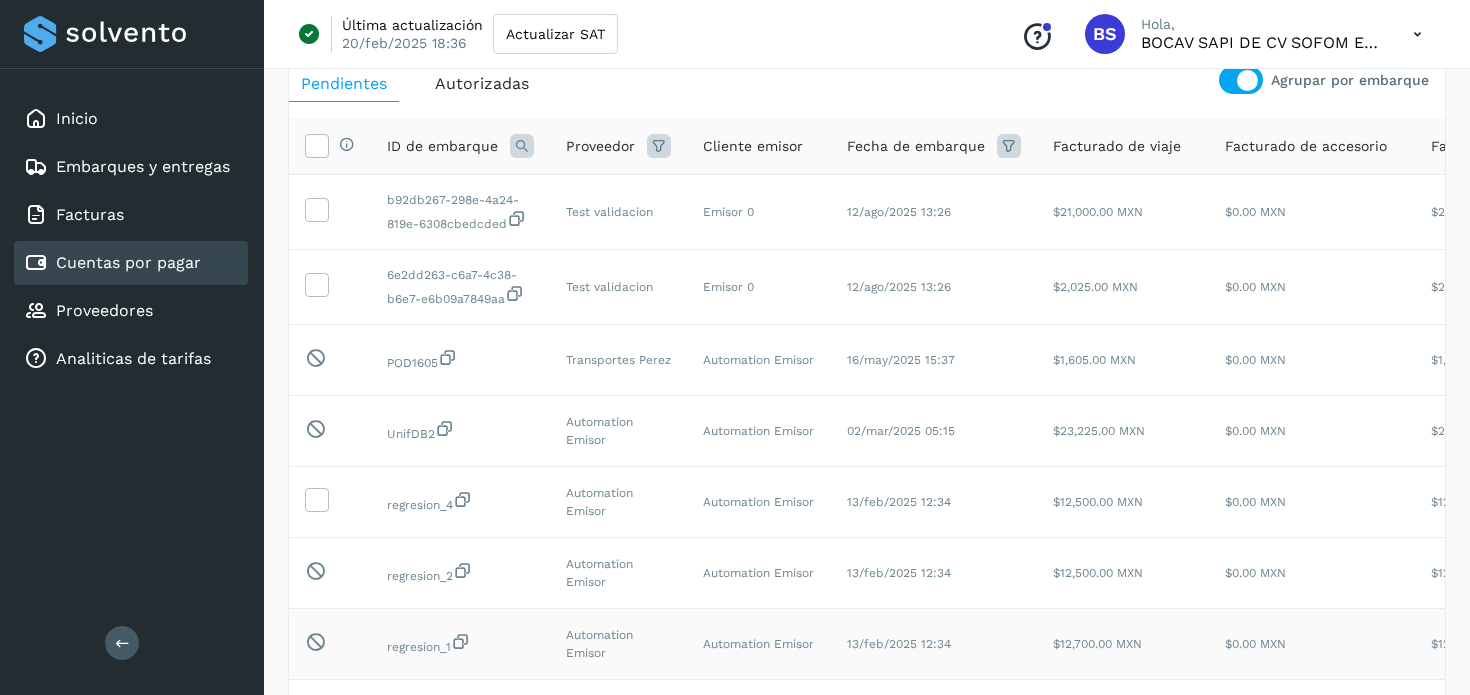 scroll, scrollTop: 0, scrollLeft: 0, axis: both 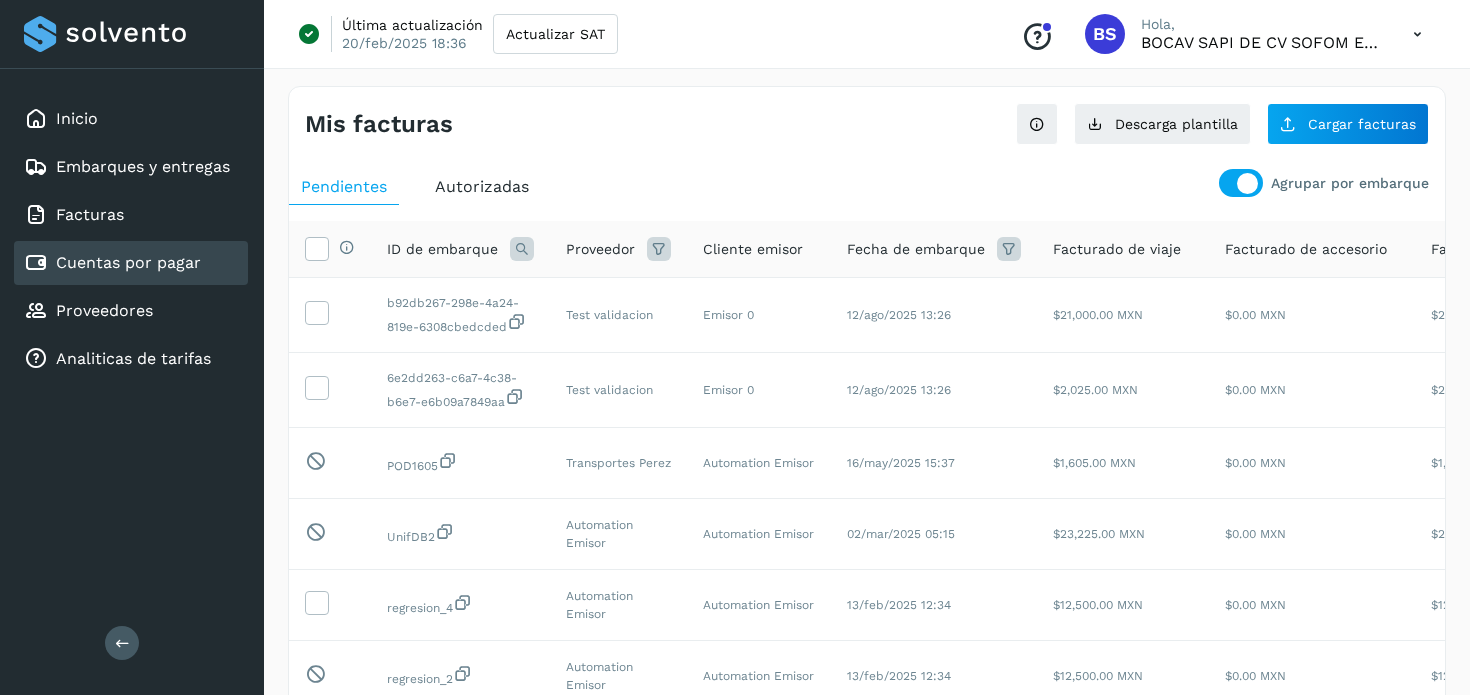 click on "Autorizadas" at bounding box center (482, 186) 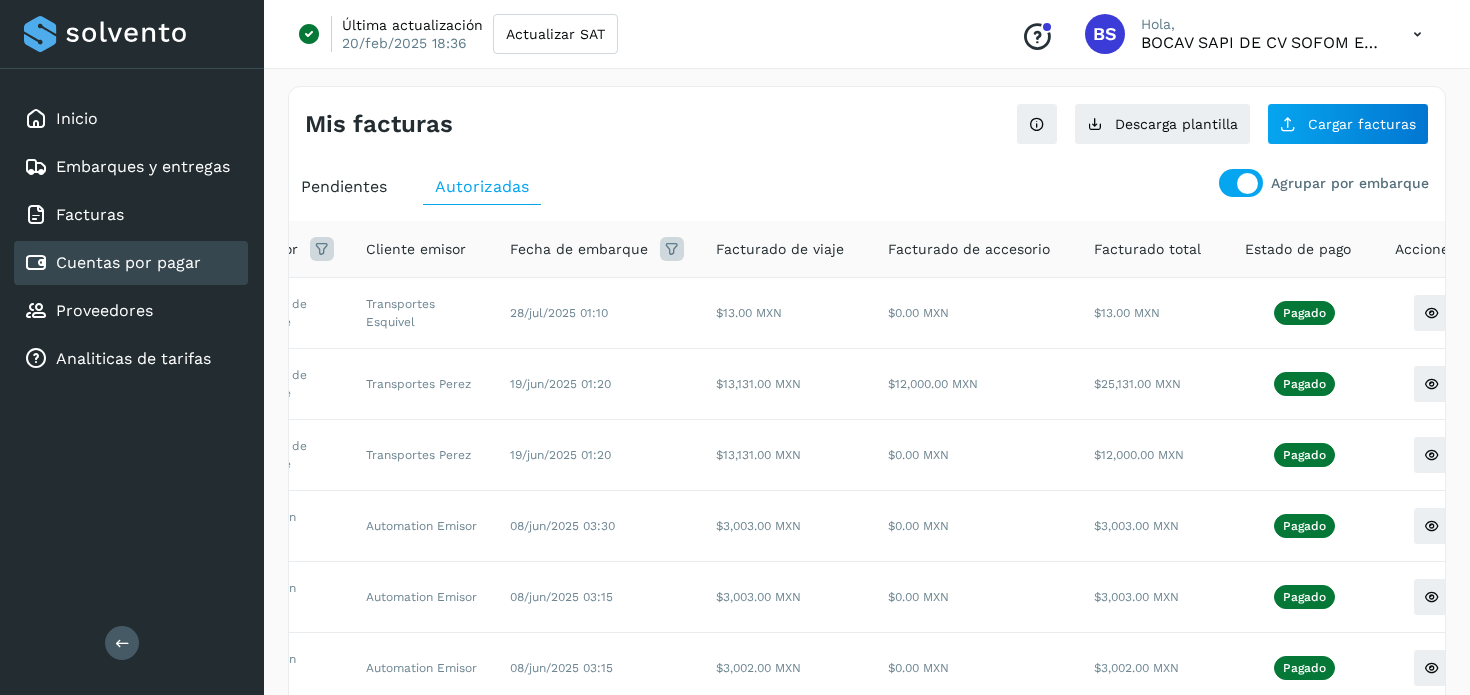 scroll, scrollTop: 0, scrollLeft: 284, axis: horizontal 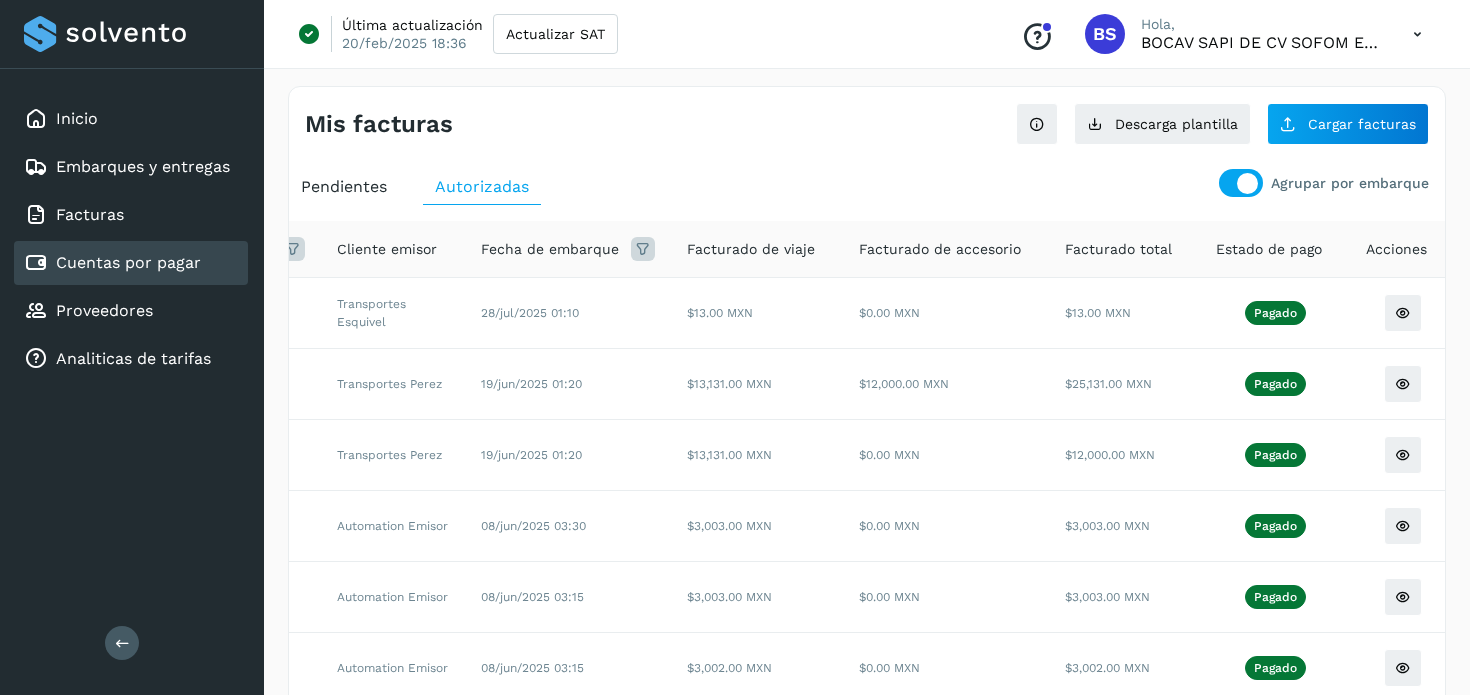 click on "Pendientes" at bounding box center [344, 186] 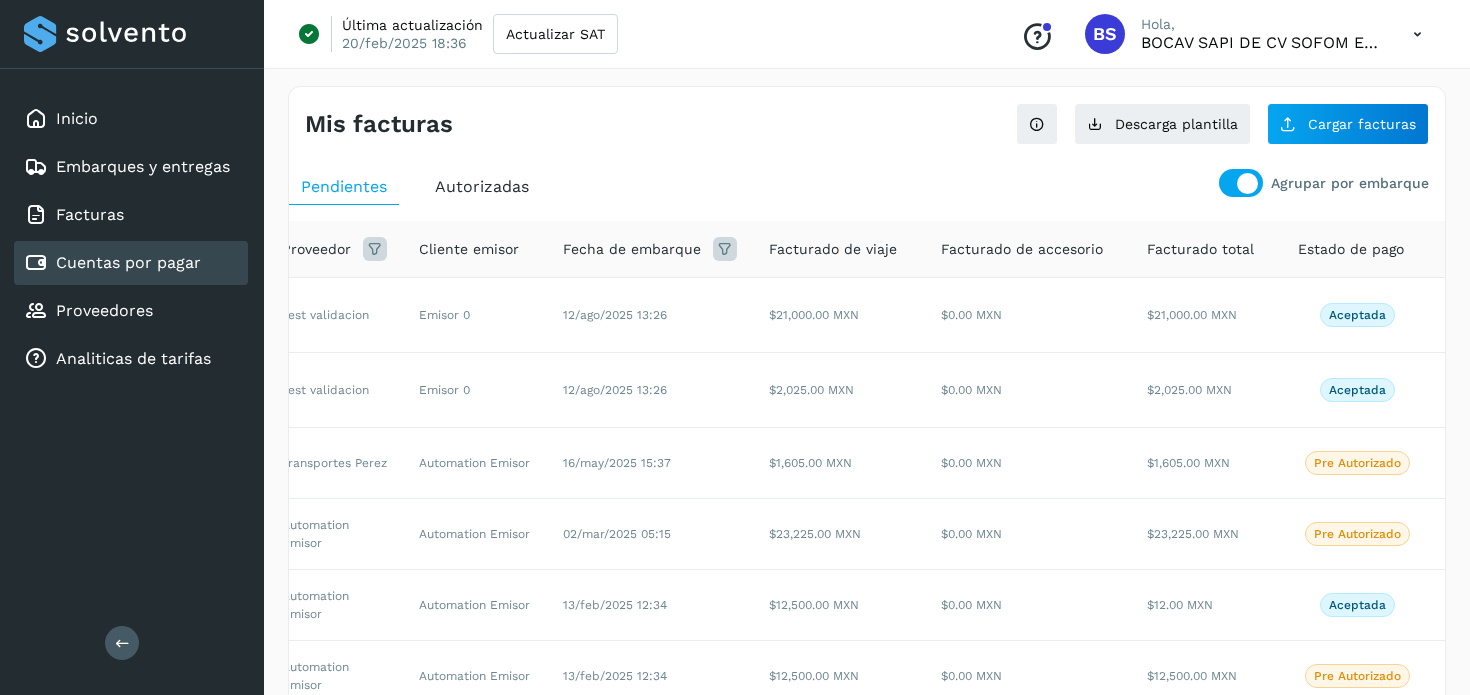scroll, scrollTop: 0, scrollLeft: 0, axis: both 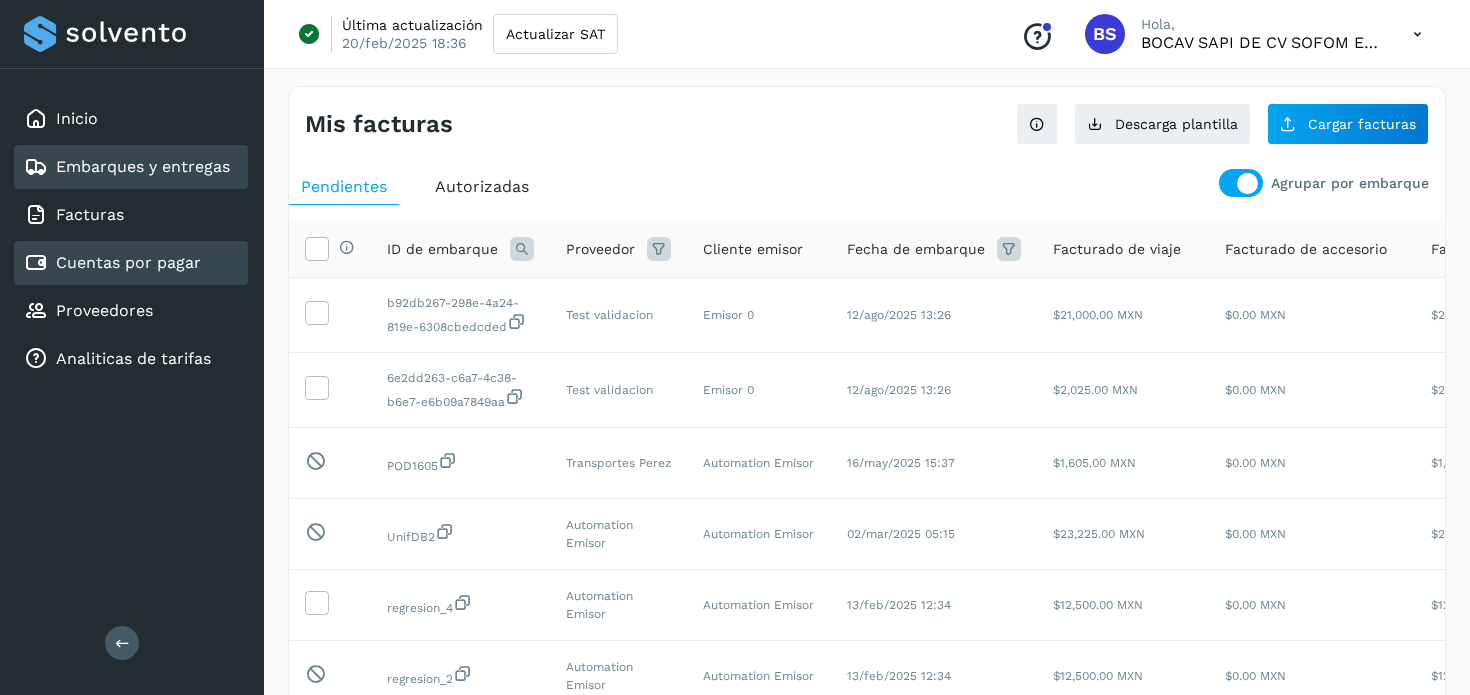 click on "Embarques y entregas" 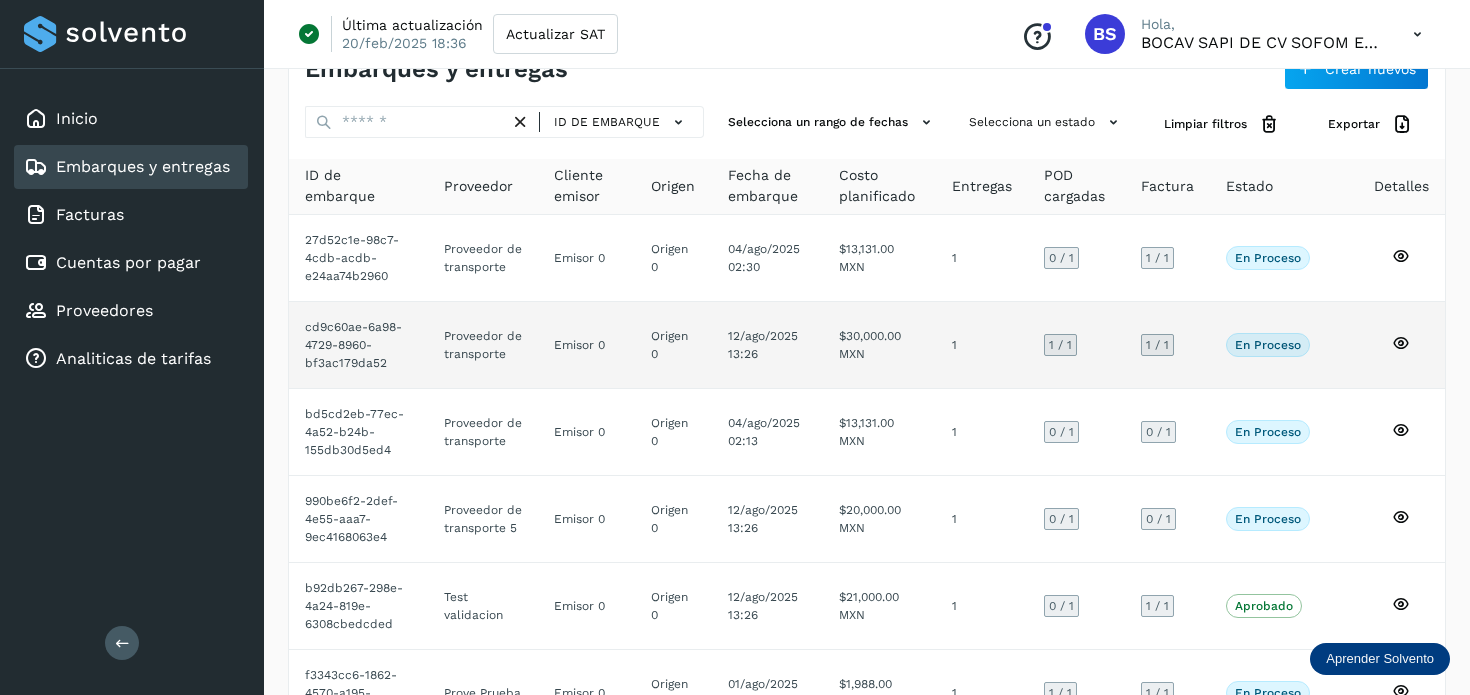 scroll, scrollTop: 0, scrollLeft: 0, axis: both 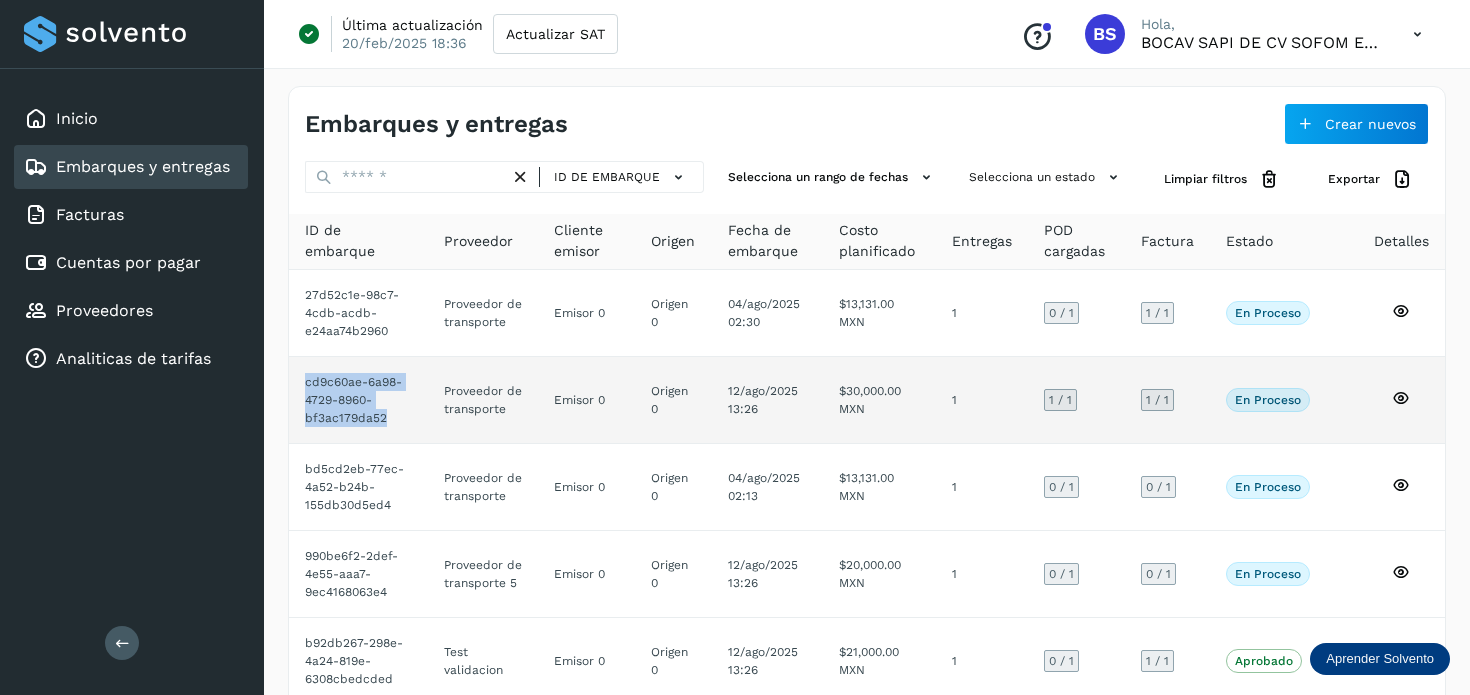 drag, startPoint x: 387, startPoint y: 421, endPoint x: 305, endPoint y: 385, distance: 89.55445 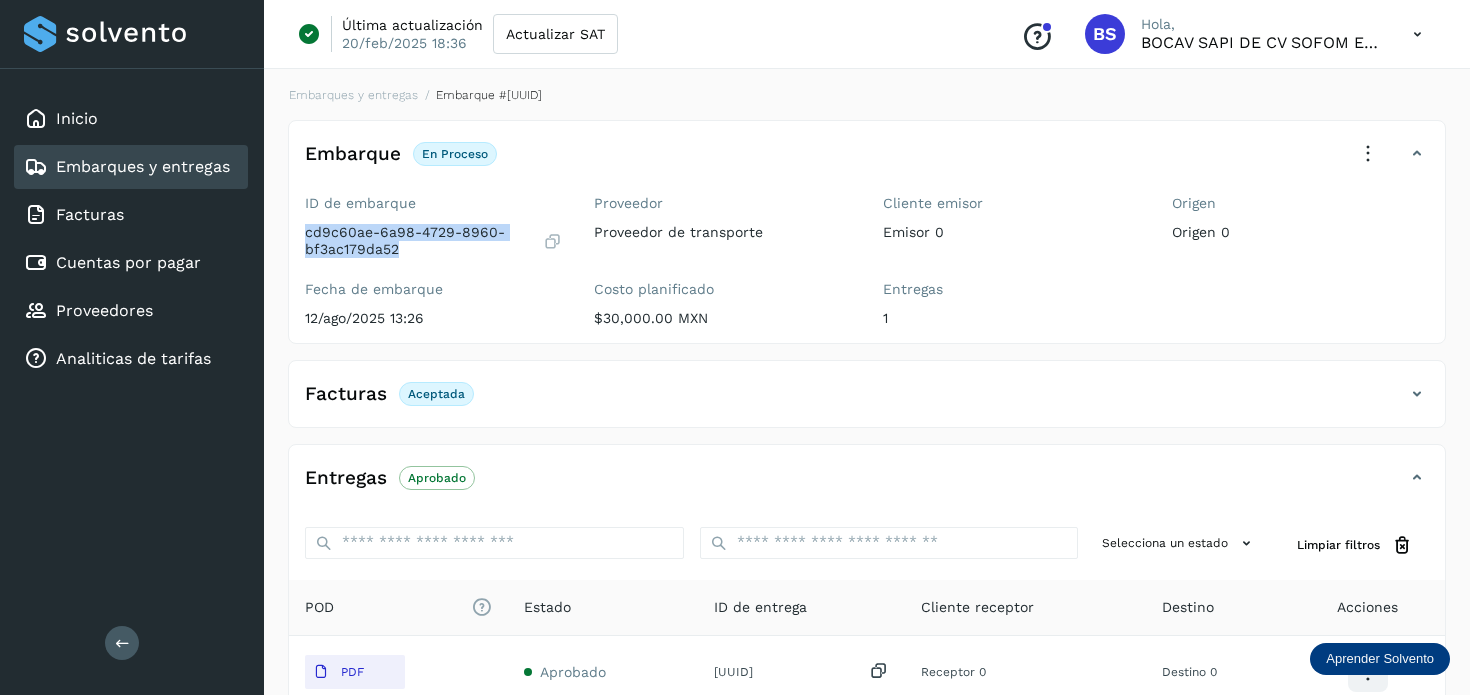 drag, startPoint x: 401, startPoint y: 251, endPoint x: 305, endPoint y: 237, distance: 97.015465 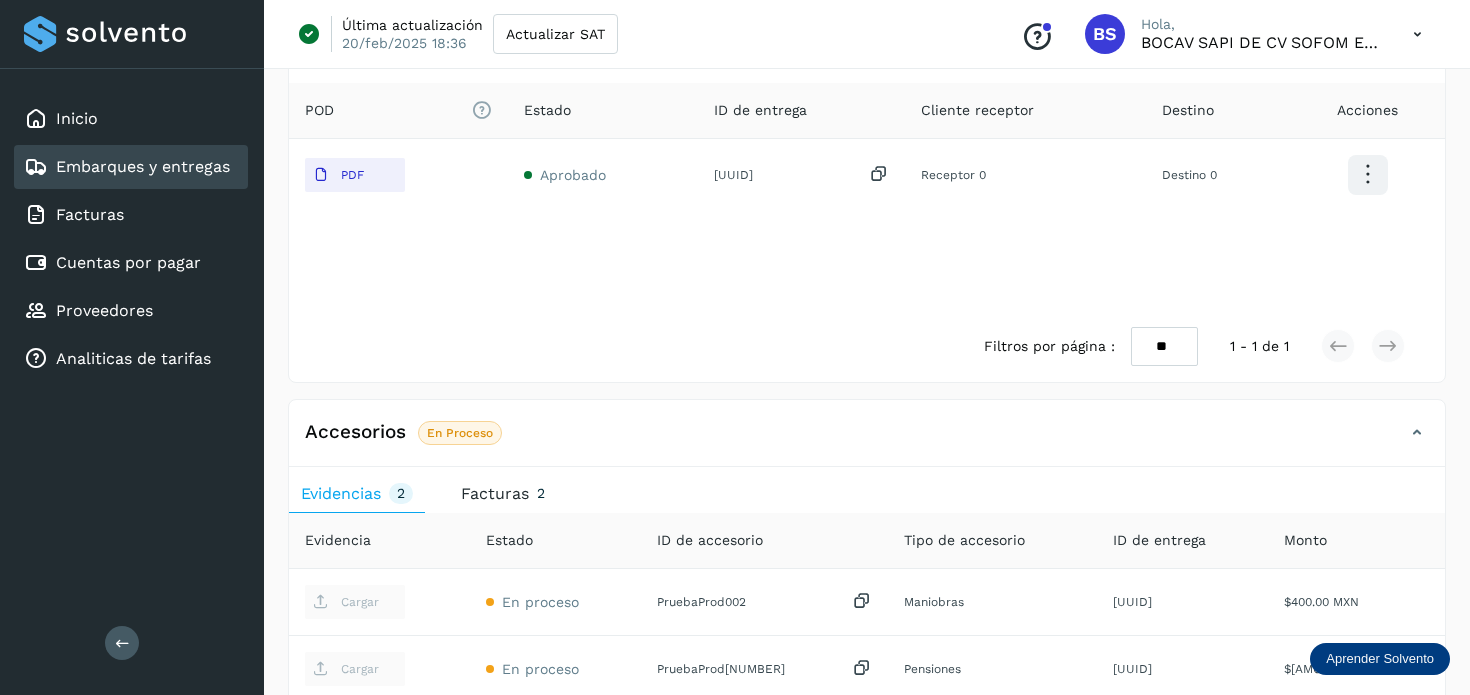 scroll, scrollTop: 624, scrollLeft: 0, axis: vertical 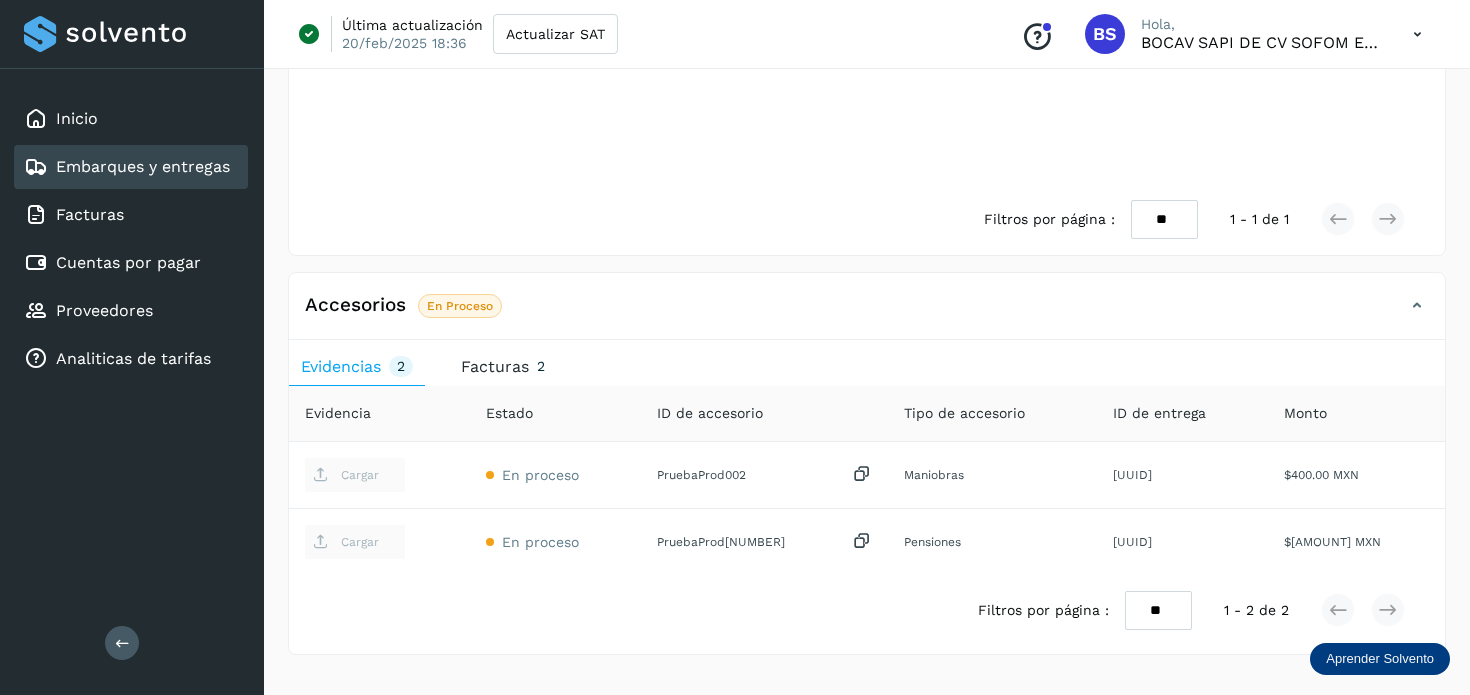 click on "Facturas" at bounding box center (495, 366) 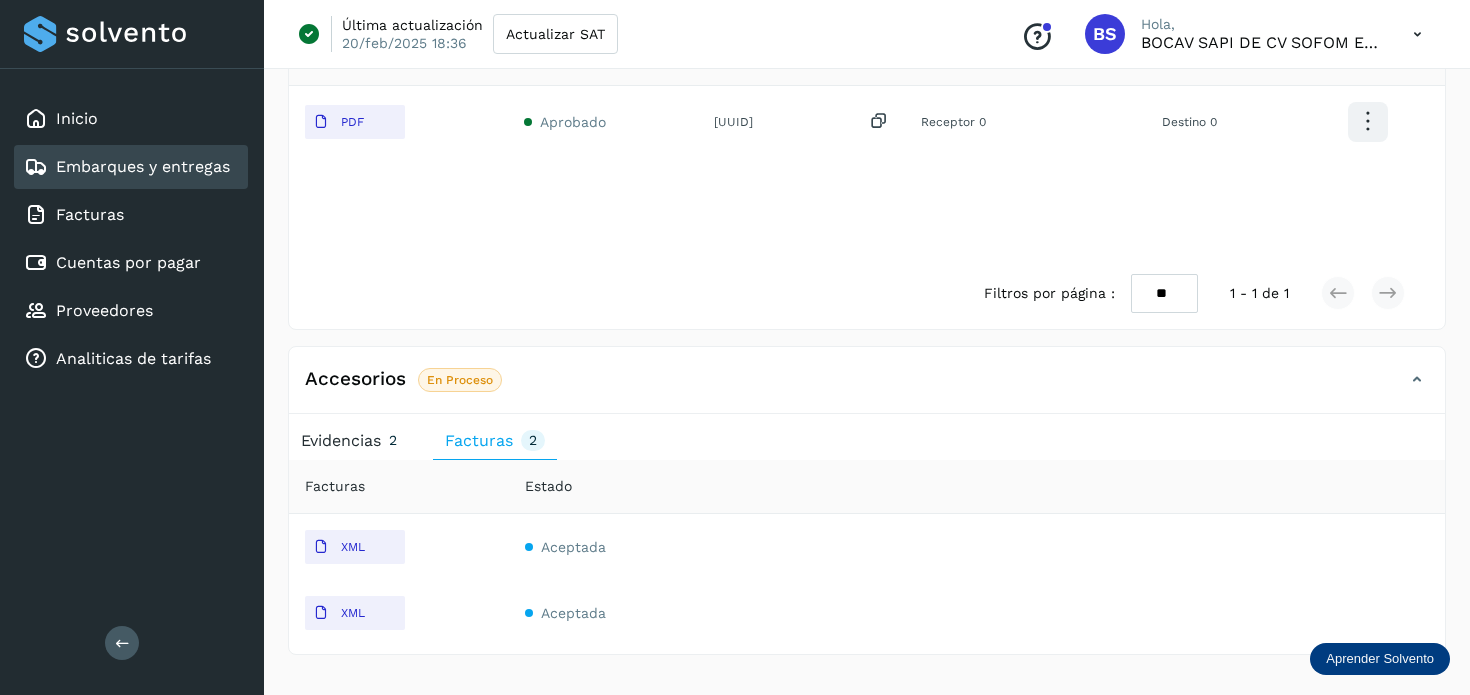 scroll, scrollTop: 550, scrollLeft: 0, axis: vertical 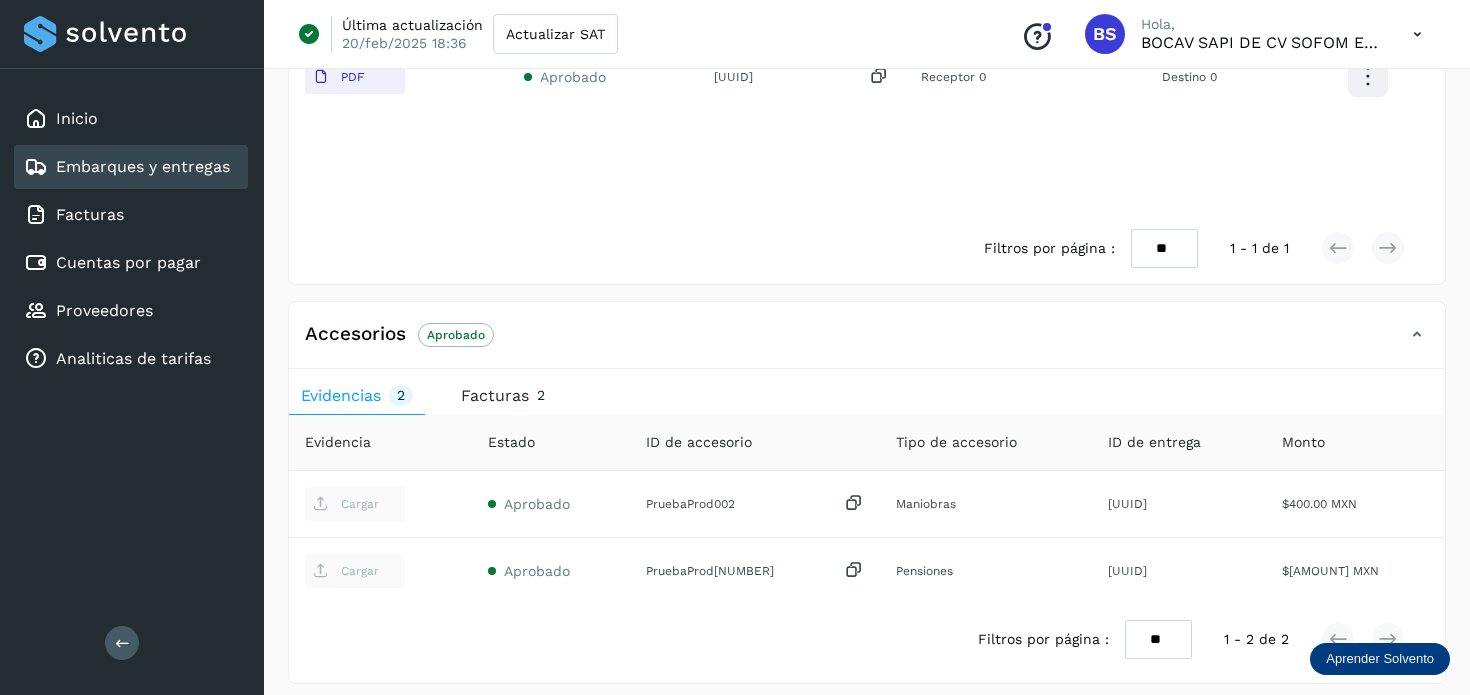 click on "Embarques y entregas" at bounding box center (143, 166) 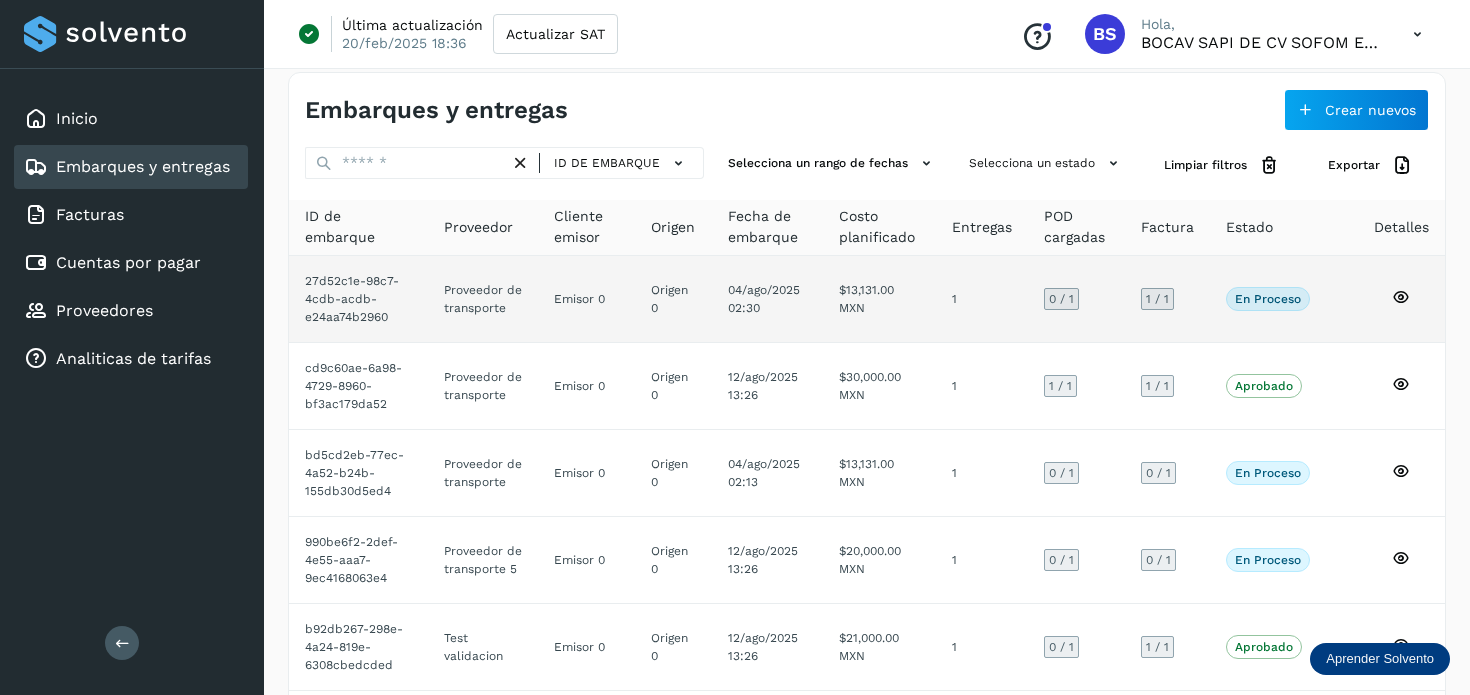 scroll, scrollTop: 0, scrollLeft: 0, axis: both 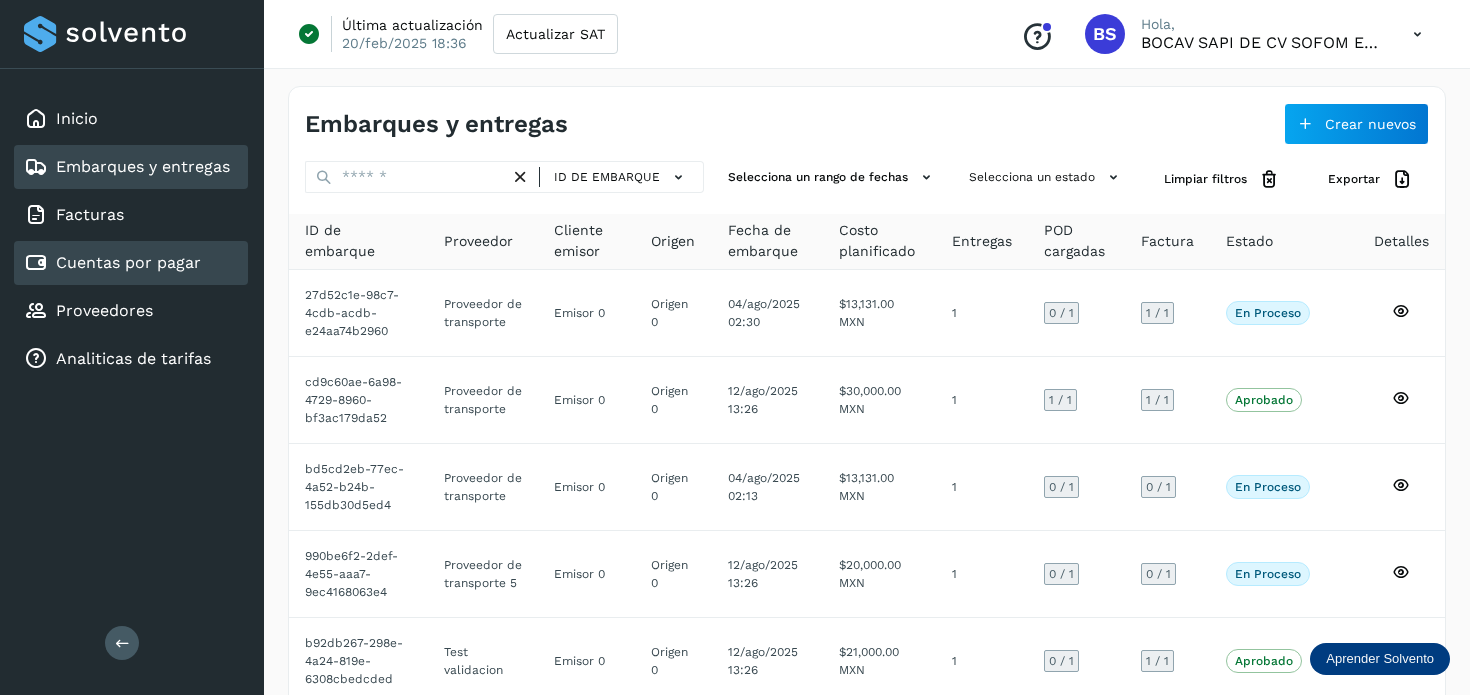 click on "Cuentas por pagar" at bounding box center [128, 262] 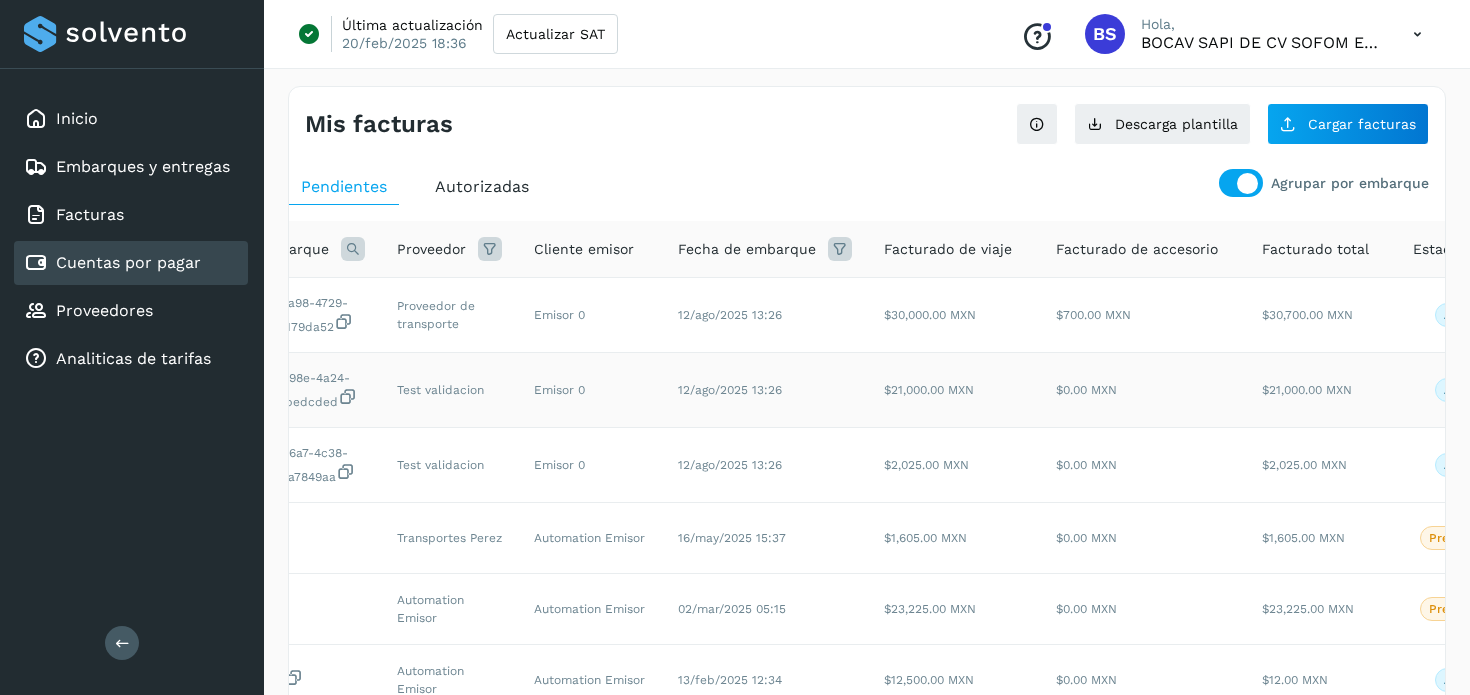 scroll, scrollTop: 0, scrollLeft: 0, axis: both 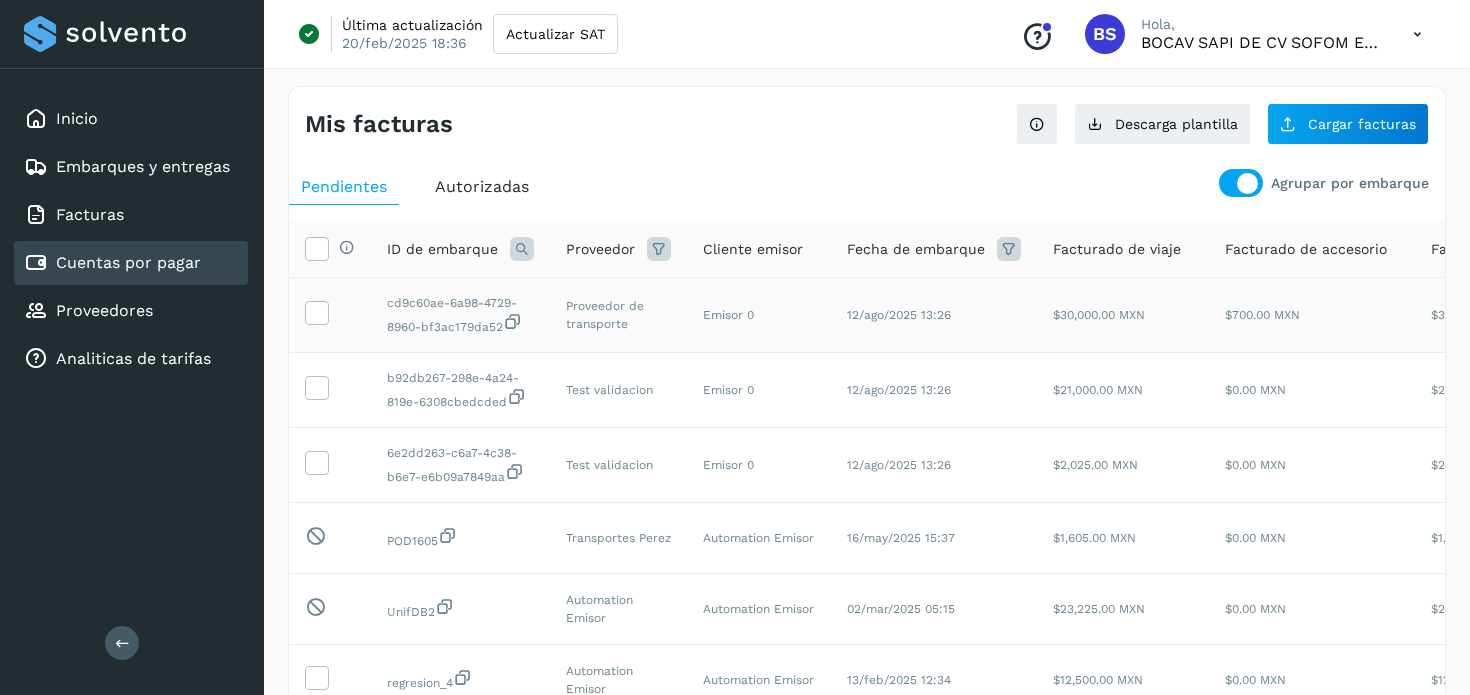 click at bounding box center [330, 315] 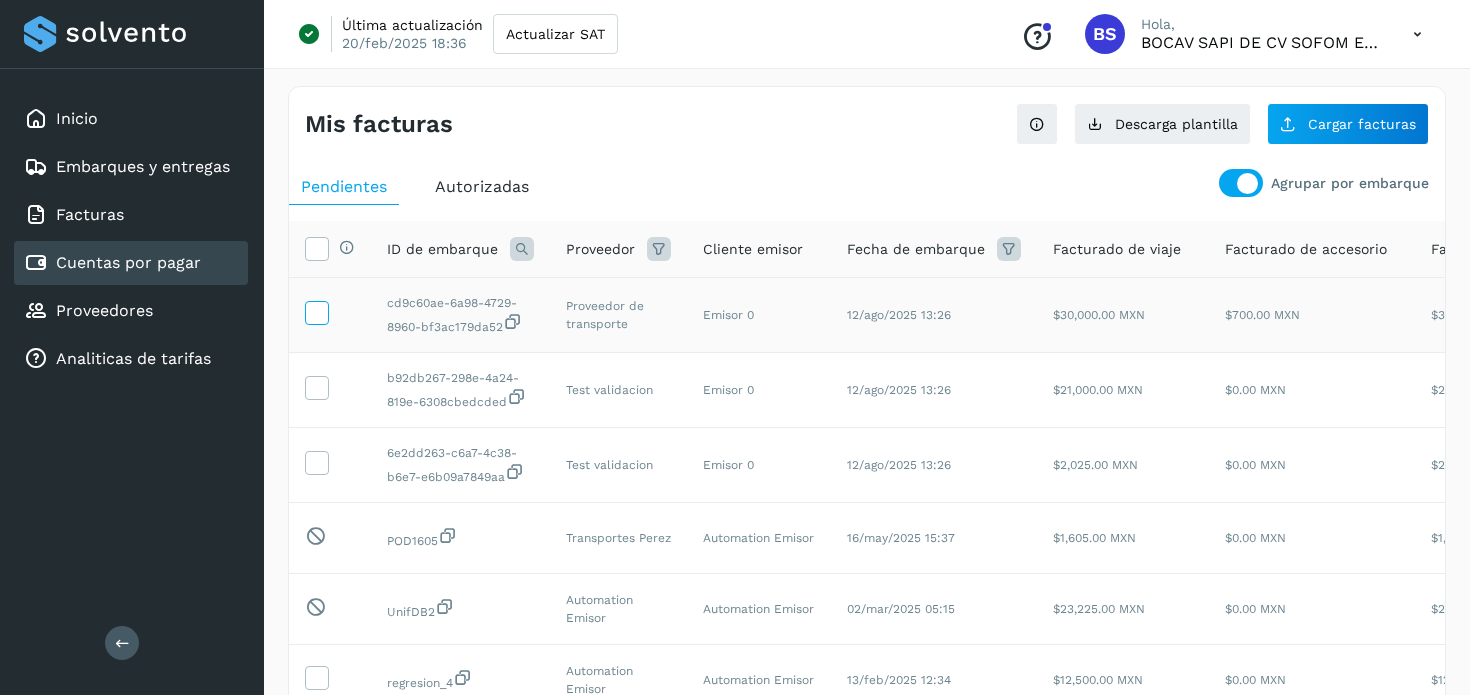 click at bounding box center [316, 311] 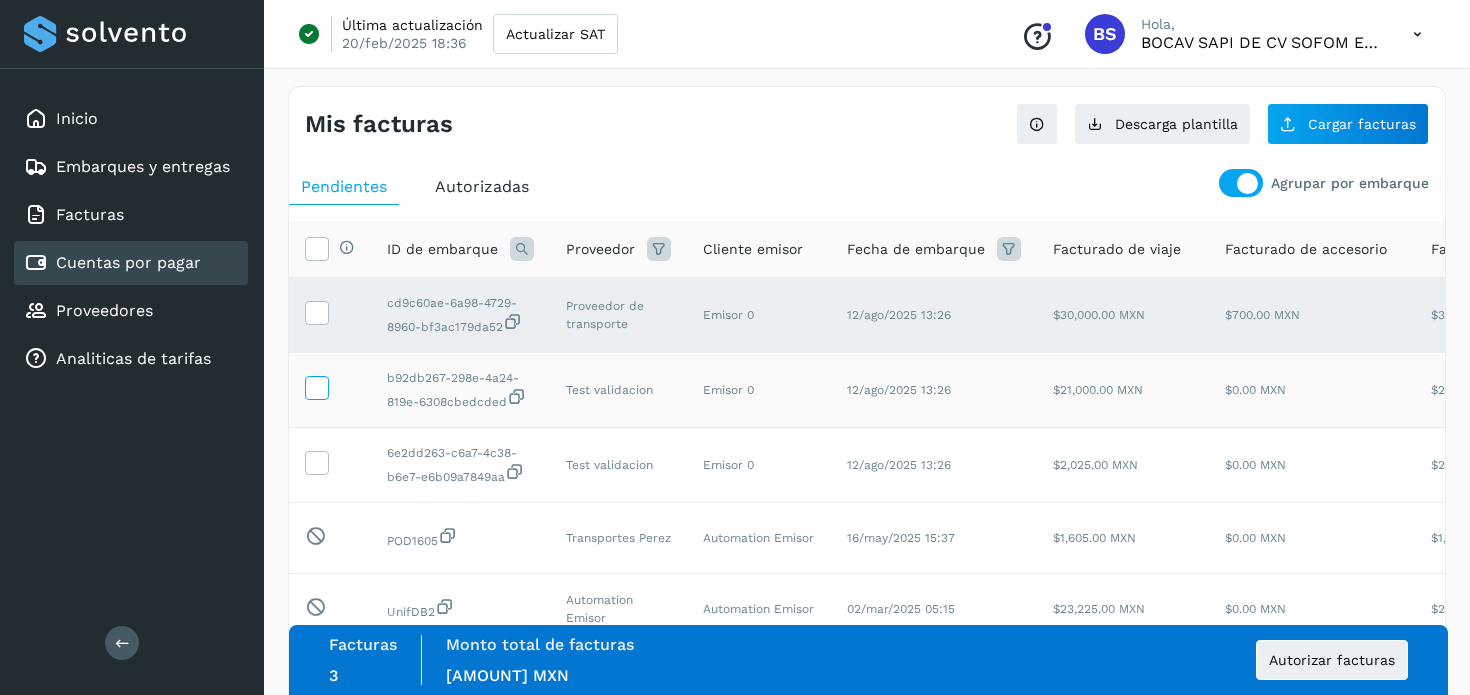 click at bounding box center (316, 386) 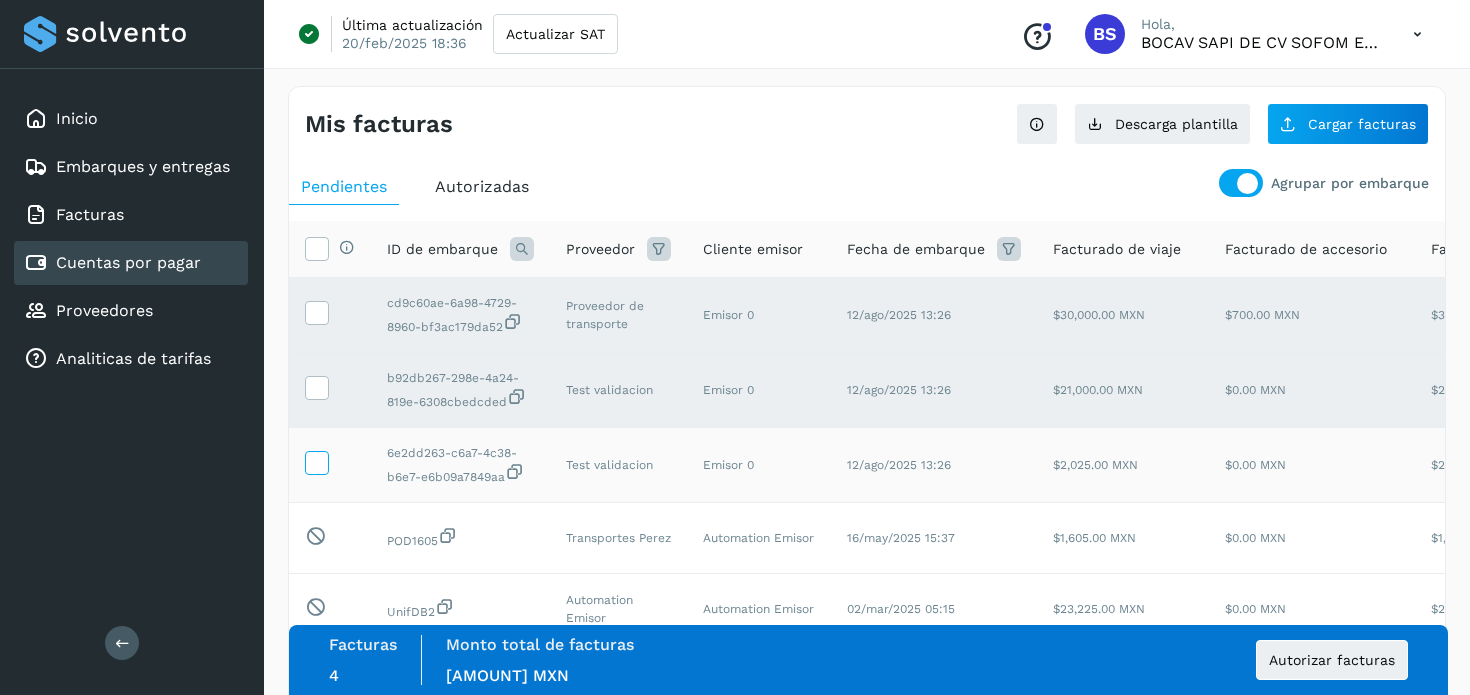 click at bounding box center [316, 461] 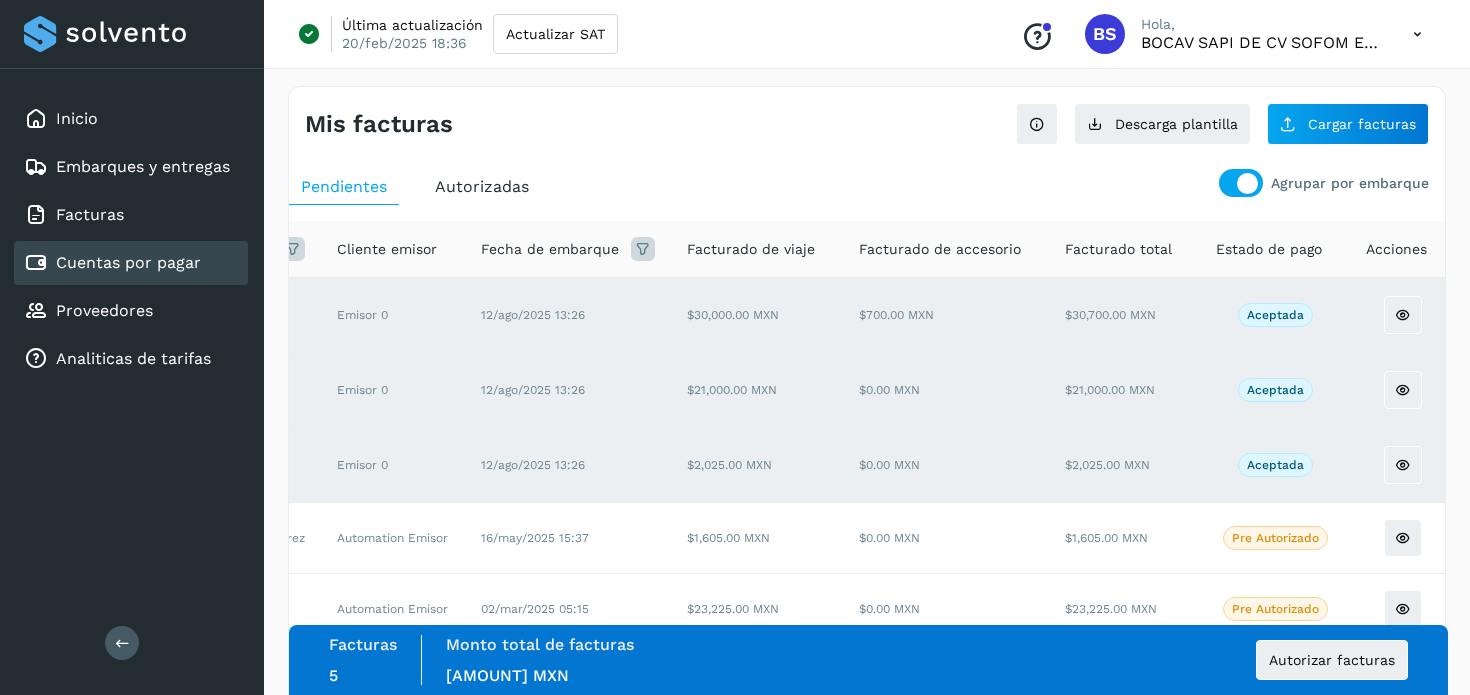 scroll, scrollTop: 0, scrollLeft: 0, axis: both 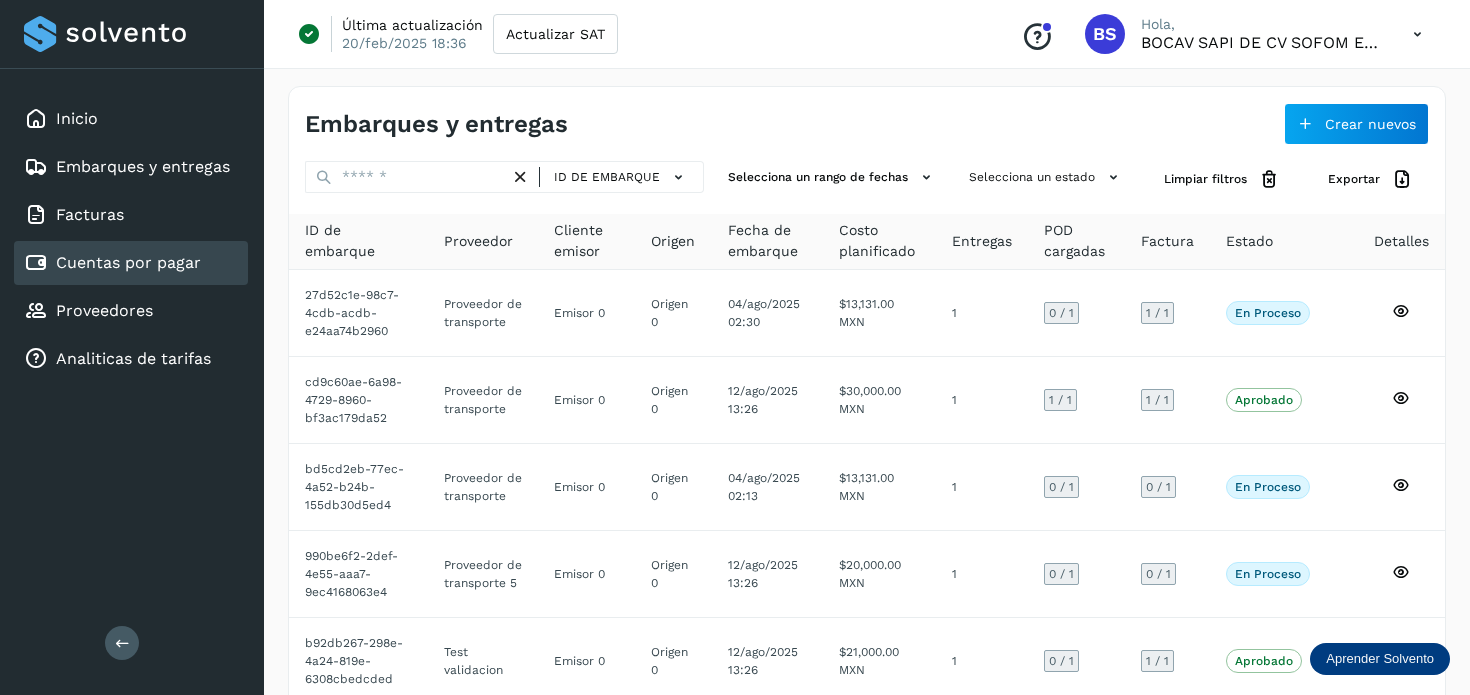 click on "Cuentas por pagar" at bounding box center [128, 262] 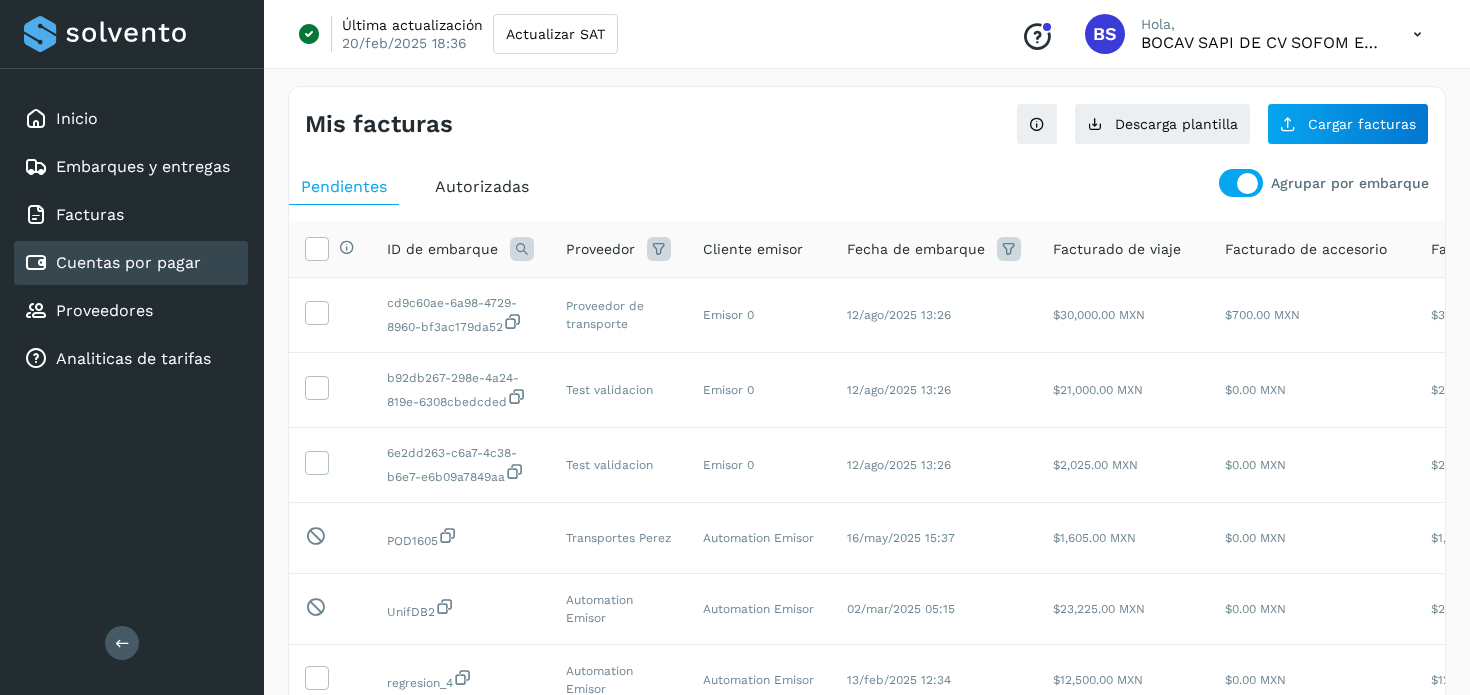 click on "Autorizadas" at bounding box center (482, 187) 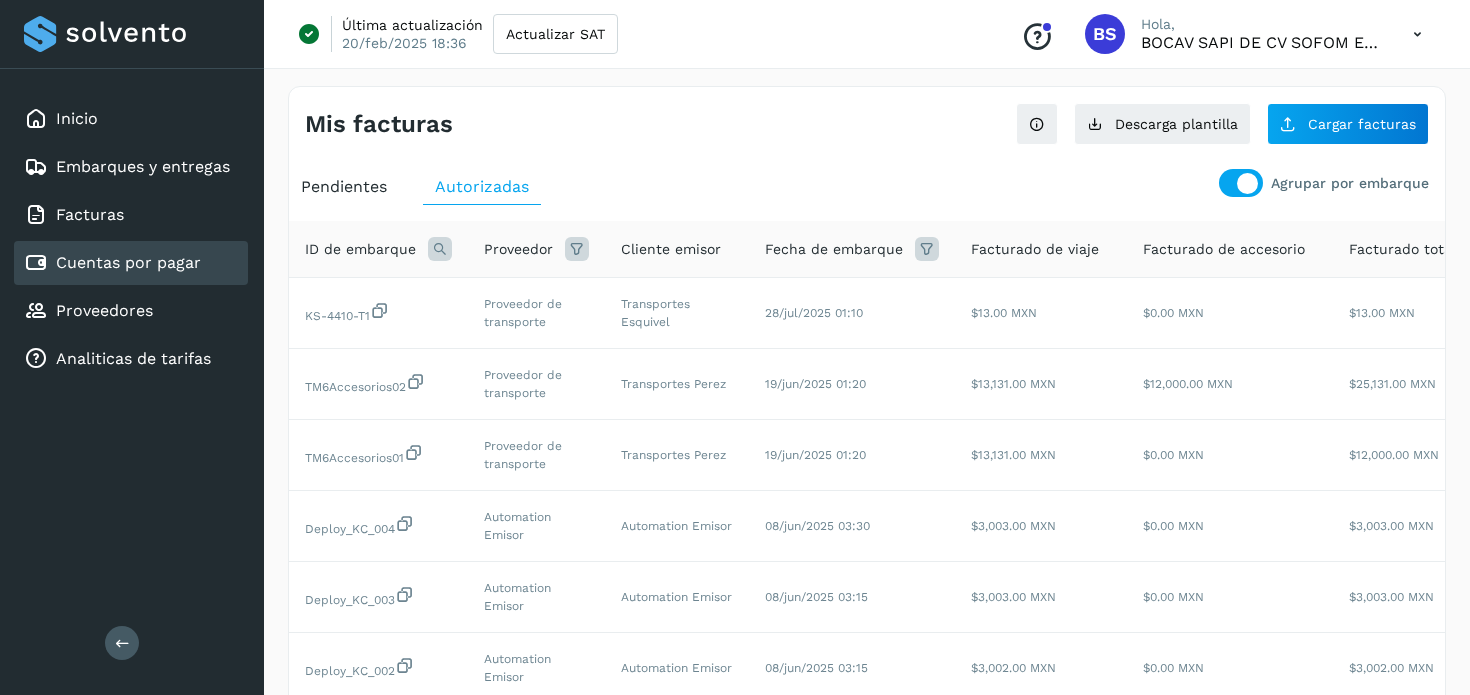 click on "Pendientes" at bounding box center [344, 186] 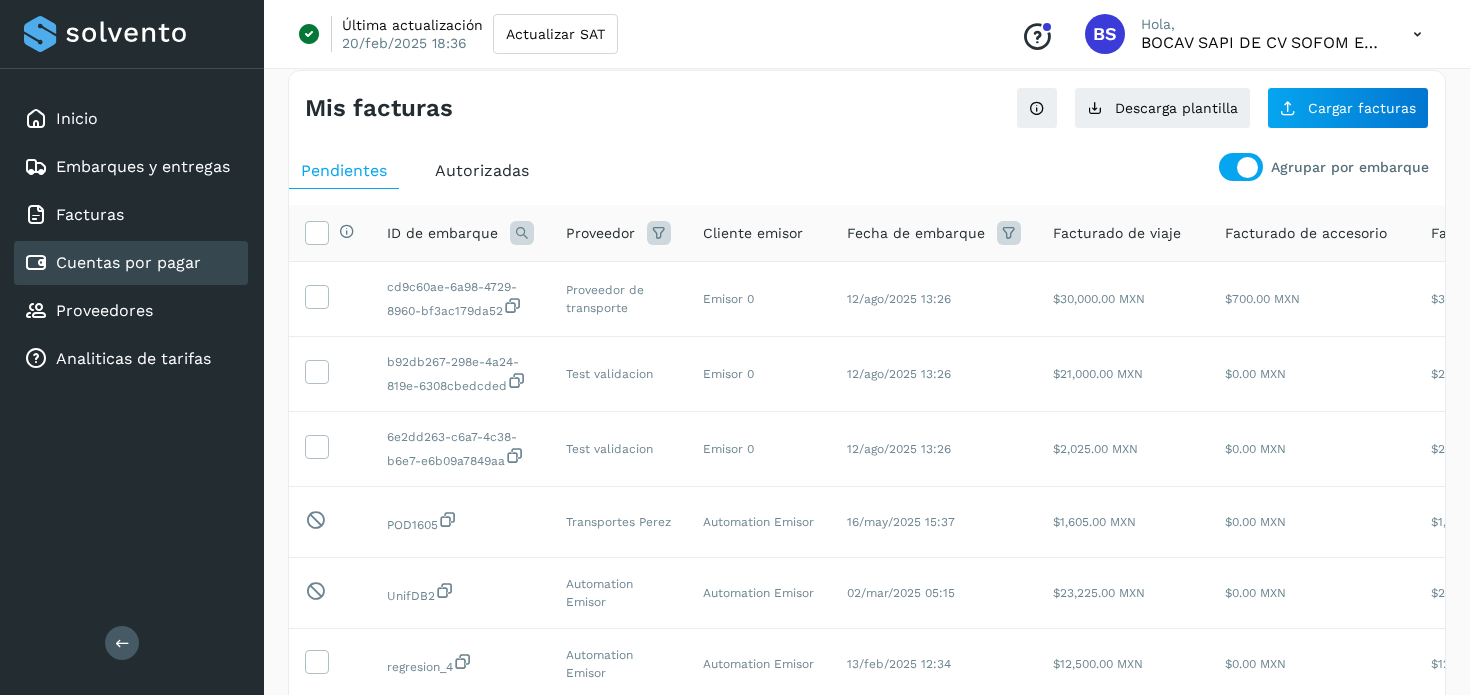 scroll, scrollTop: 0, scrollLeft: 0, axis: both 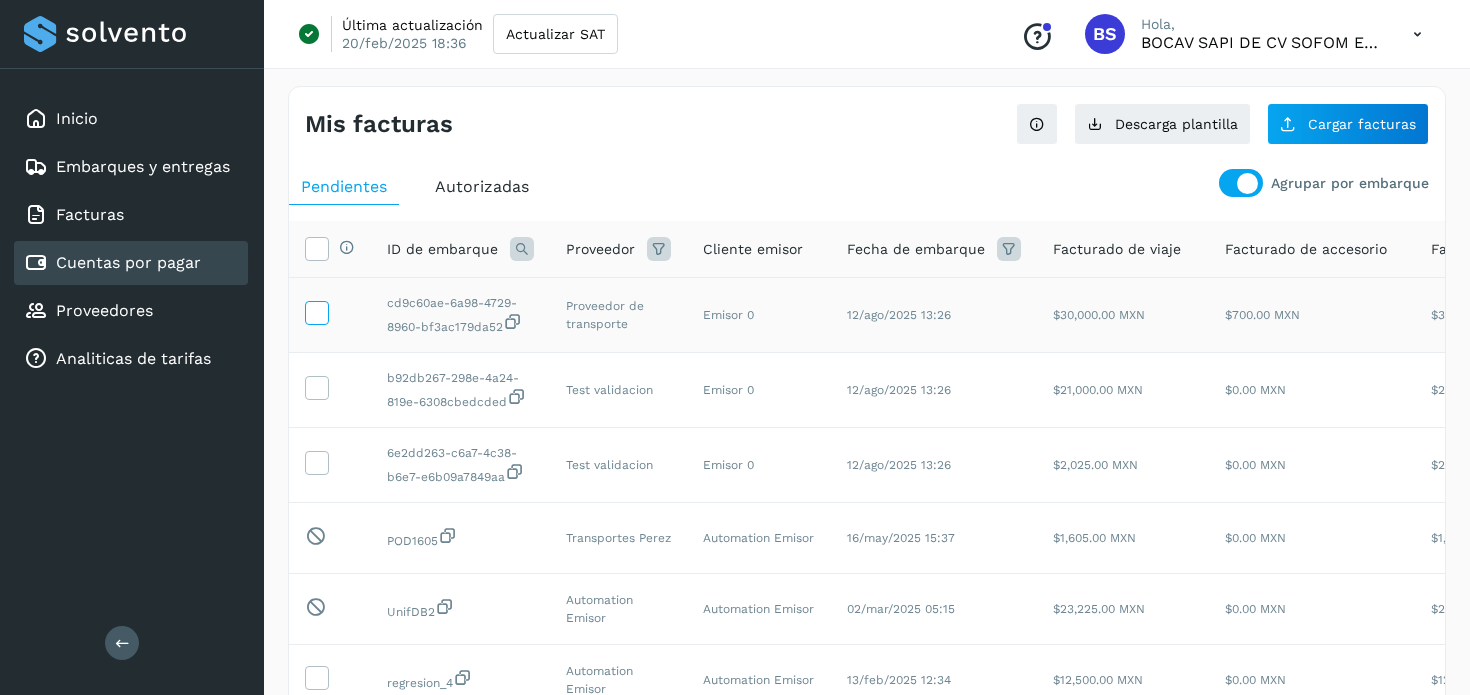 click at bounding box center [316, 311] 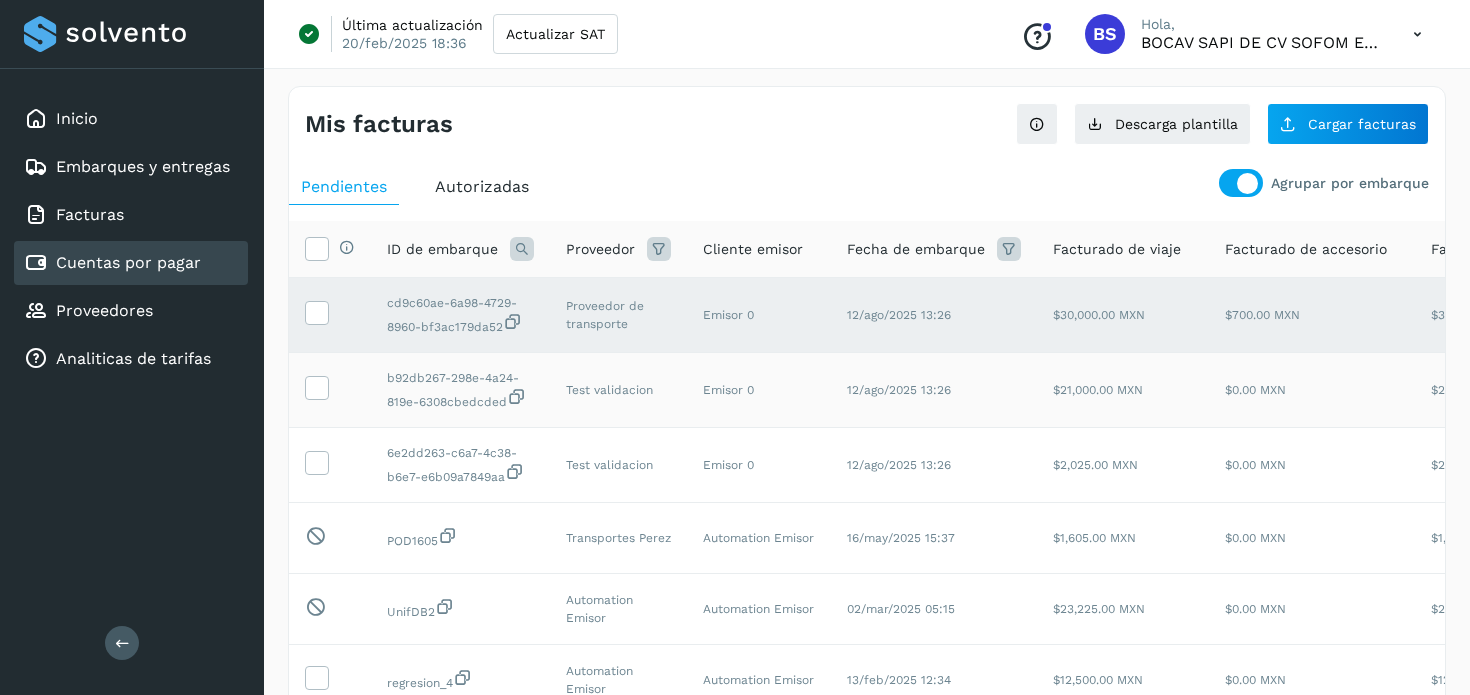 click at bounding box center (330, 390) 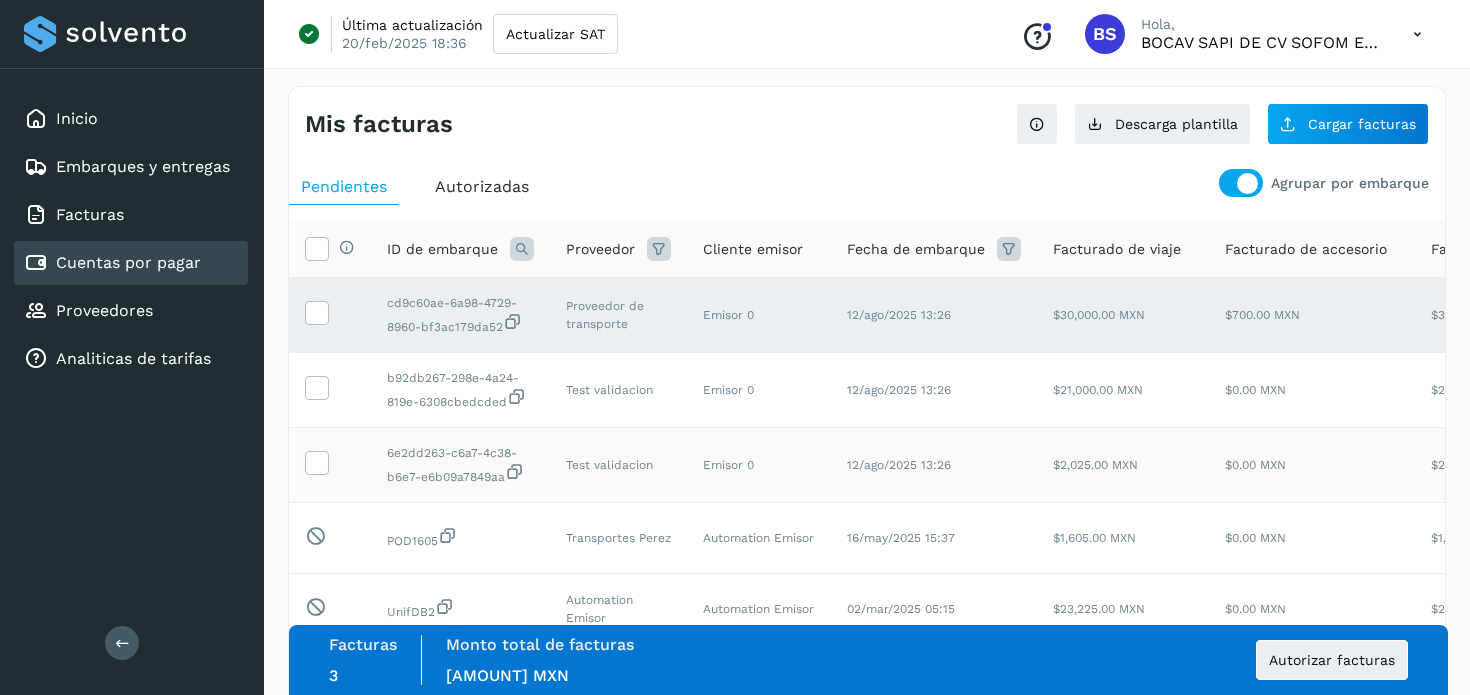 click at bounding box center [330, 465] 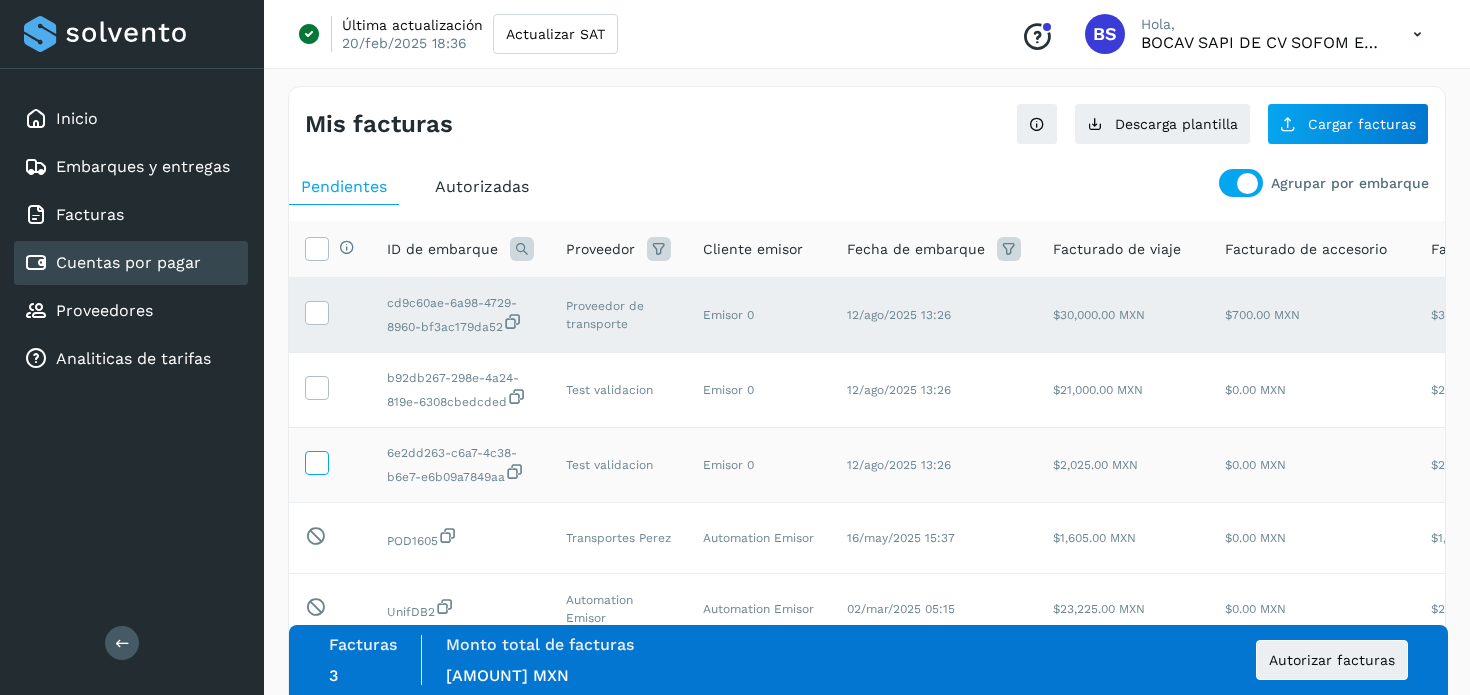 click at bounding box center (316, 461) 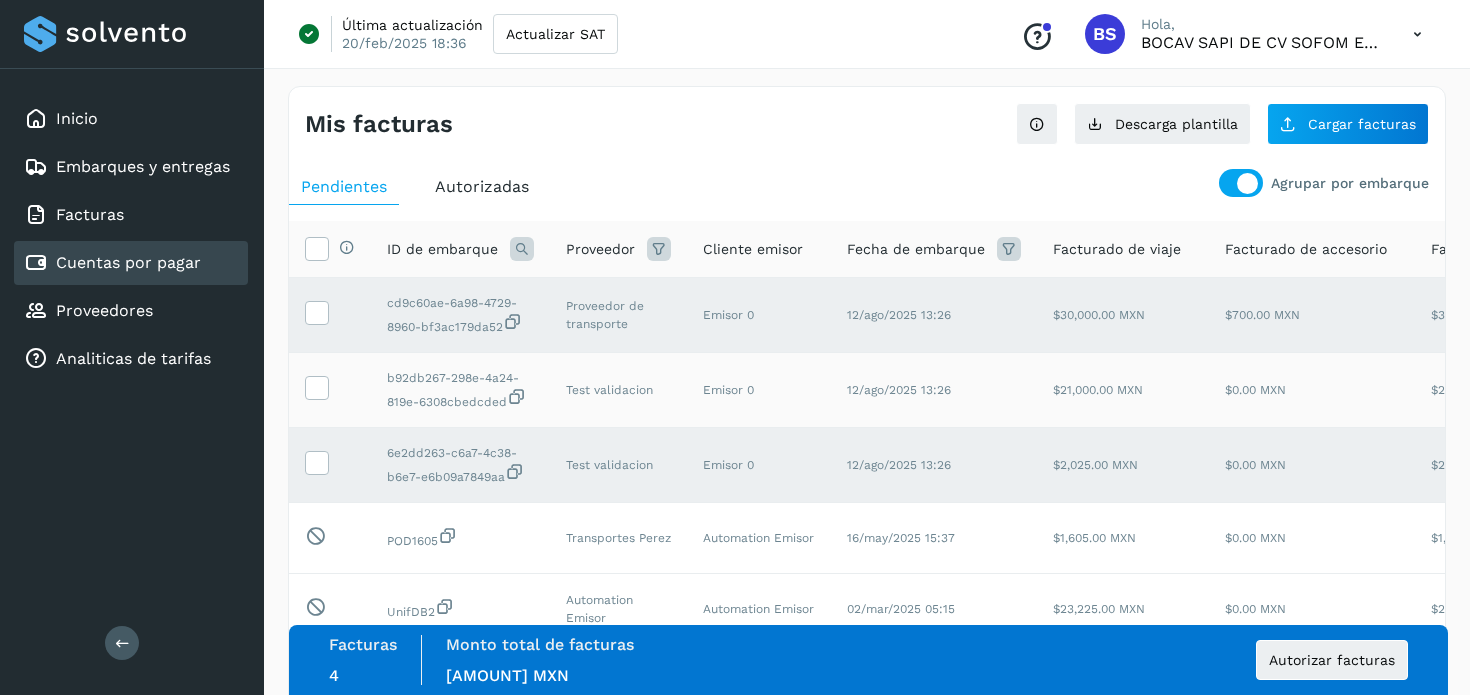 click at bounding box center [330, 390] 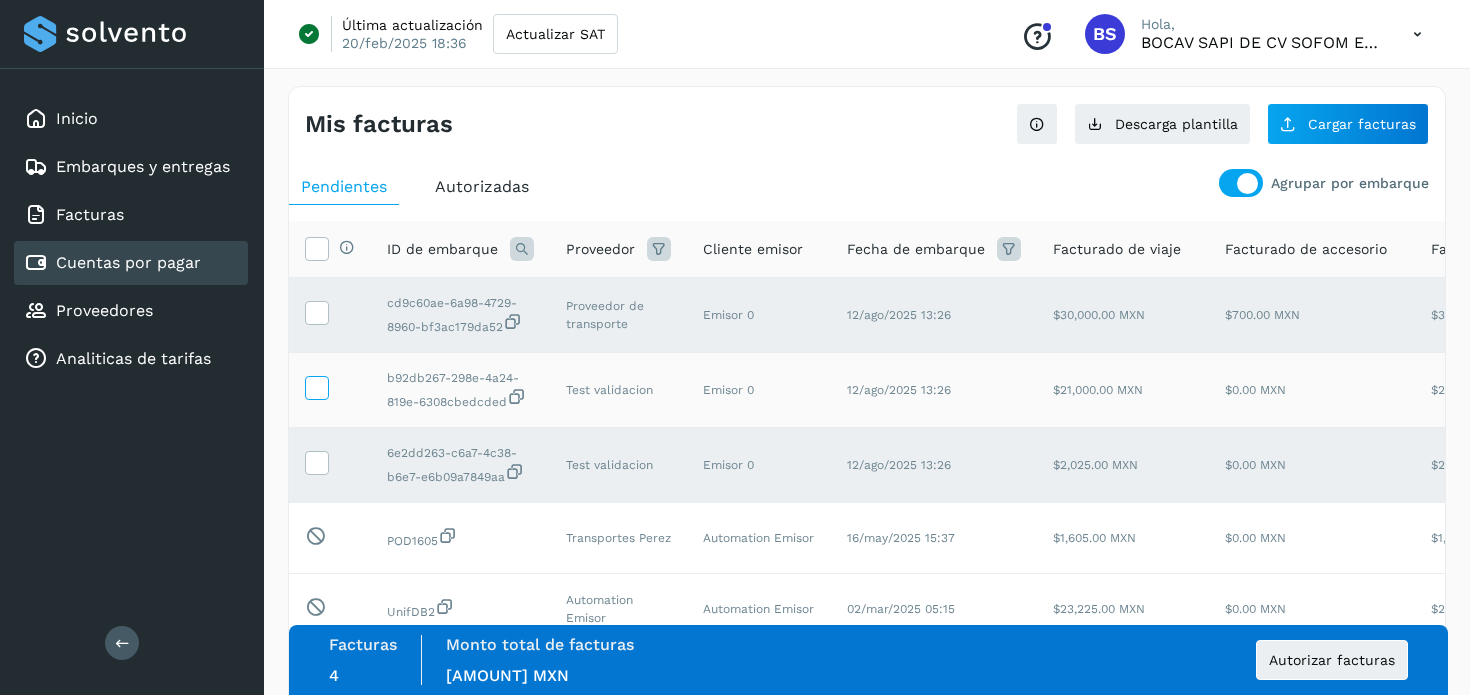 click at bounding box center [316, 386] 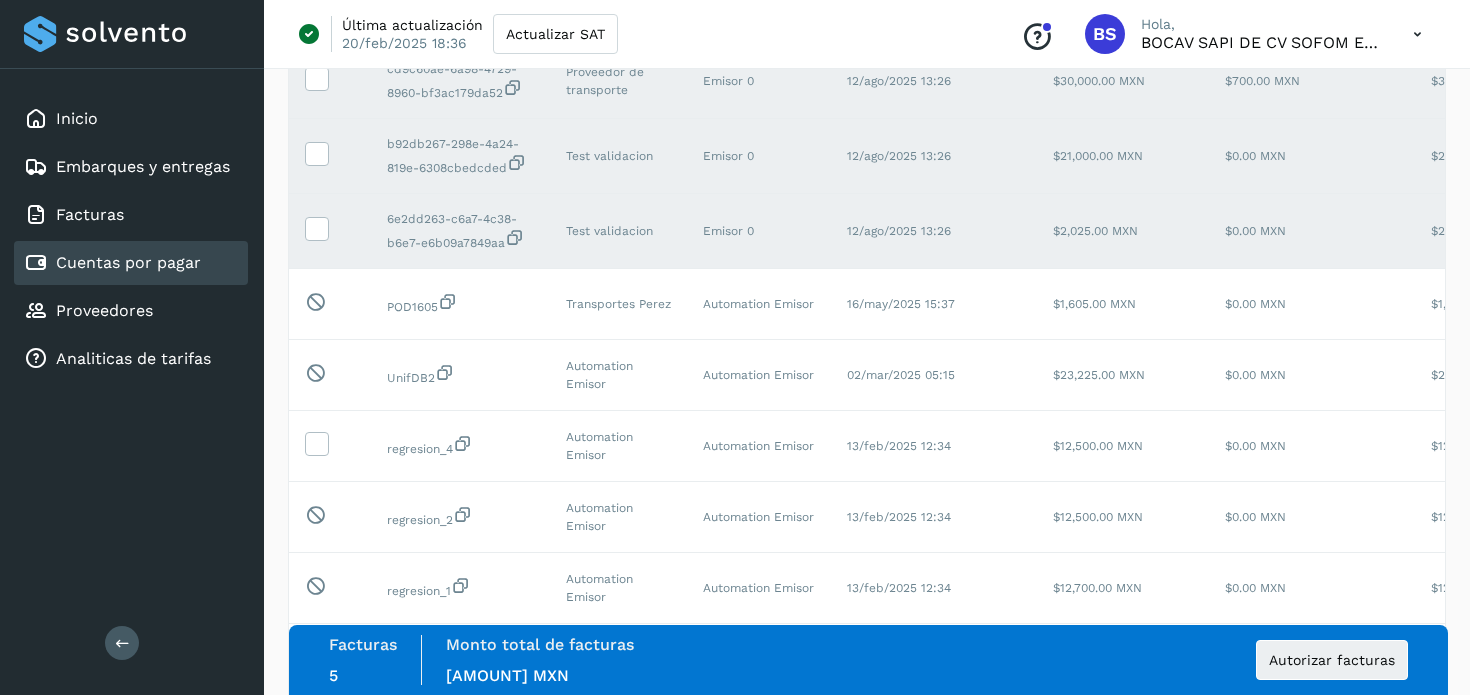 scroll, scrollTop: 244, scrollLeft: 0, axis: vertical 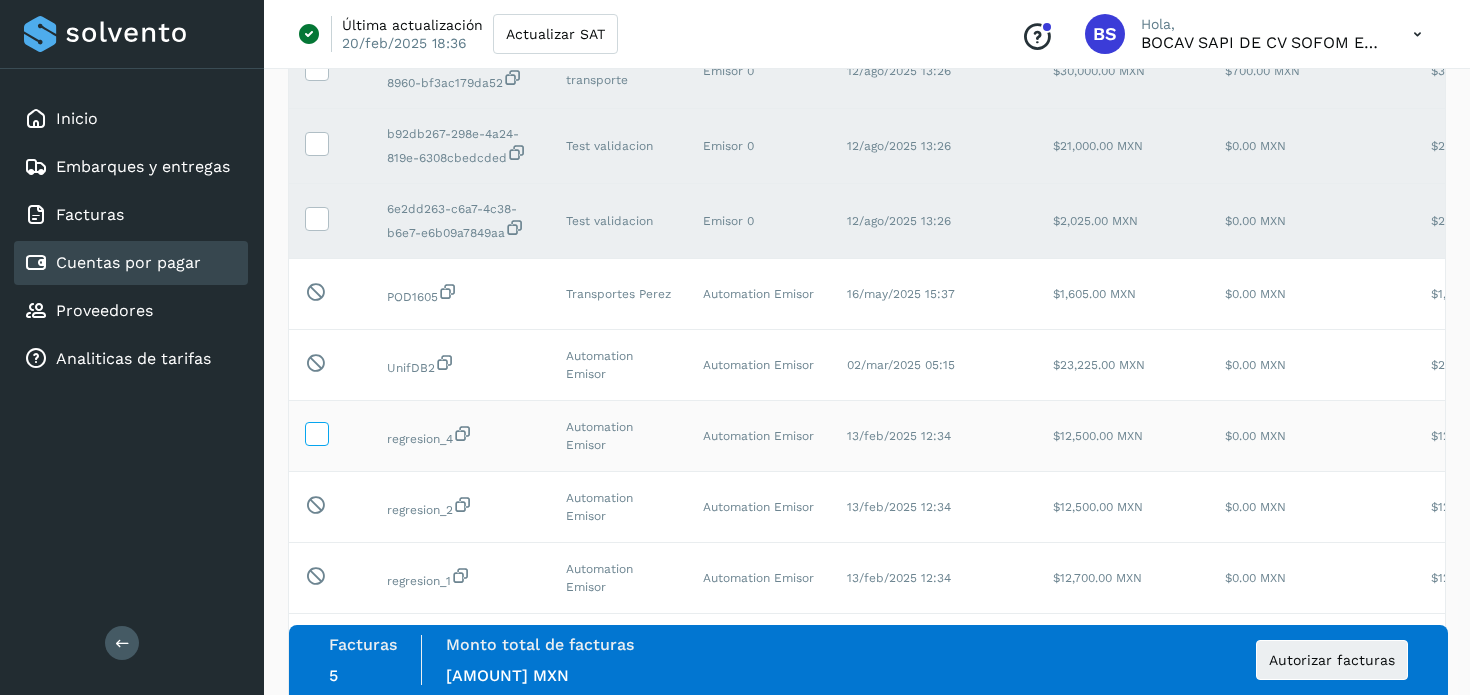 click at bounding box center (316, 432) 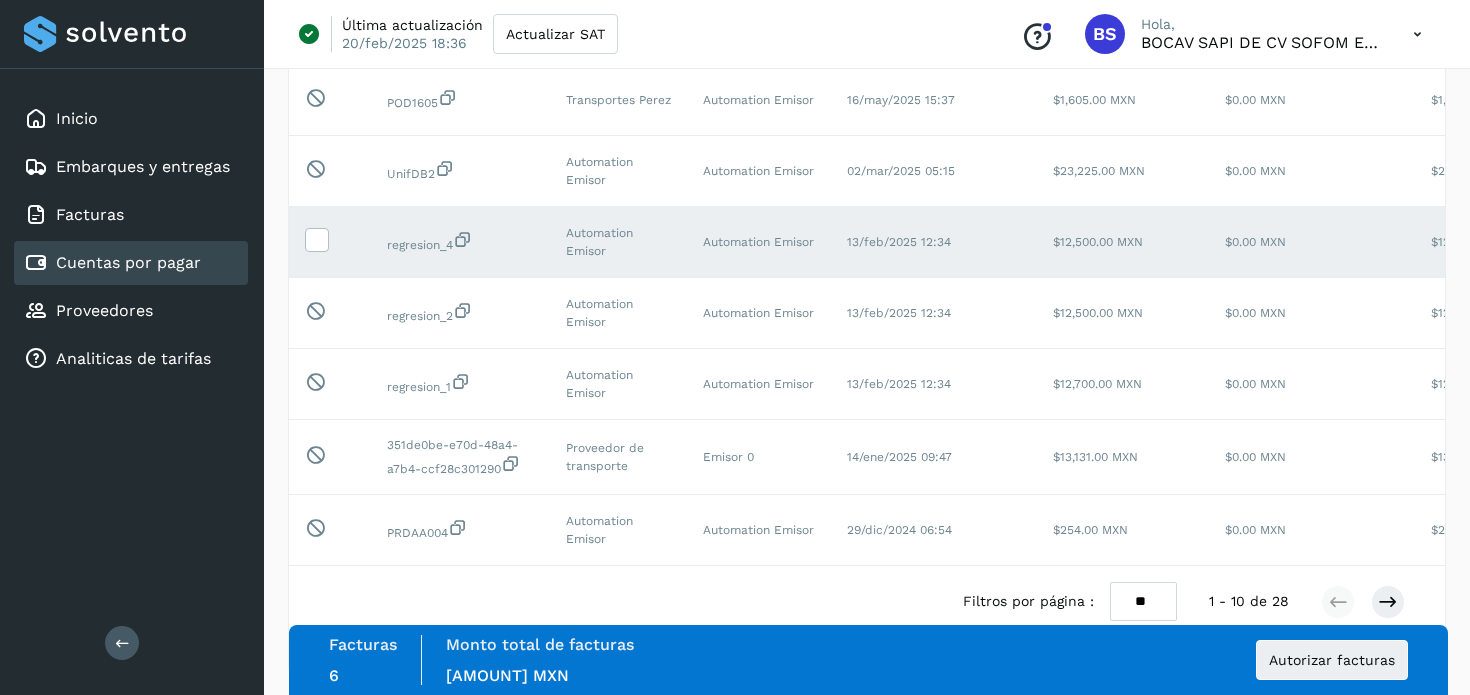 scroll, scrollTop: 446, scrollLeft: 0, axis: vertical 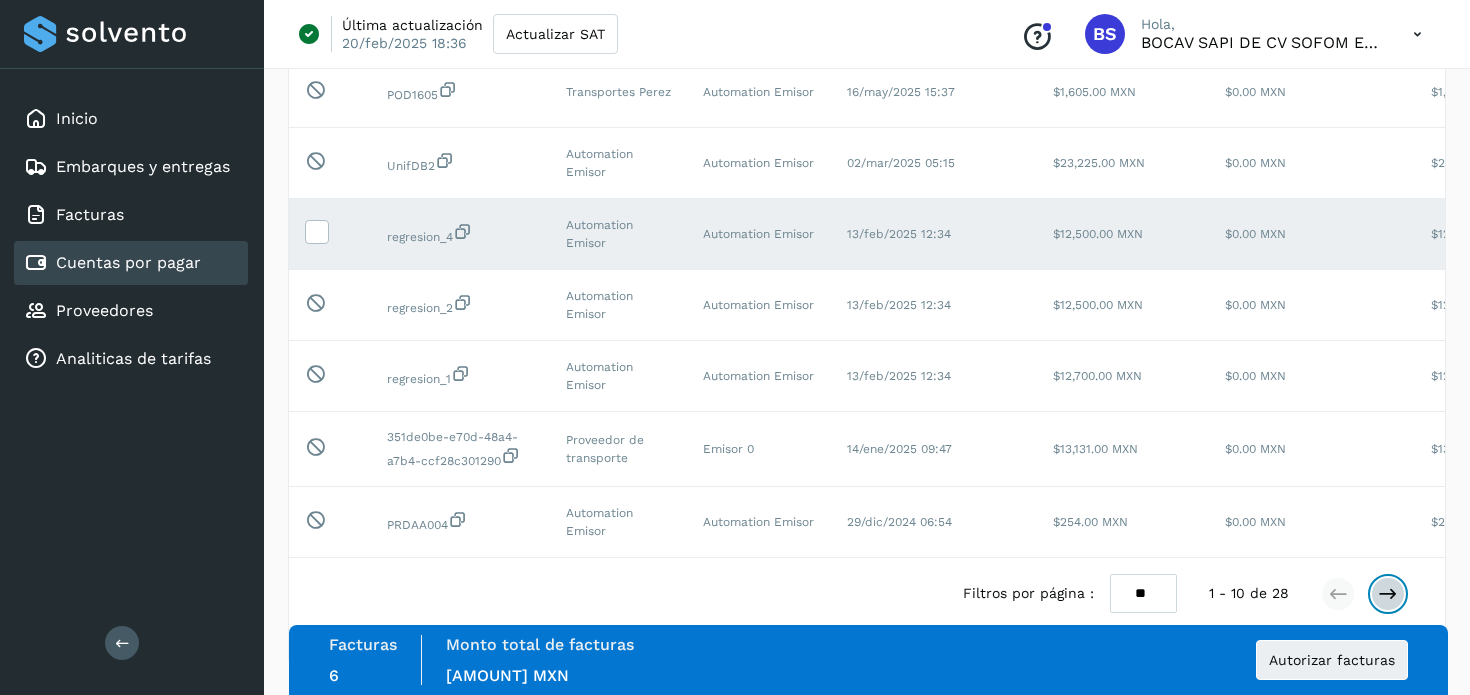 click at bounding box center (1388, 594) 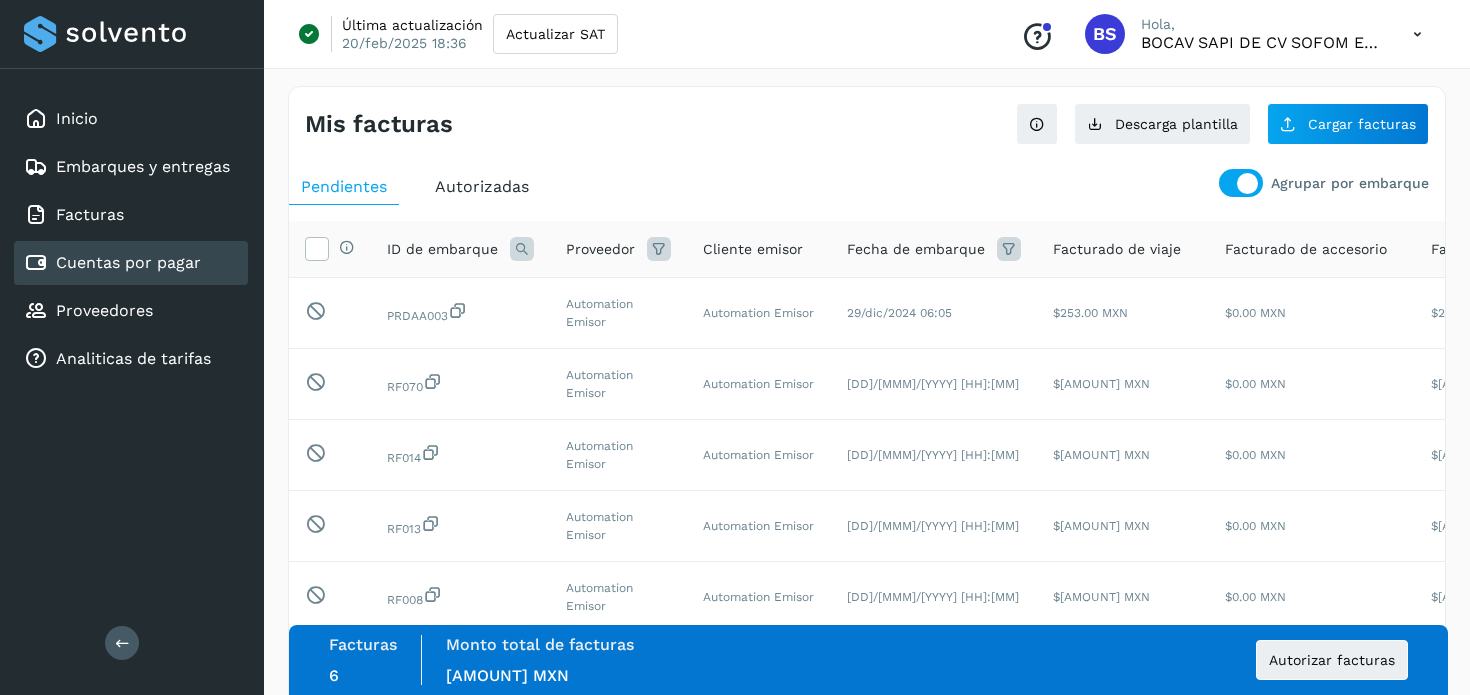 scroll, scrollTop: 438, scrollLeft: 0, axis: vertical 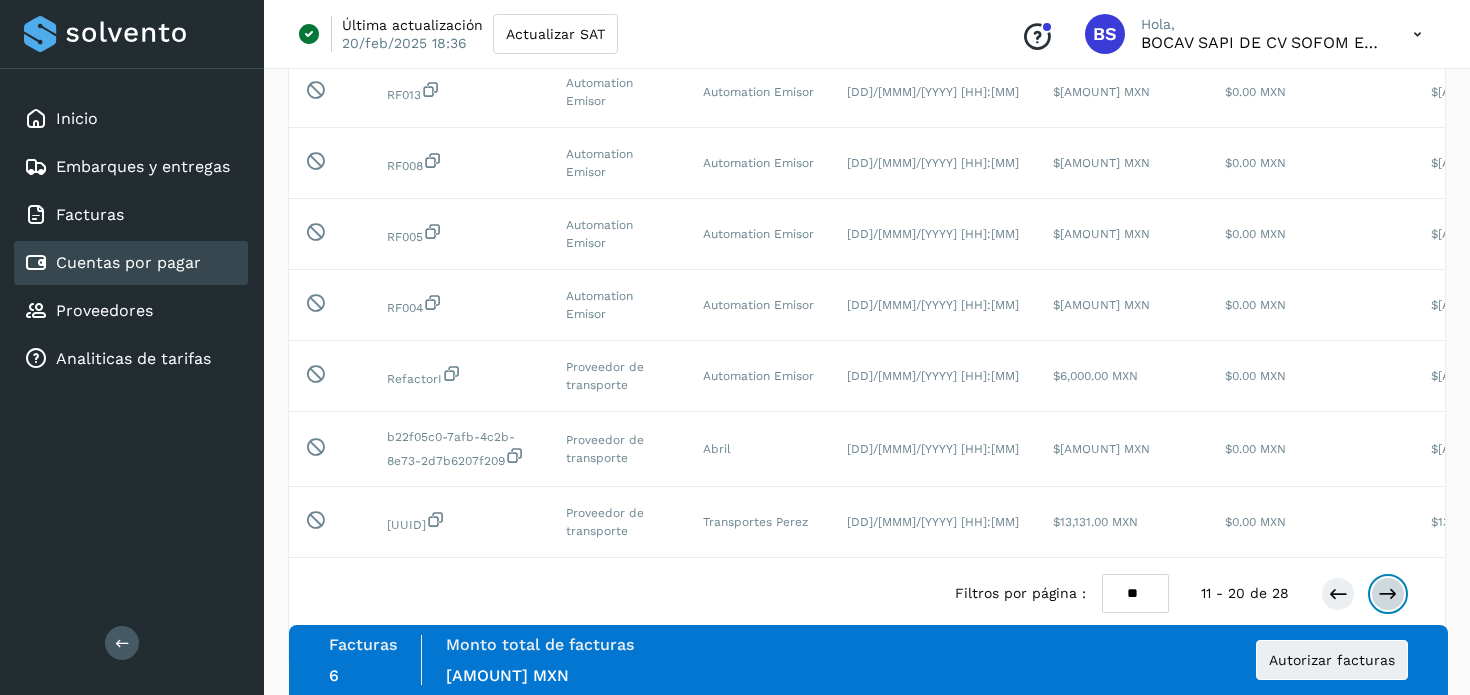 click at bounding box center [1388, 594] 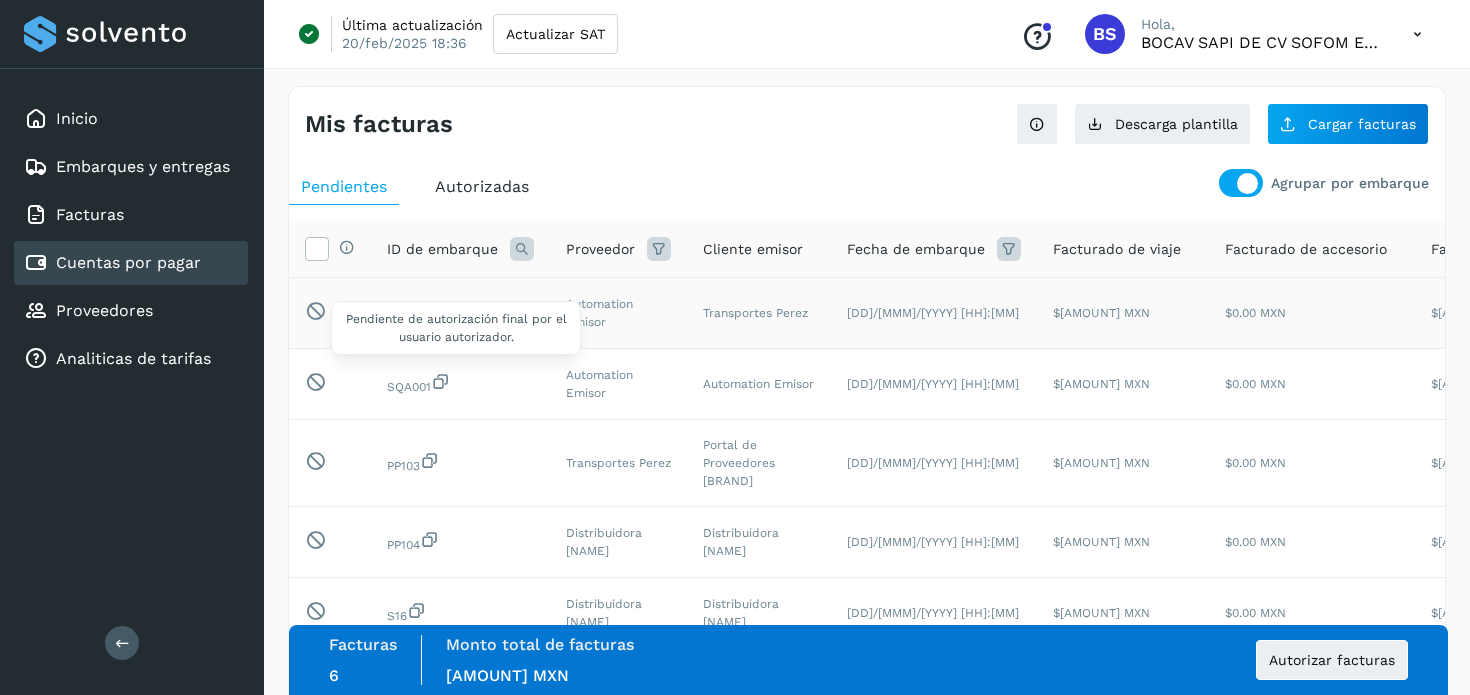 scroll, scrollTop: 288, scrollLeft: 0, axis: vertical 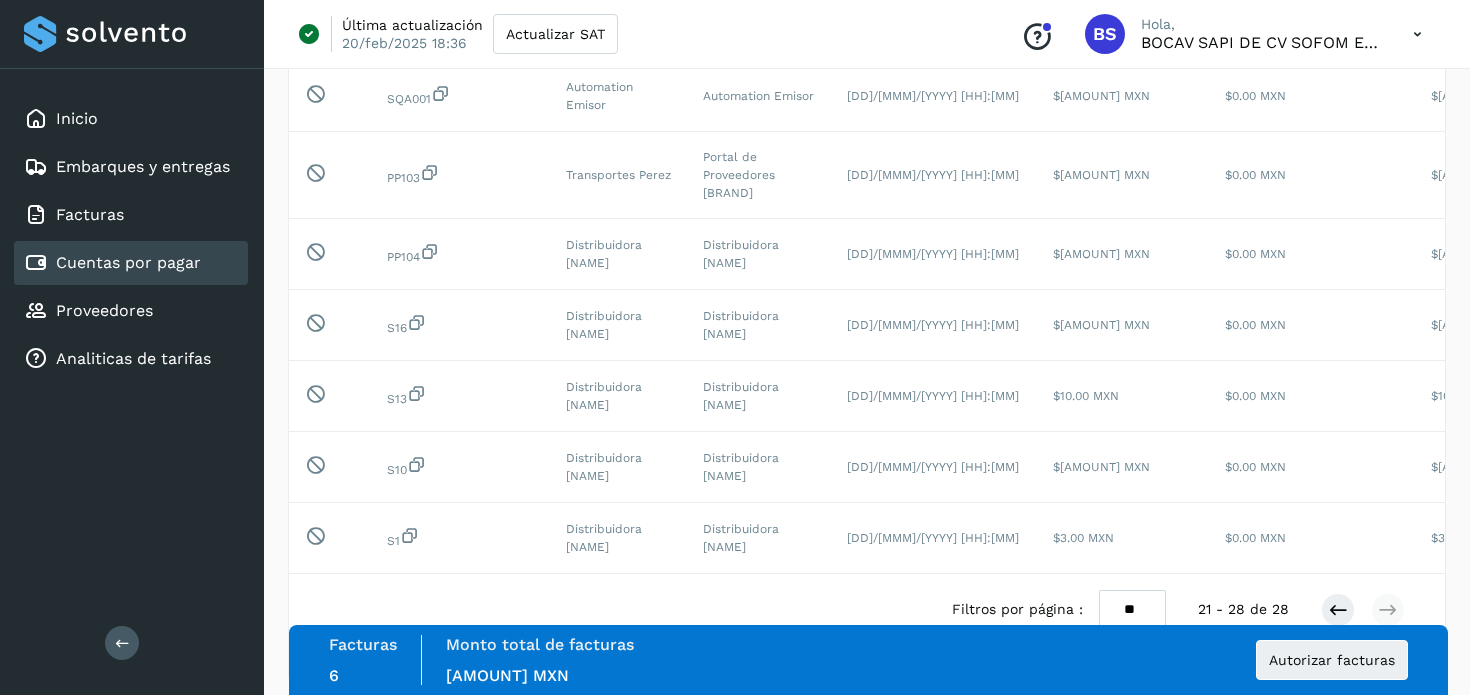 click on "21 - 28 de 28" at bounding box center (1243, 609) 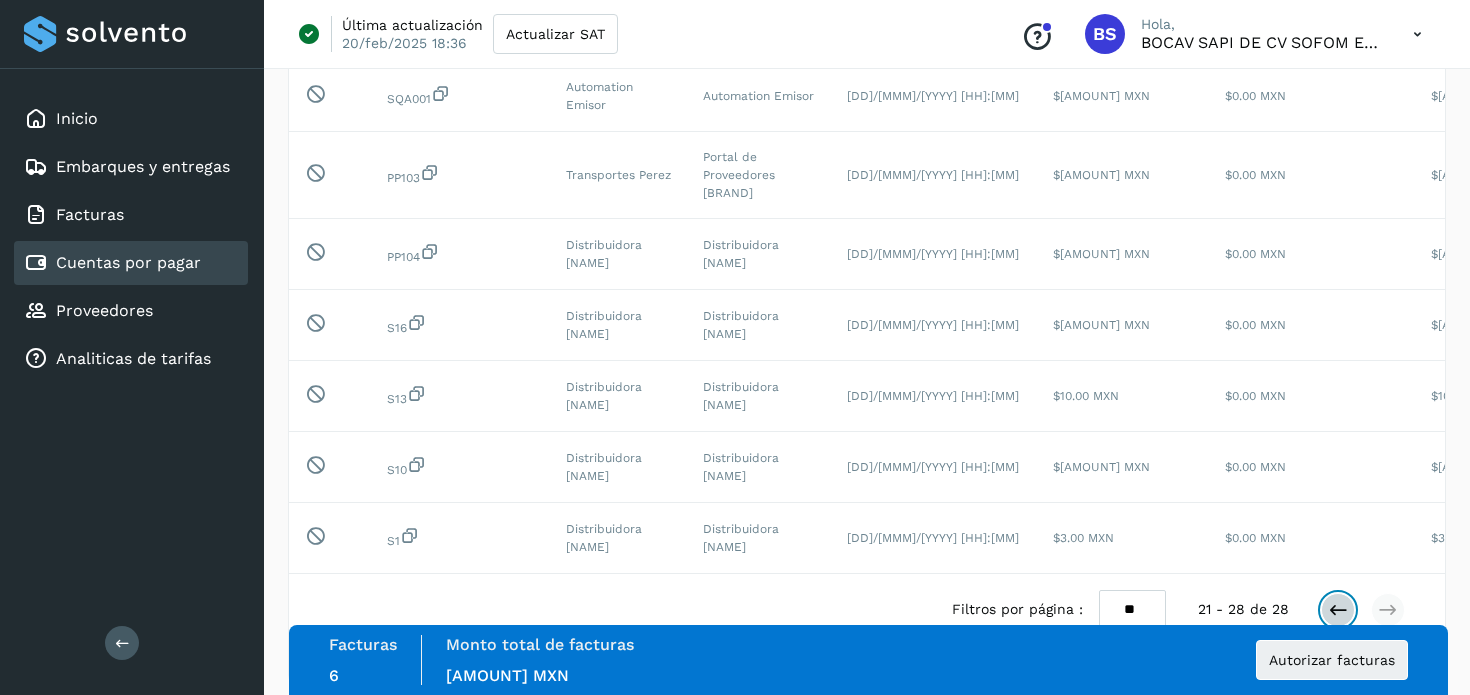 click at bounding box center (1338, 610) 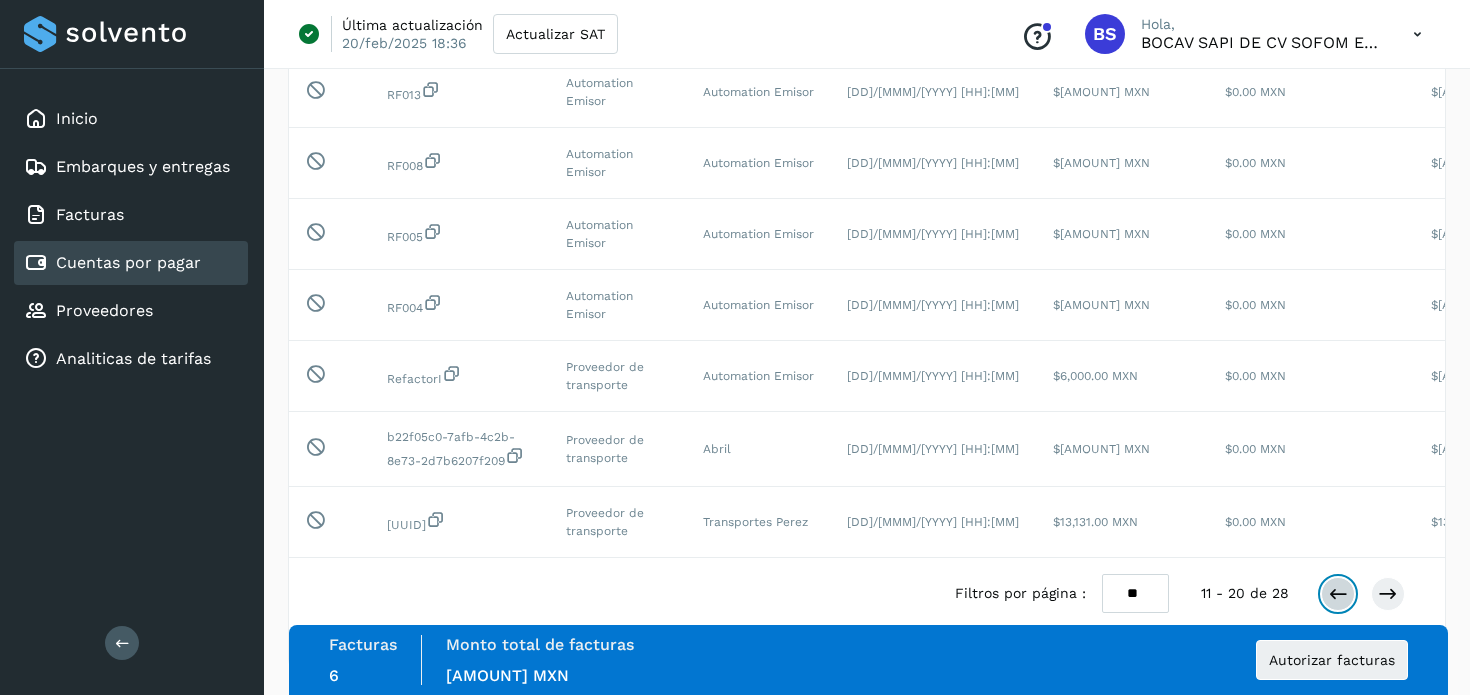click at bounding box center [1338, 594] 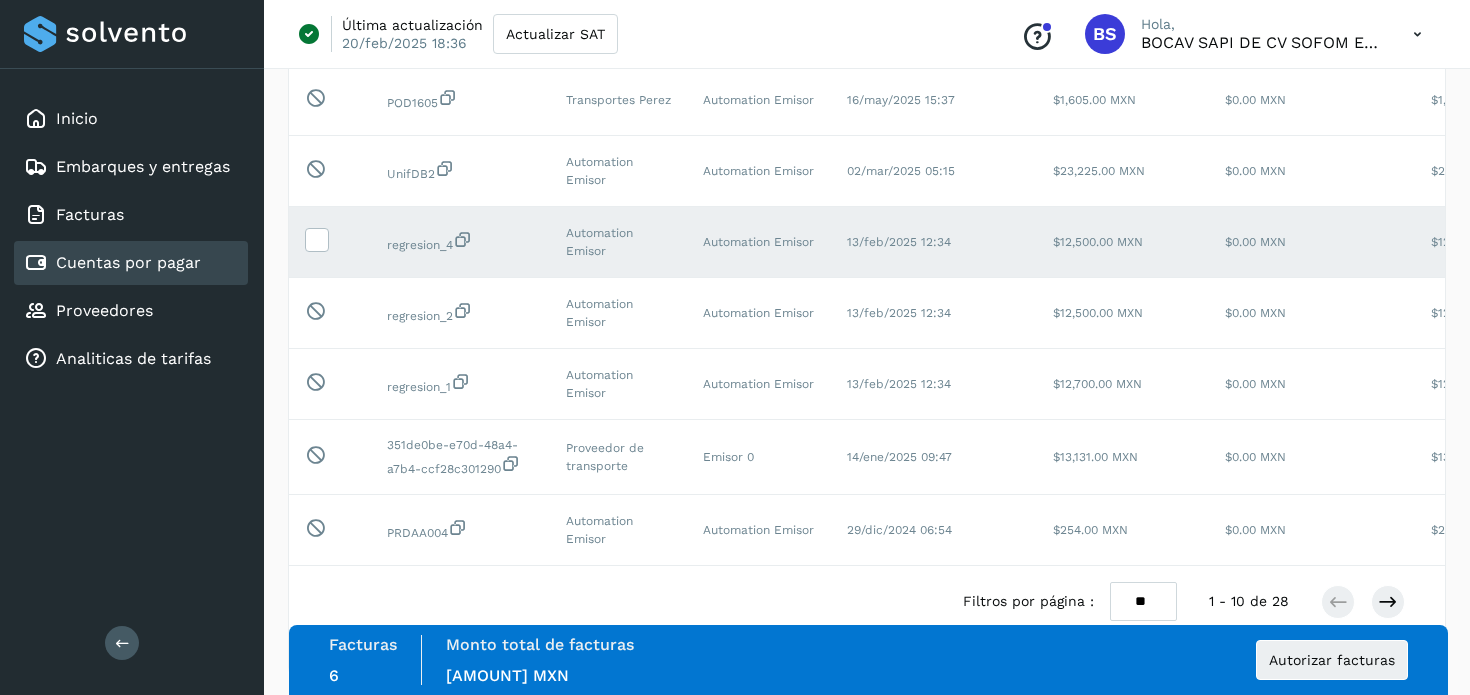 scroll, scrollTop: 446, scrollLeft: 0, axis: vertical 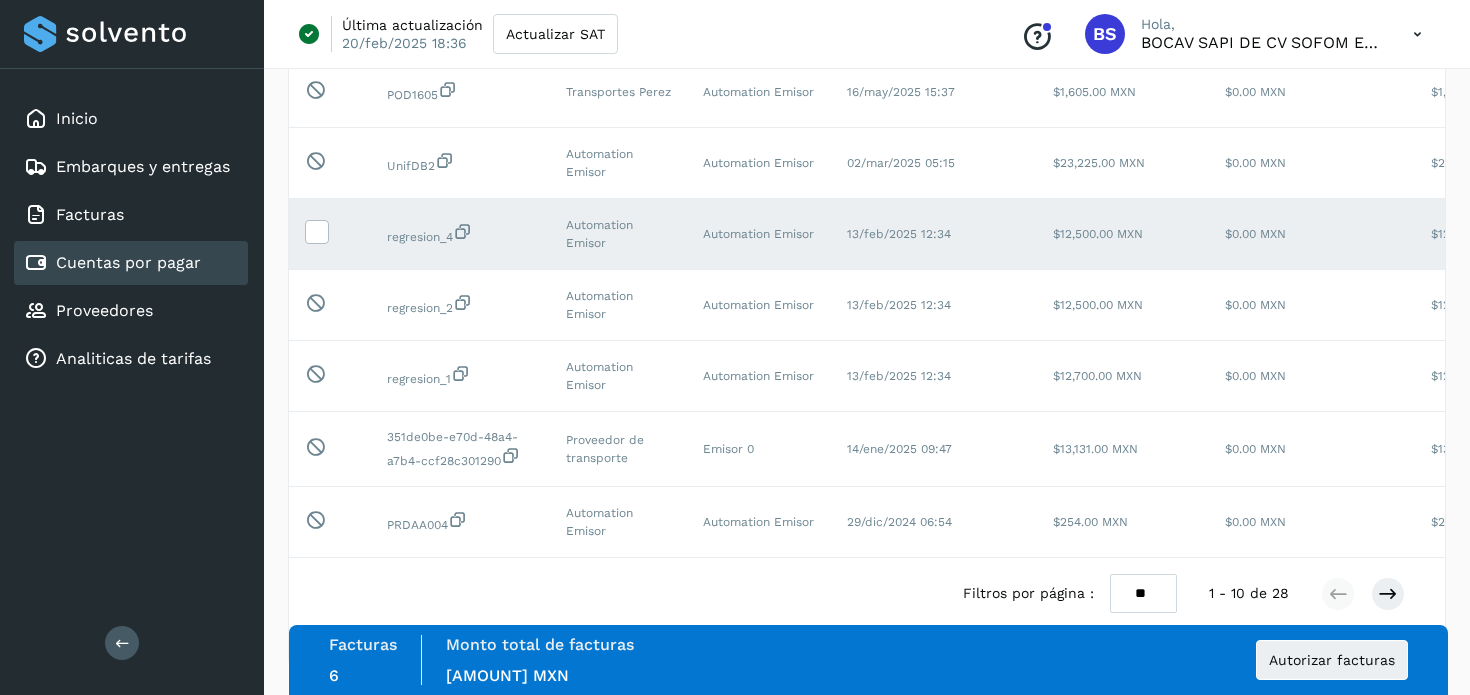 click at bounding box center [330, 234] 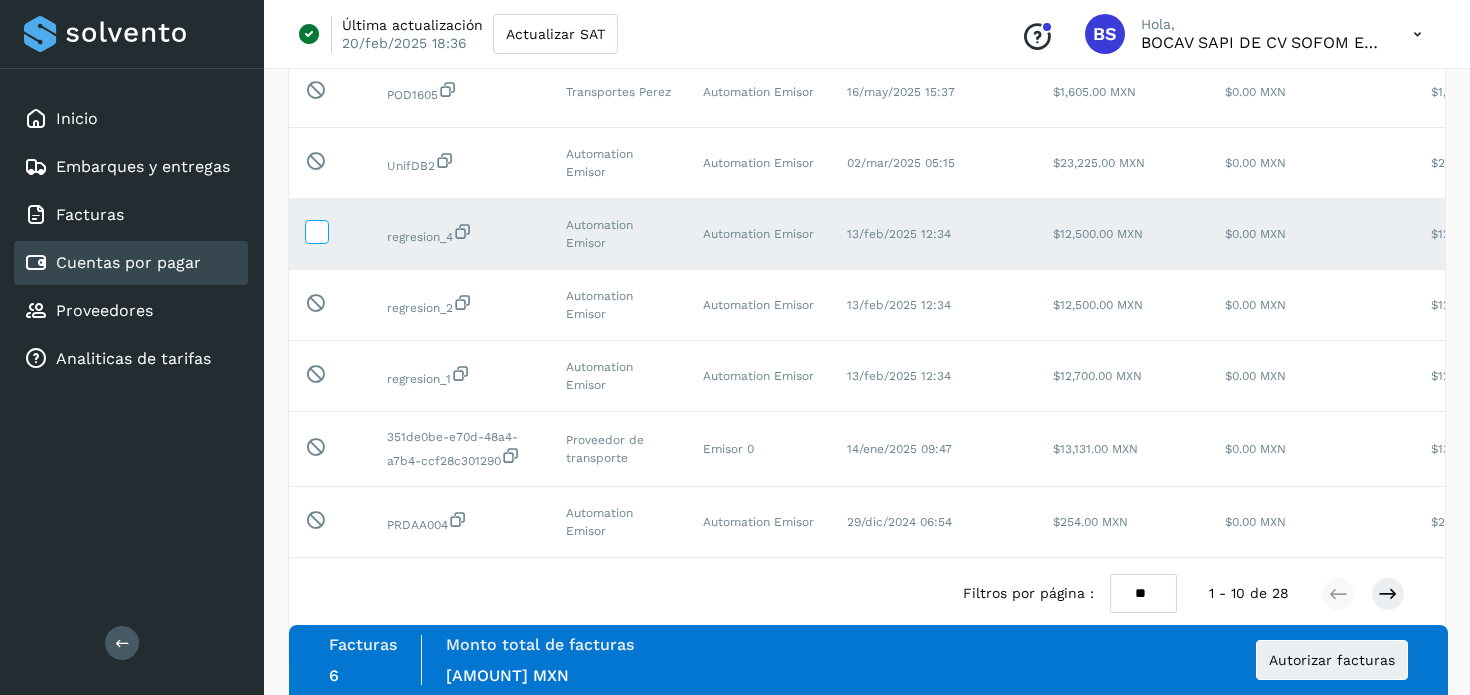 click at bounding box center [317, 232] 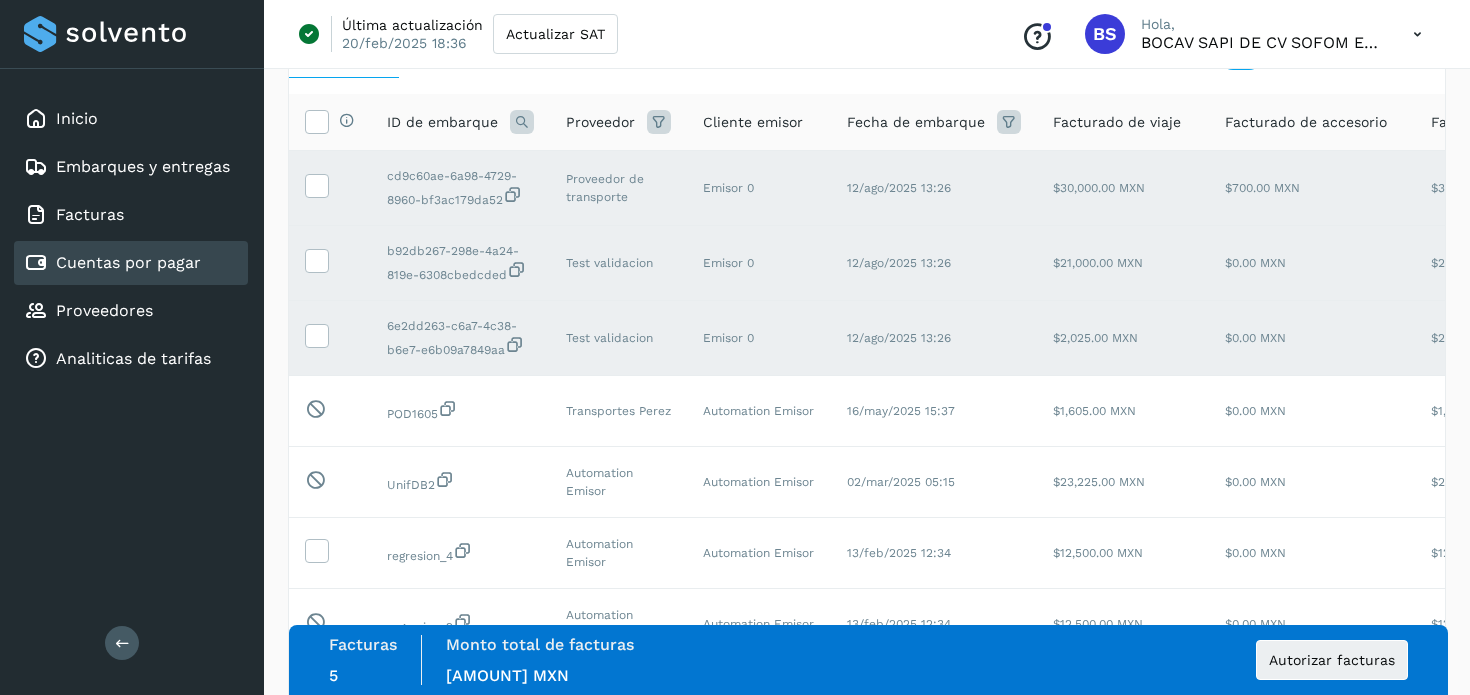 scroll, scrollTop: 0, scrollLeft: 0, axis: both 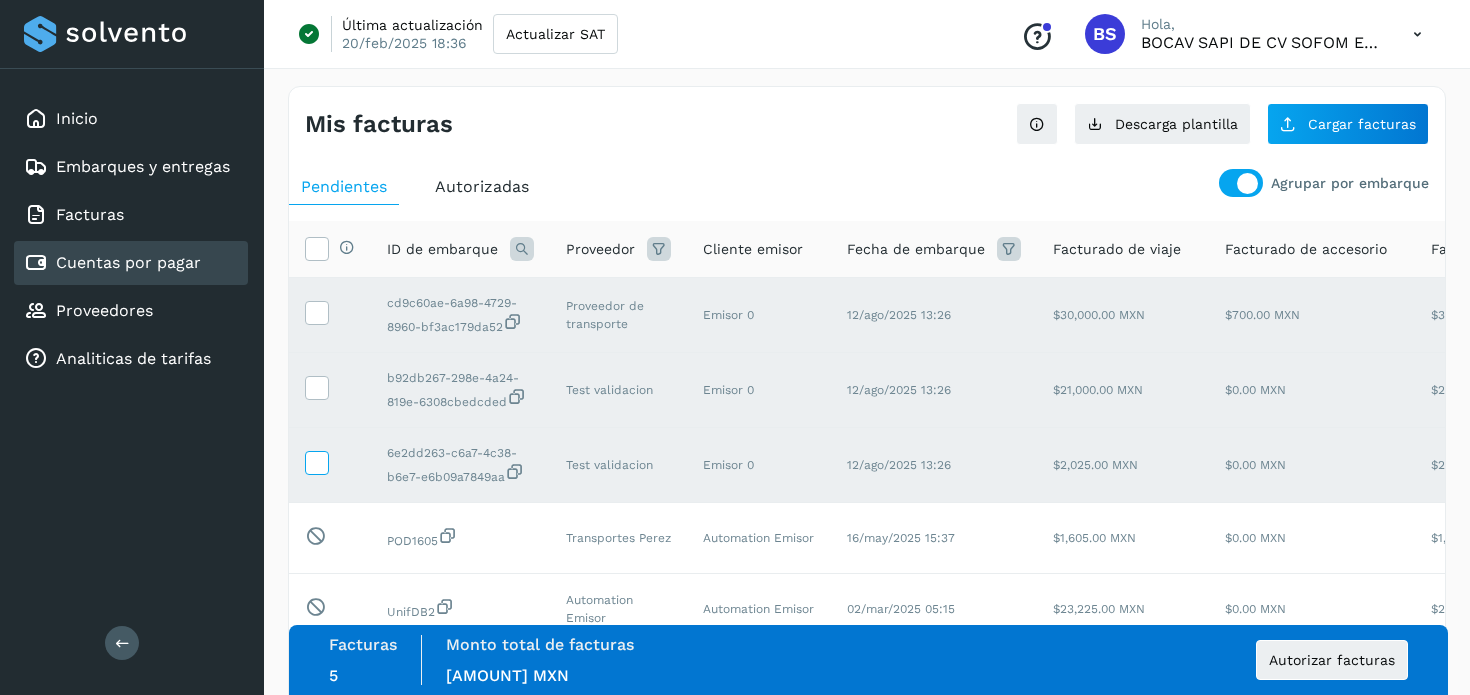 click at bounding box center (316, 461) 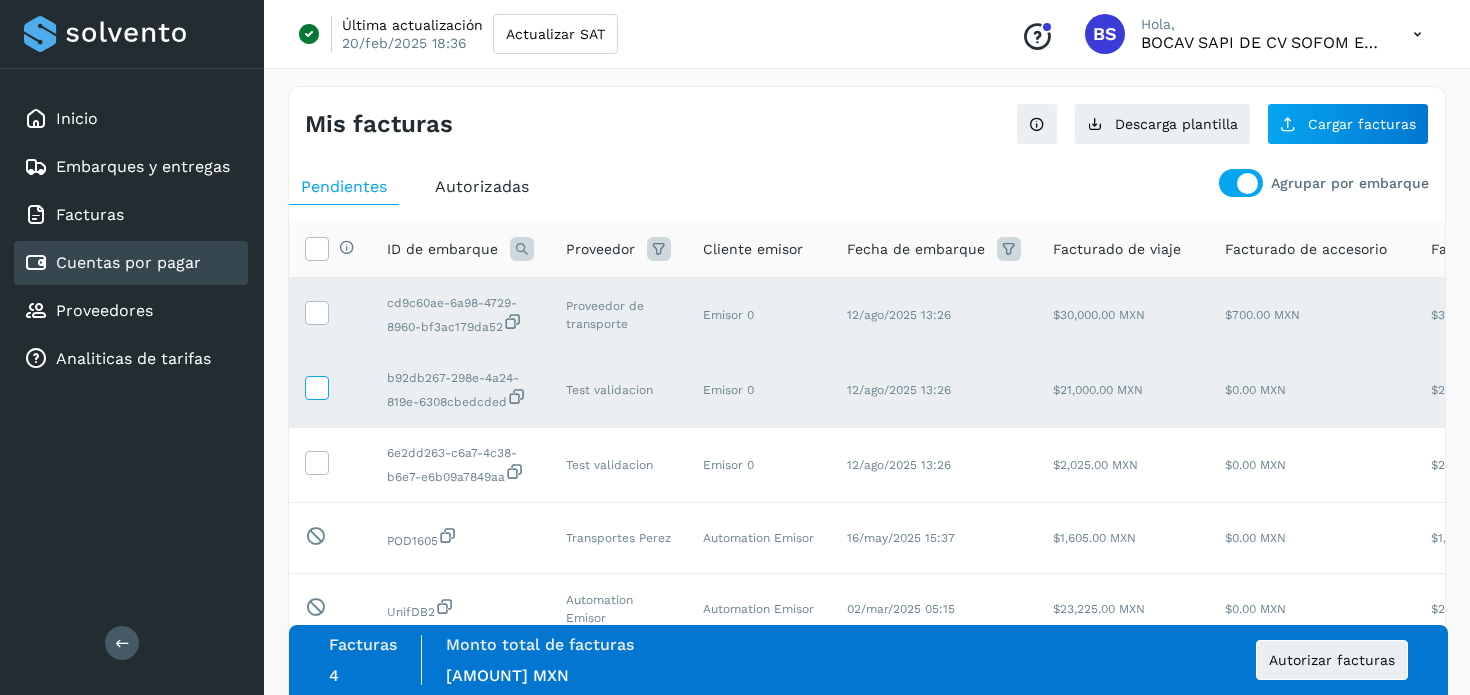 click at bounding box center (316, 386) 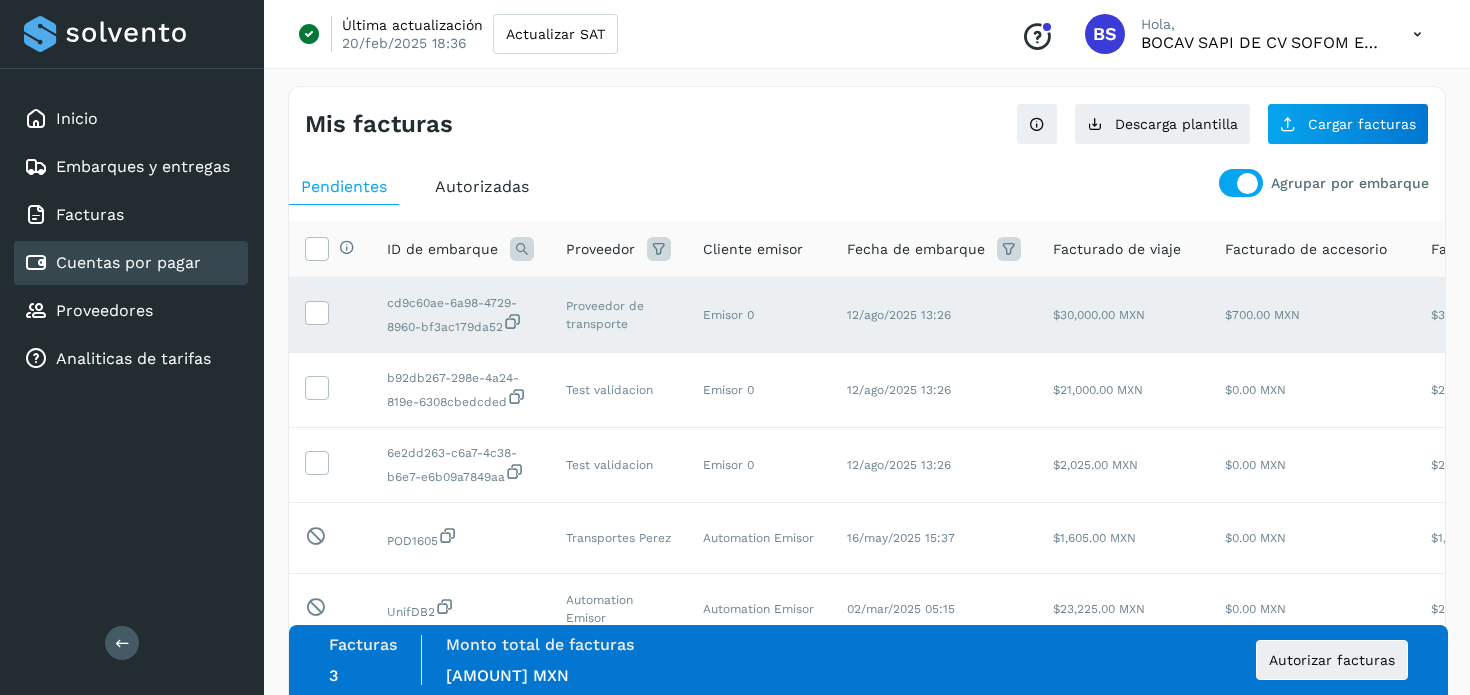 click at bounding box center (1247, 183) 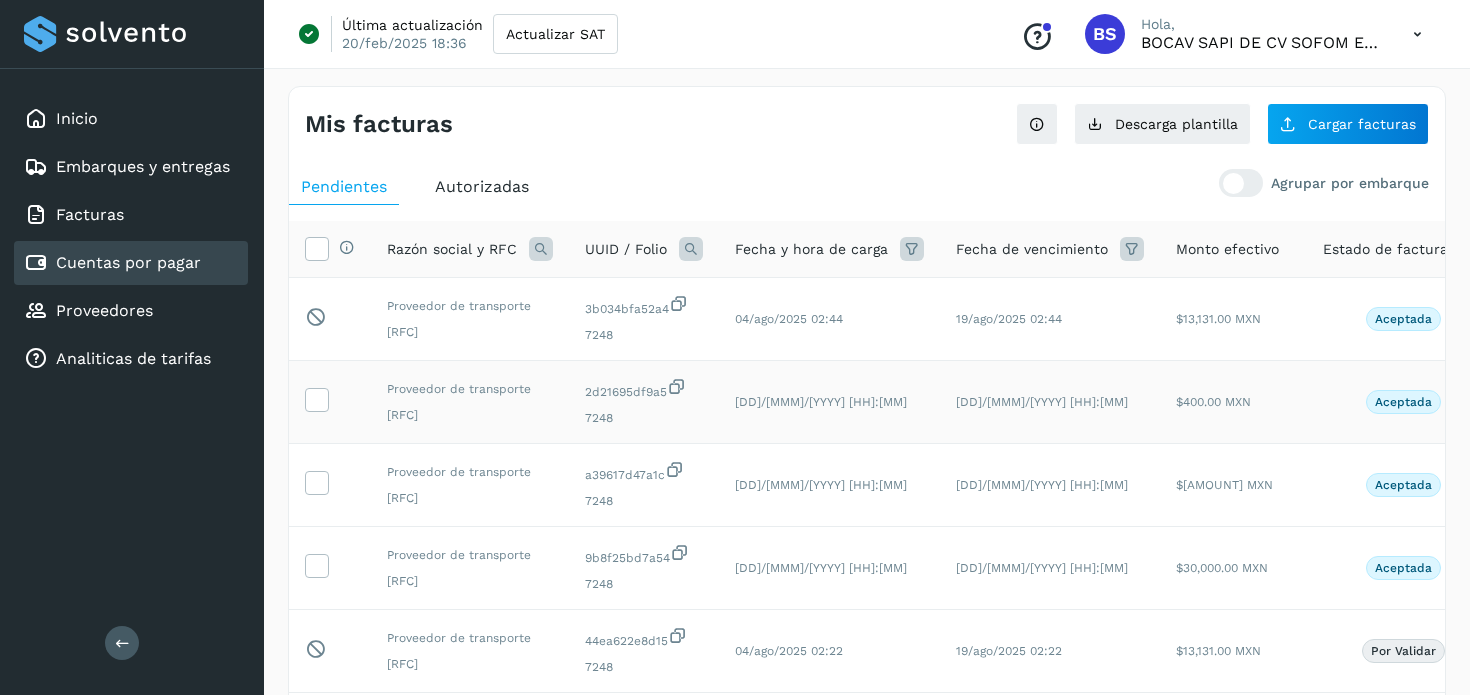 click at bounding box center (330, 402) 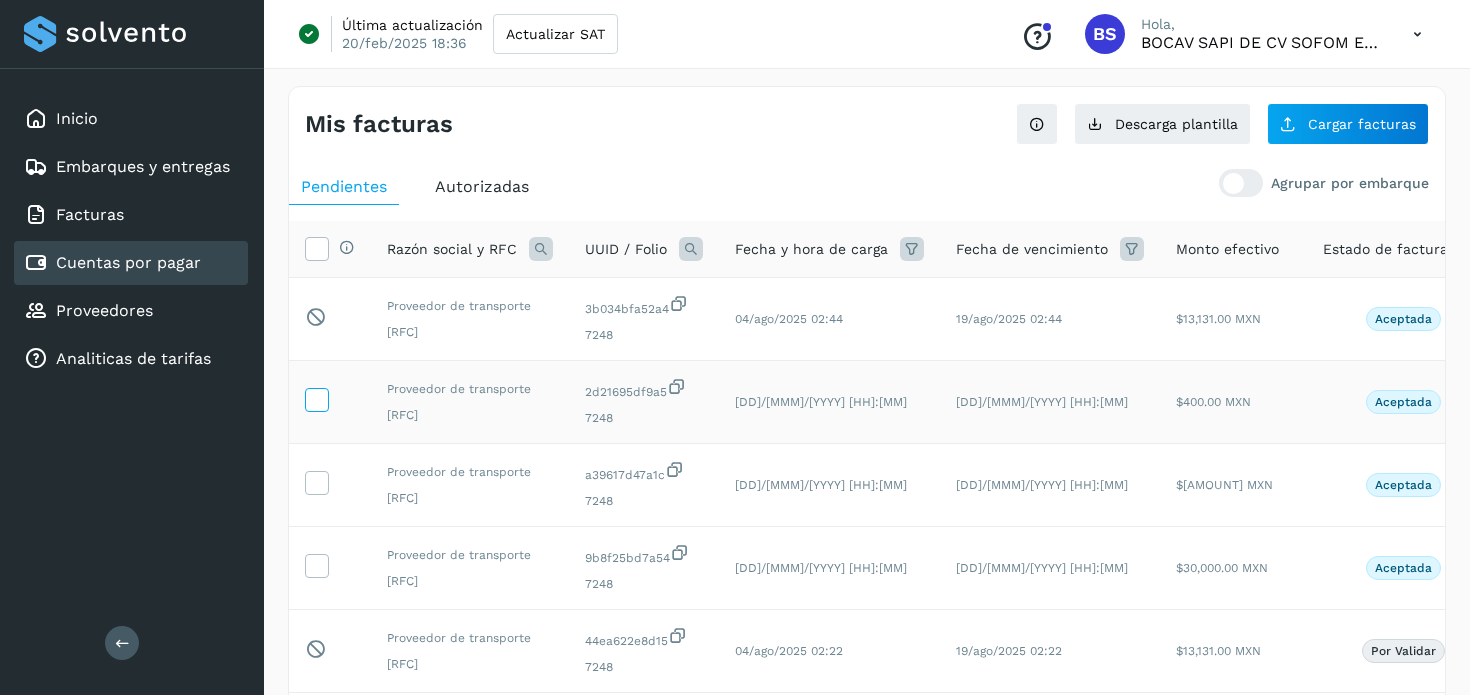 click at bounding box center (316, 398) 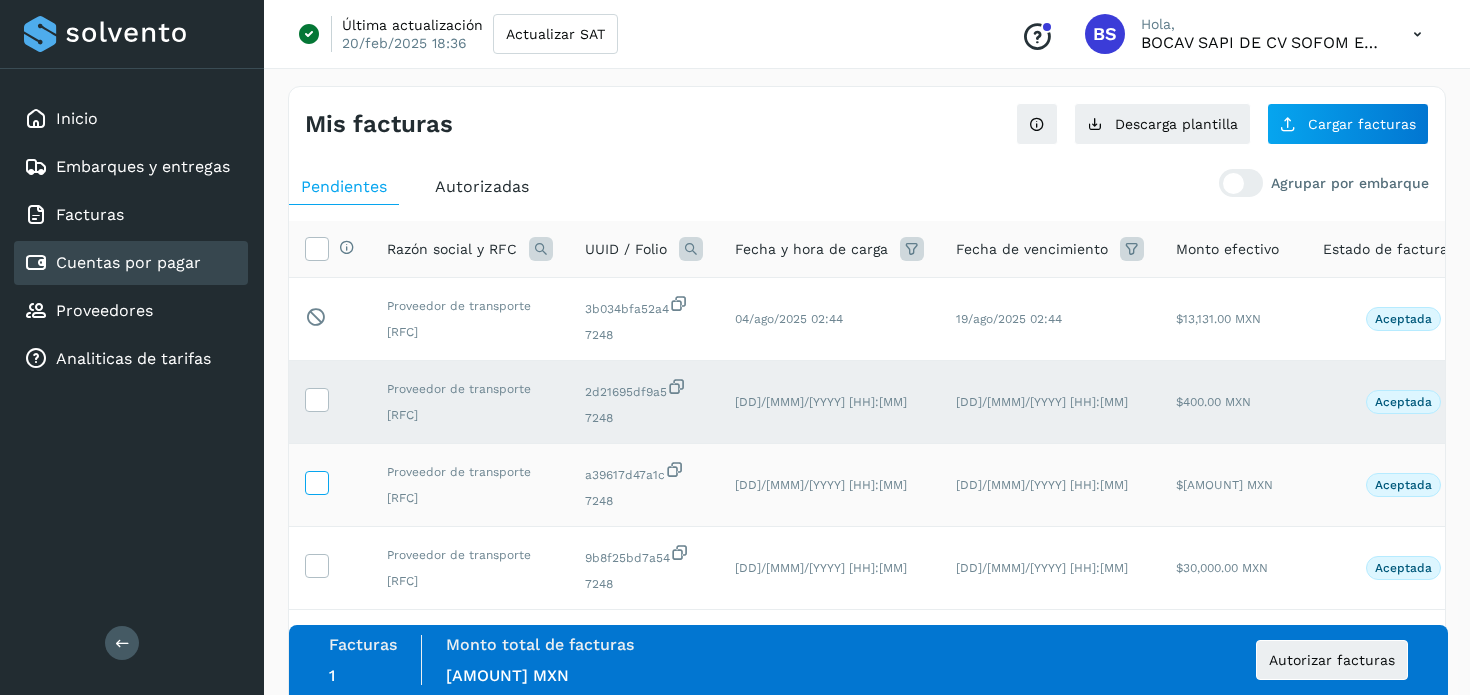 click at bounding box center (316, 481) 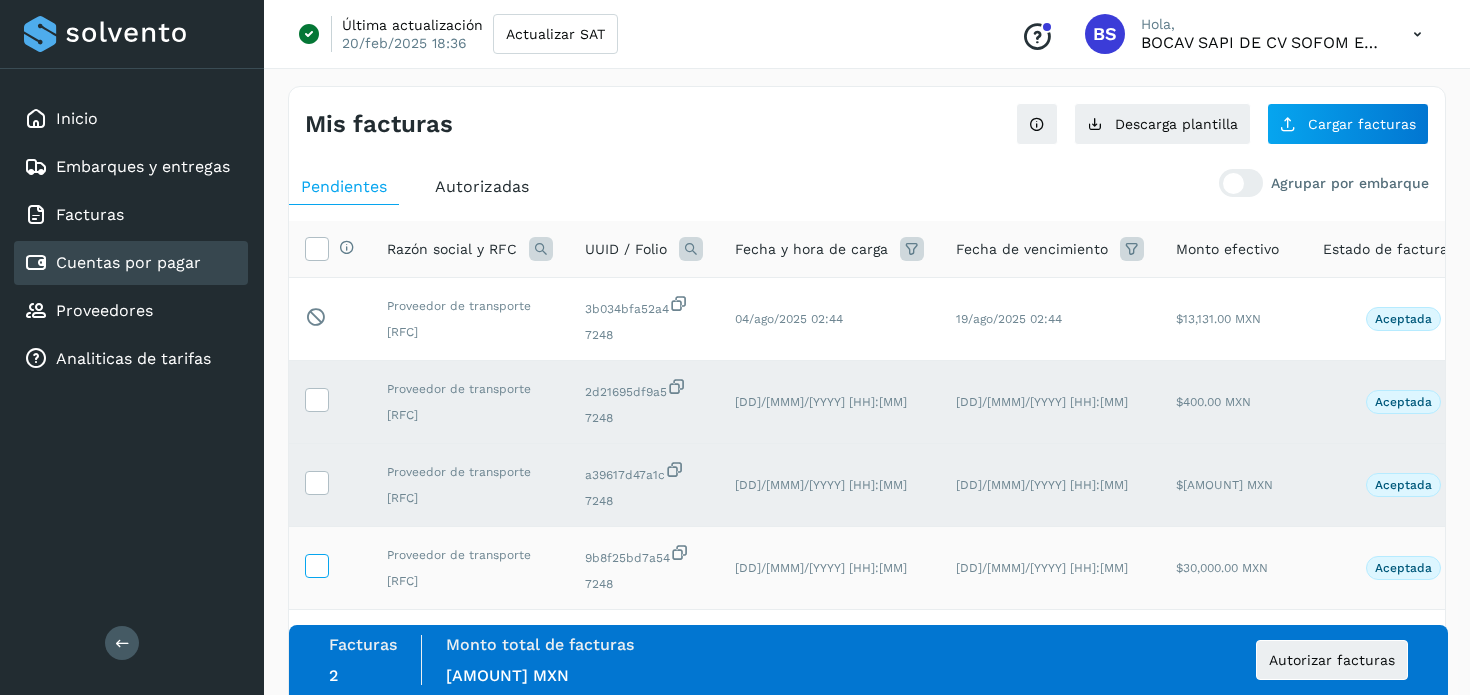 click at bounding box center [316, 564] 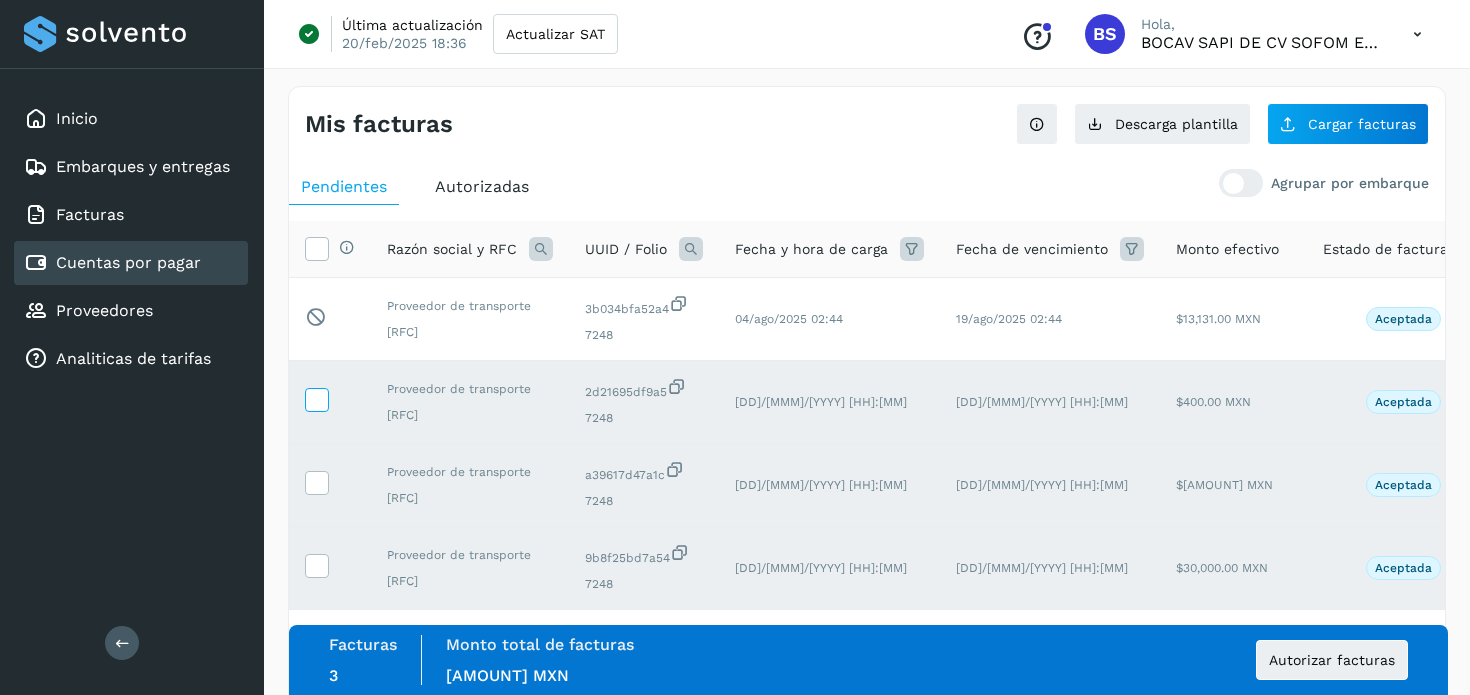 click at bounding box center (317, 400) 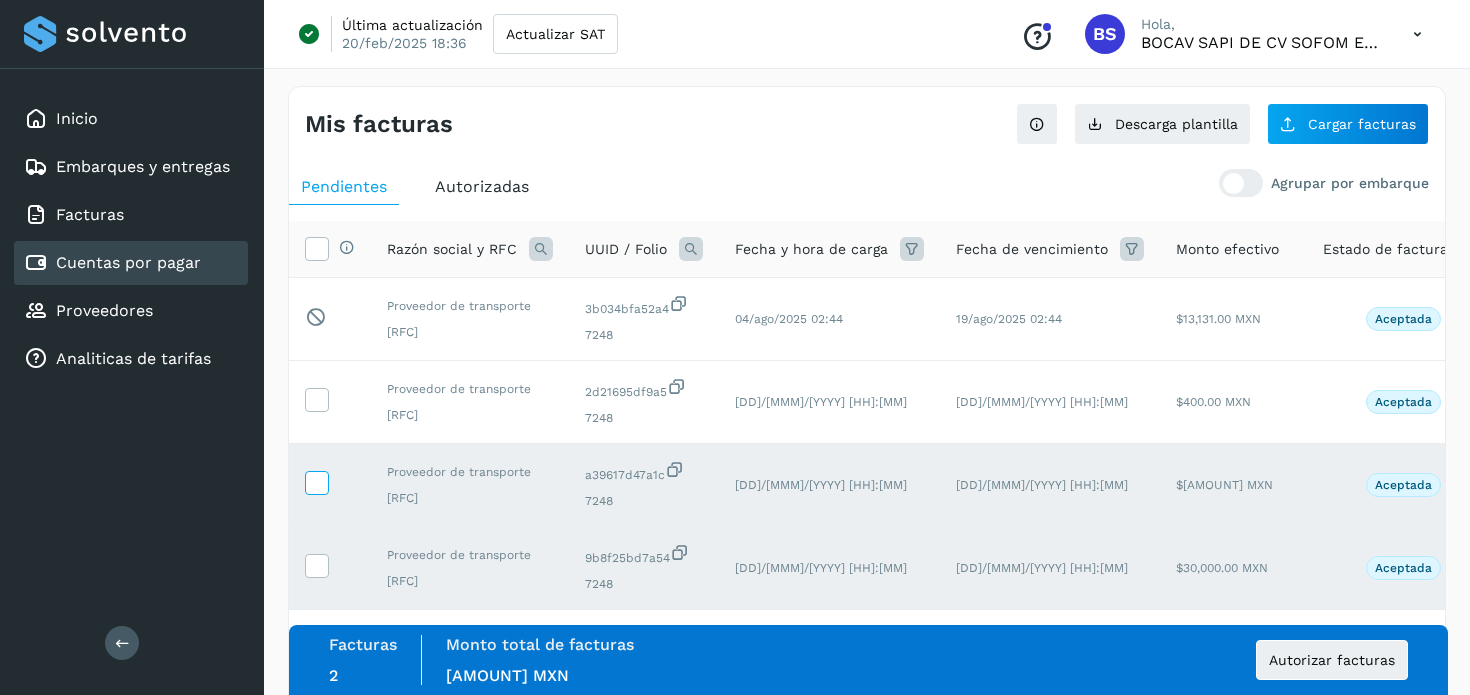 click at bounding box center [316, 481] 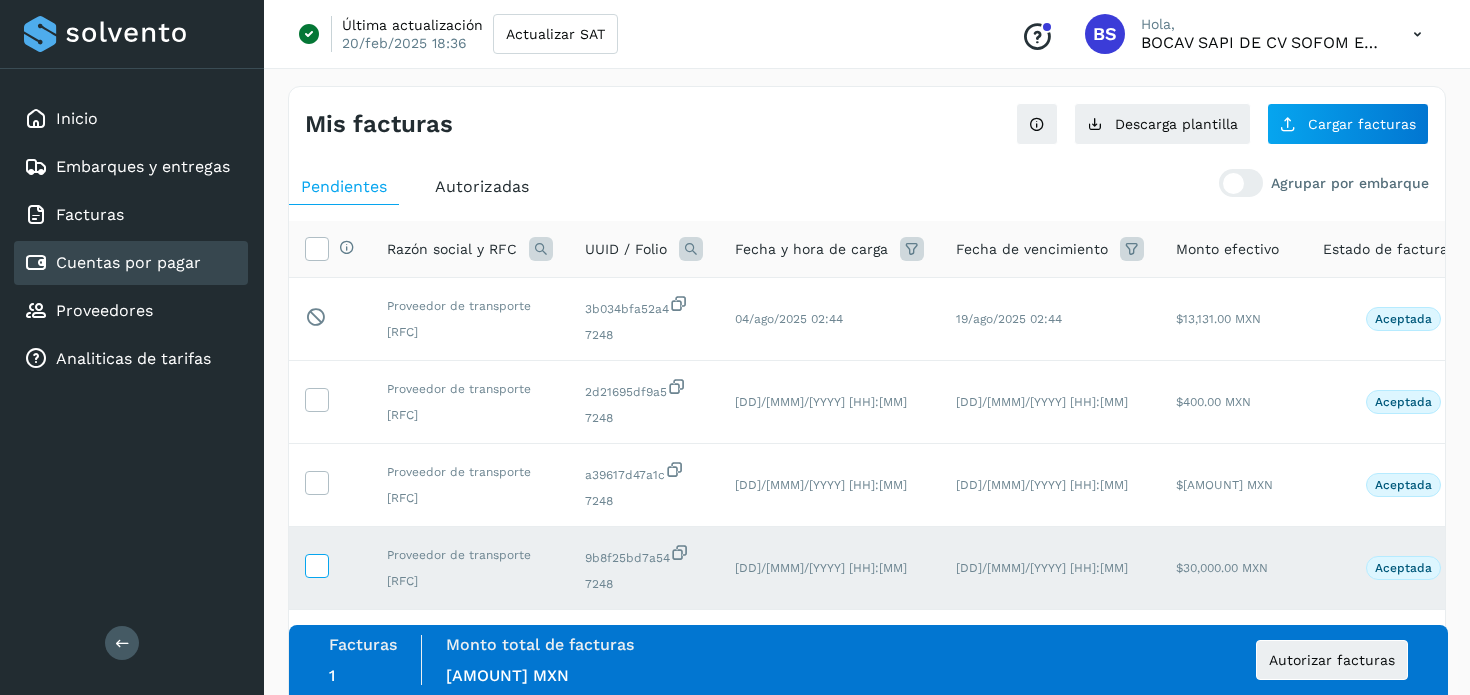 click at bounding box center [316, 564] 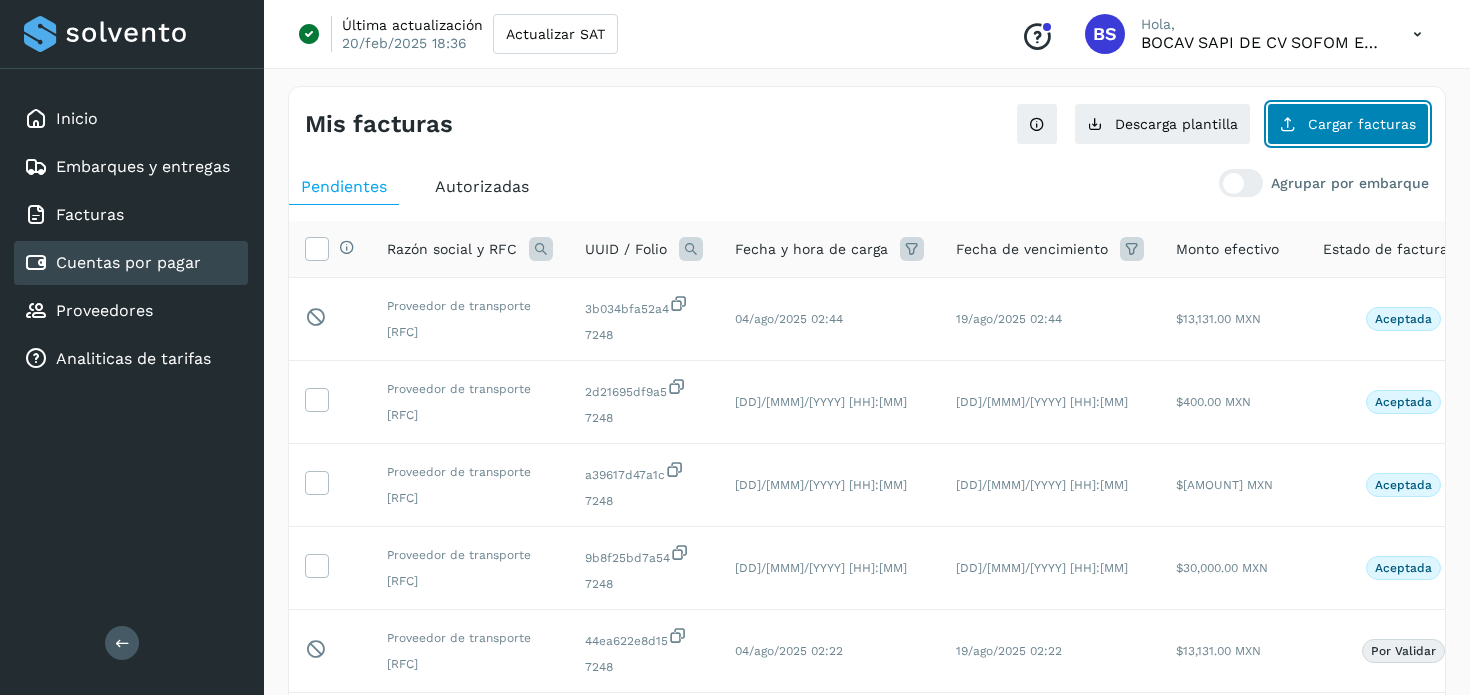 click on "Cargar facturas" 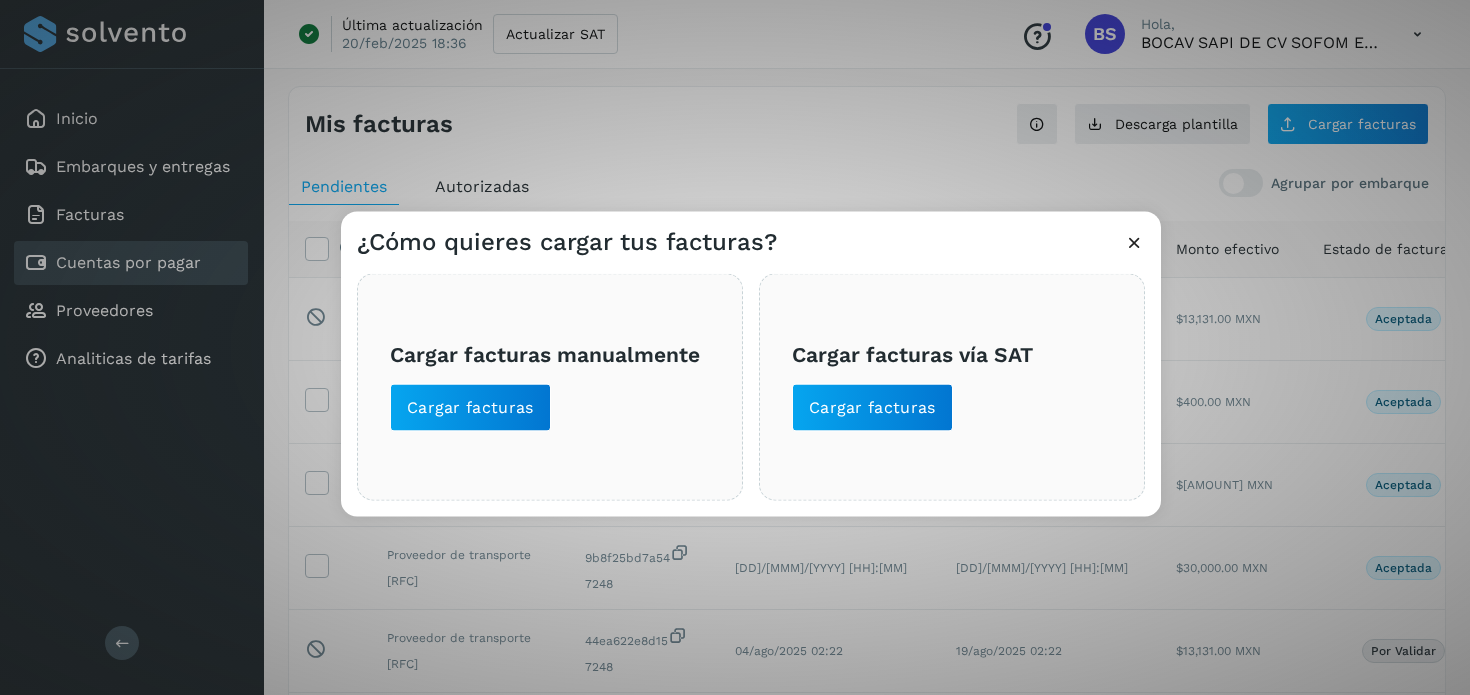 click at bounding box center (1134, 241) 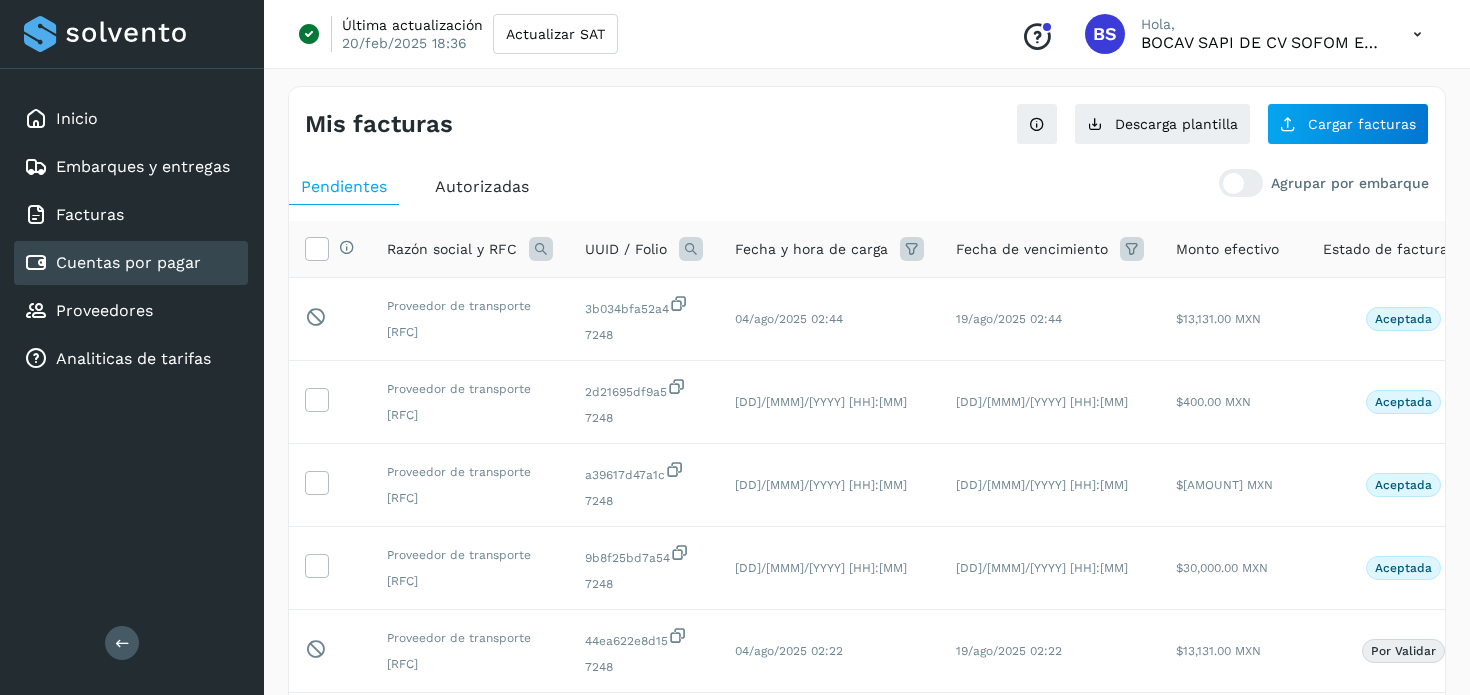 click at bounding box center [1241, 183] 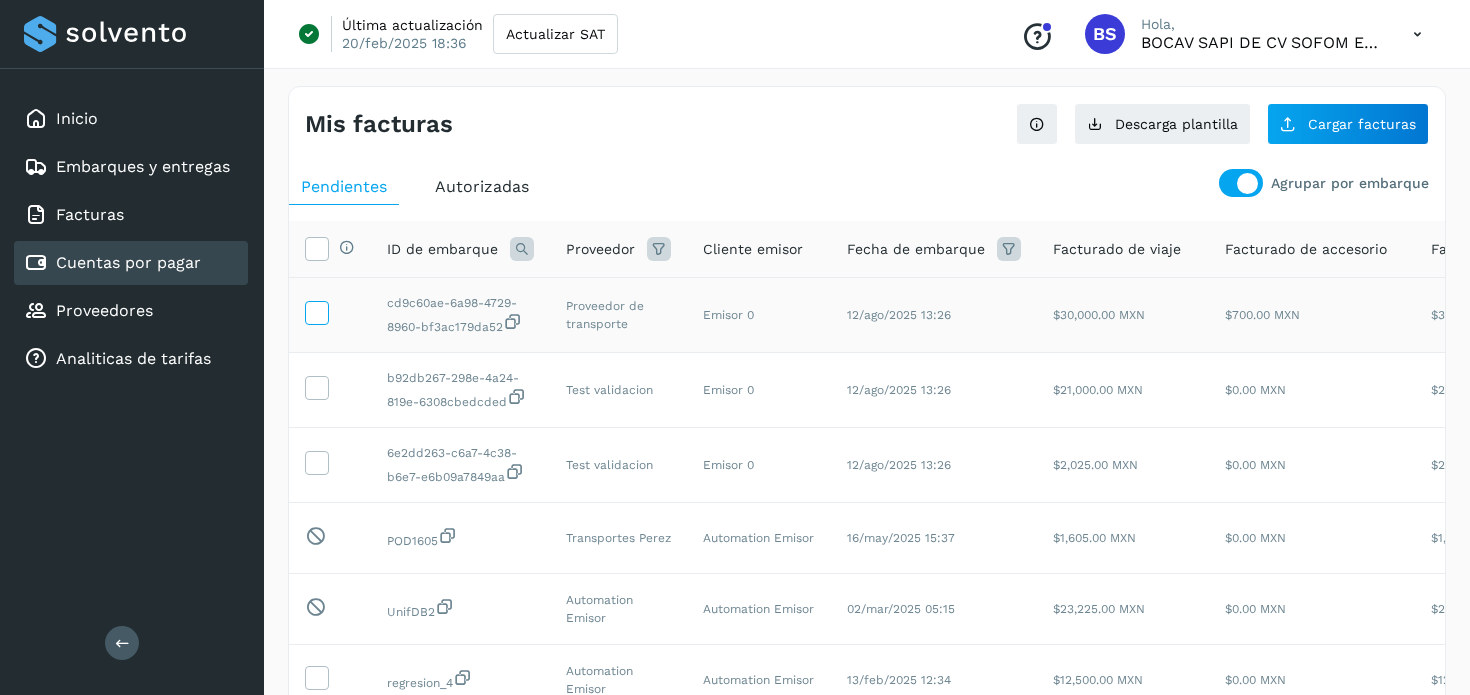 click at bounding box center [316, 311] 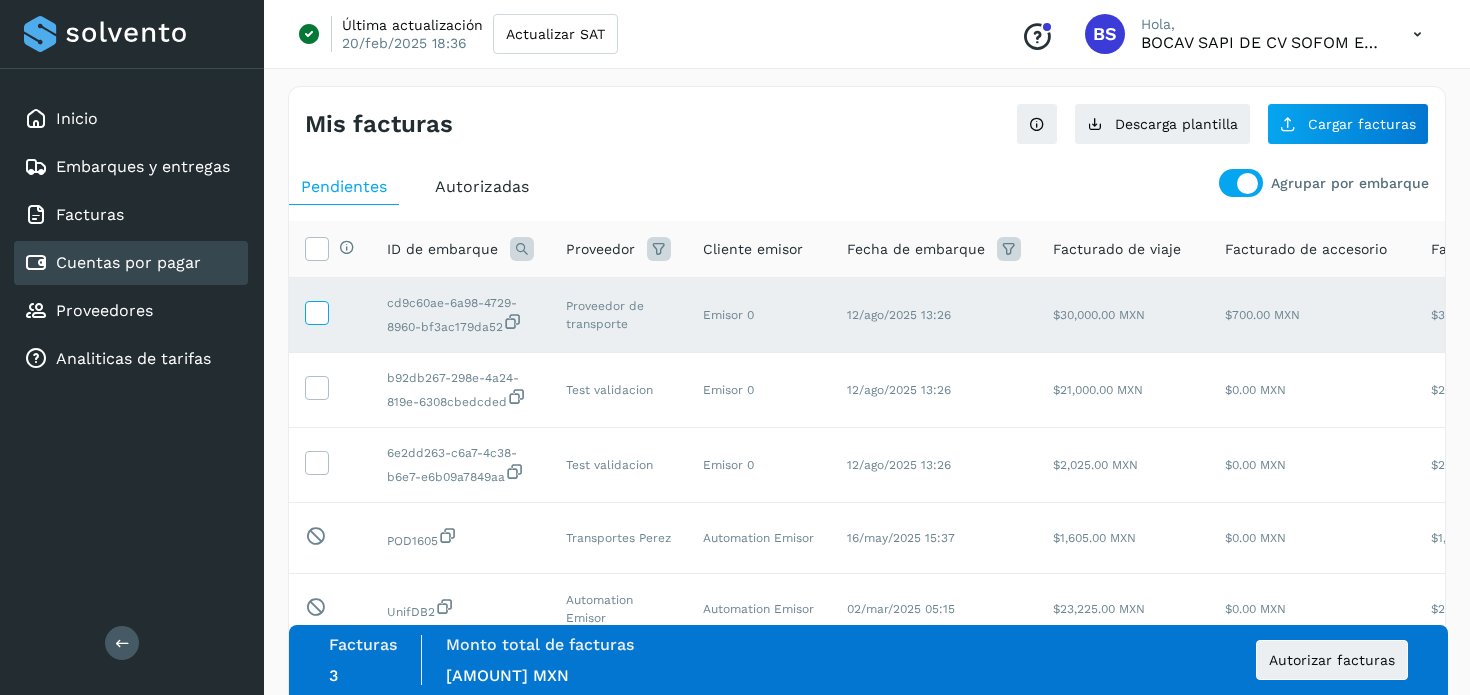 click at bounding box center [317, 313] 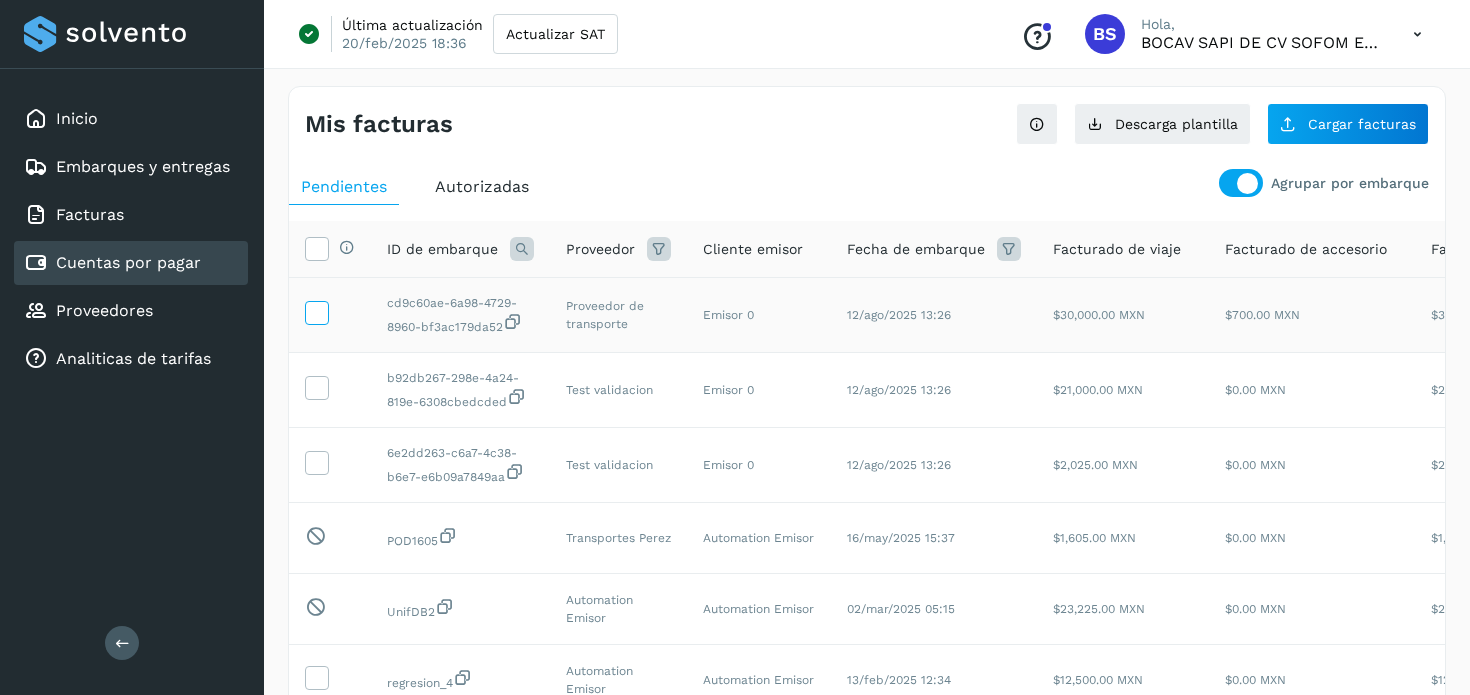 click at bounding box center [317, 313] 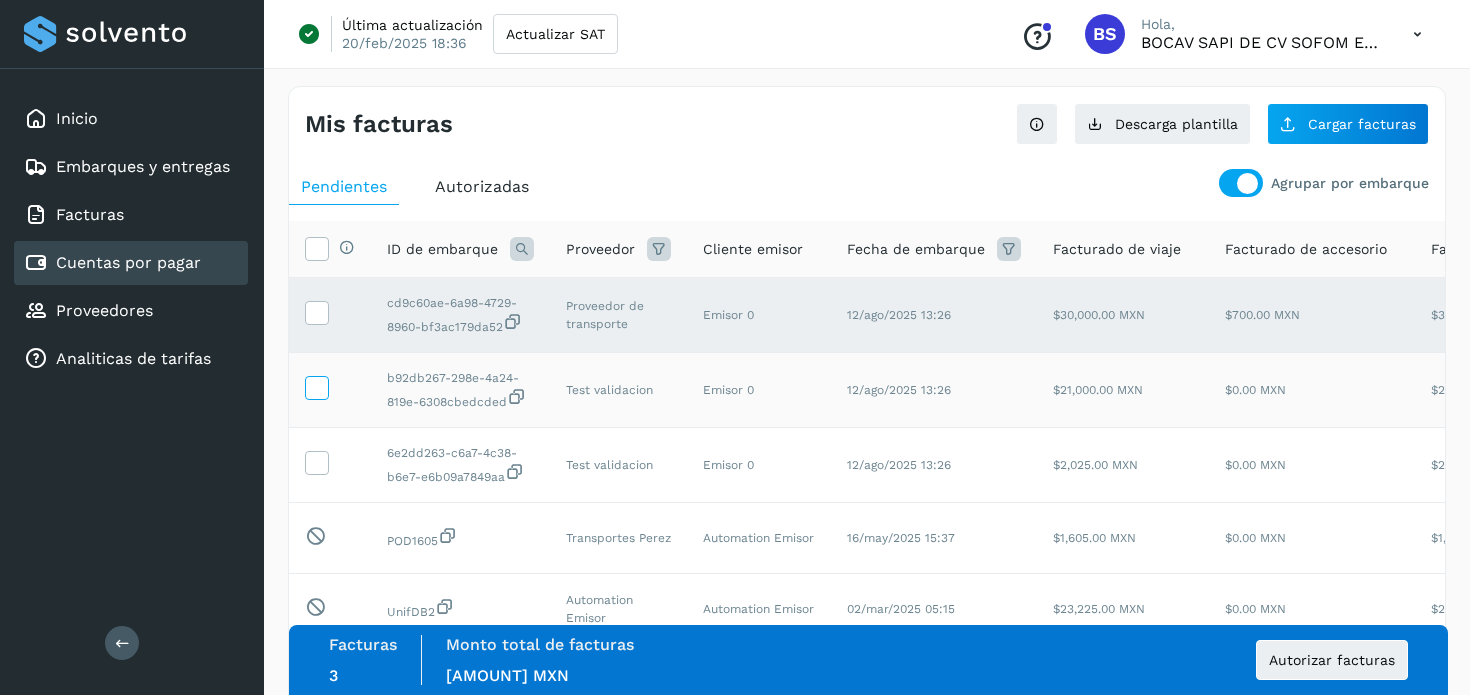 click at bounding box center [316, 386] 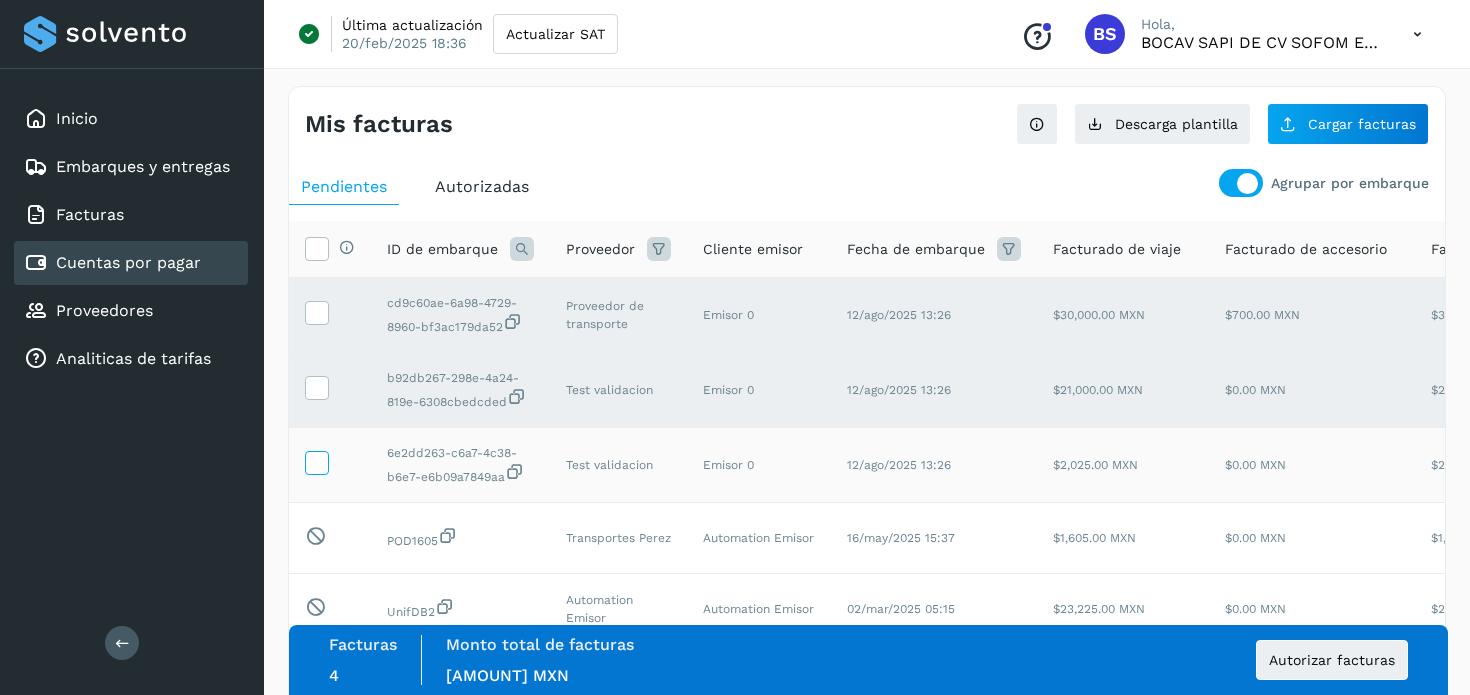 click at bounding box center [316, 461] 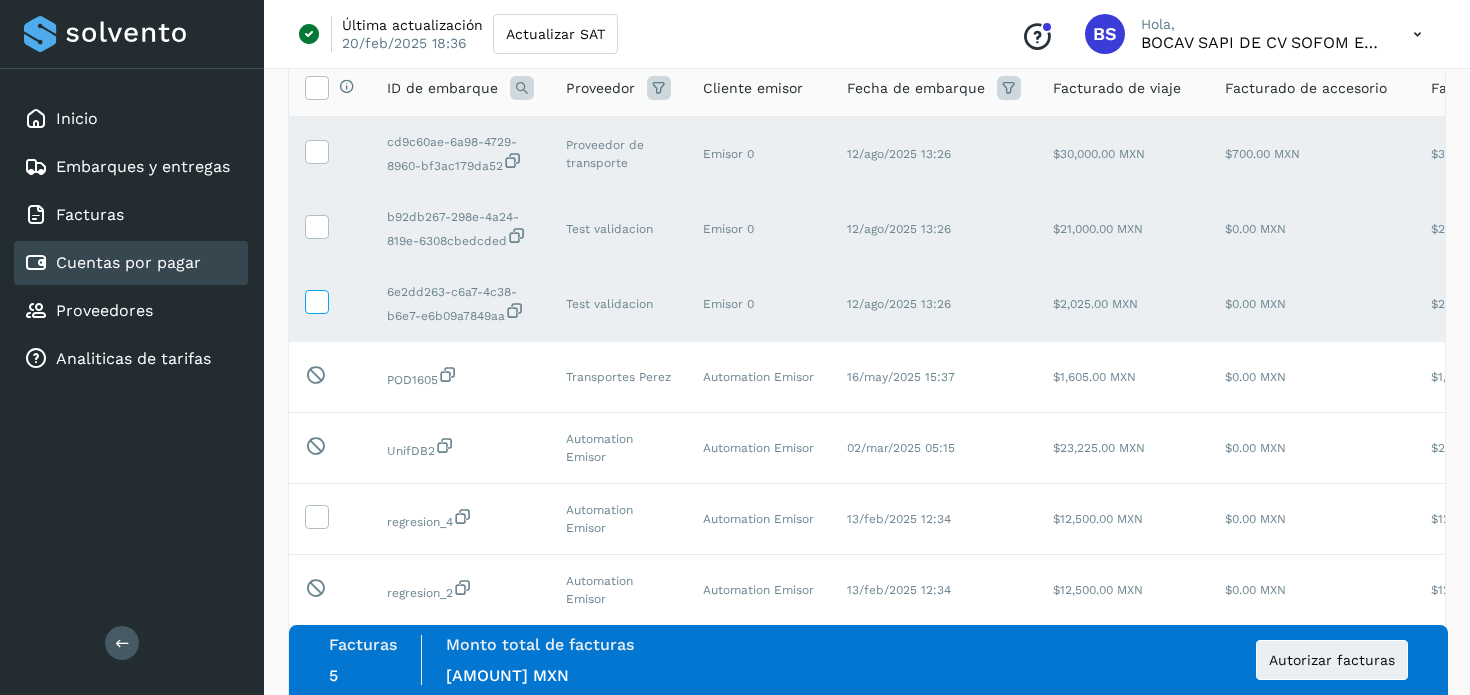 scroll, scrollTop: 189, scrollLeft: 0, axis: vertical 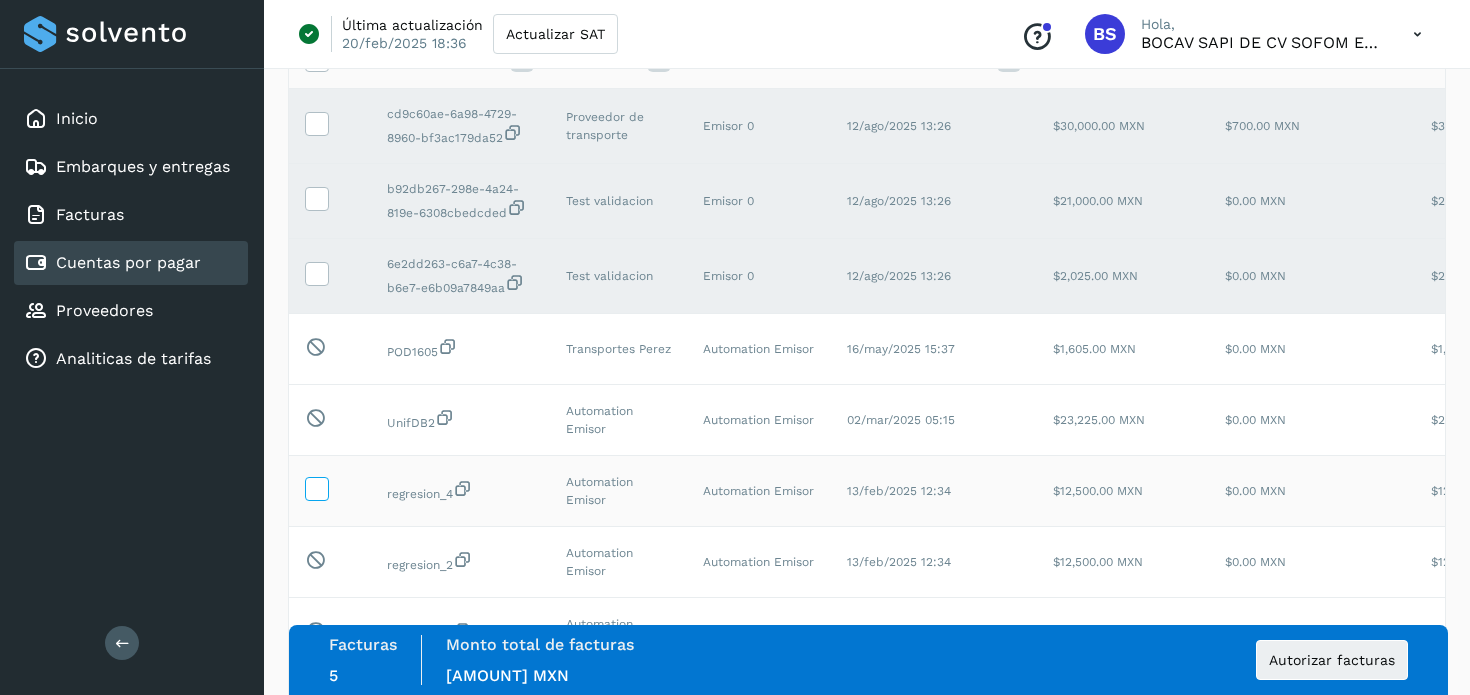 click at bounding box center [316, 487] 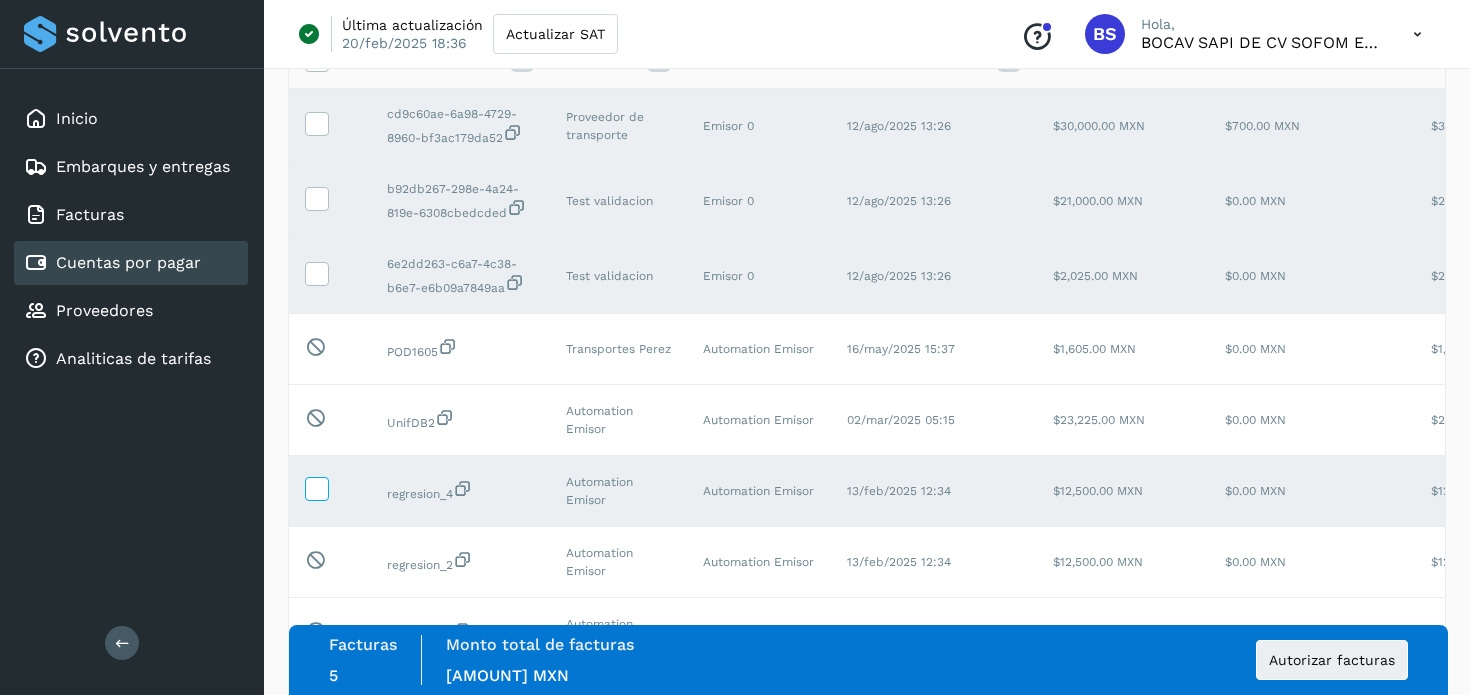 click at bounding box center [316, 487] 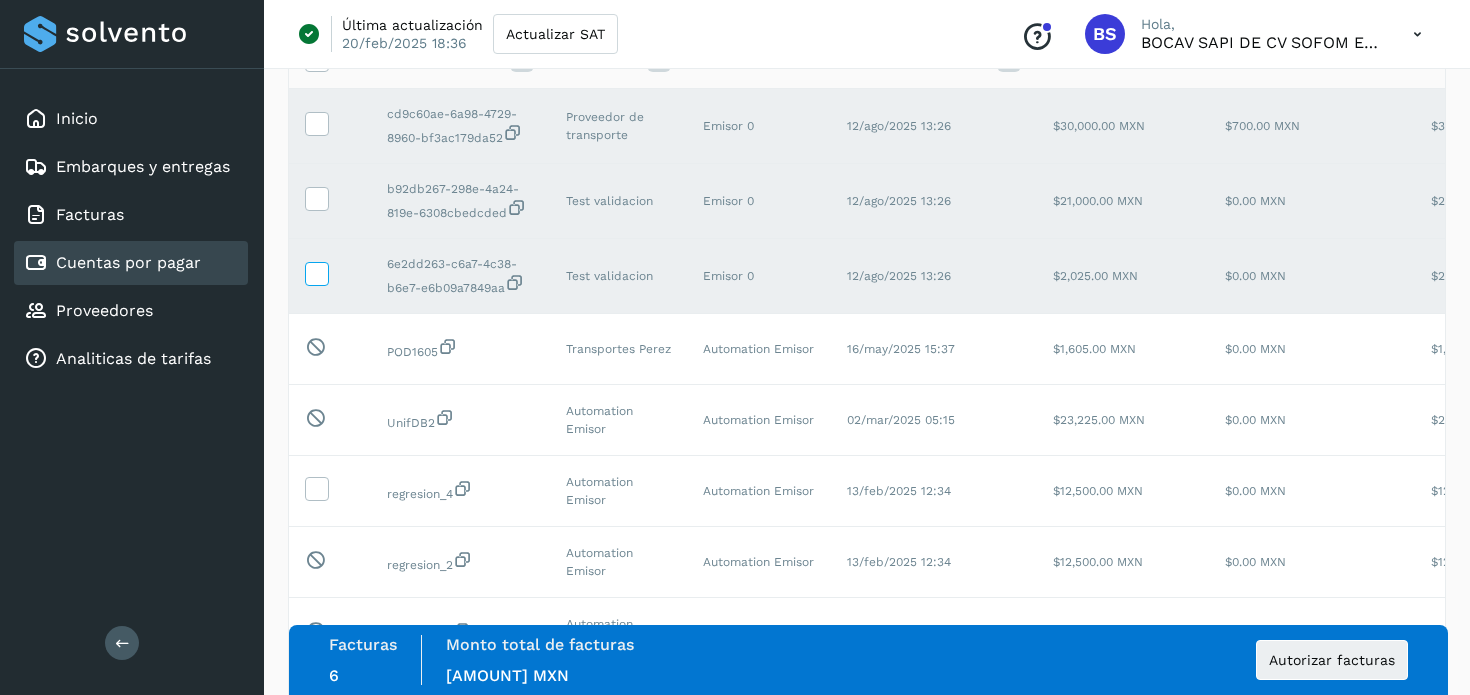 click at bounding box center [316, 272] 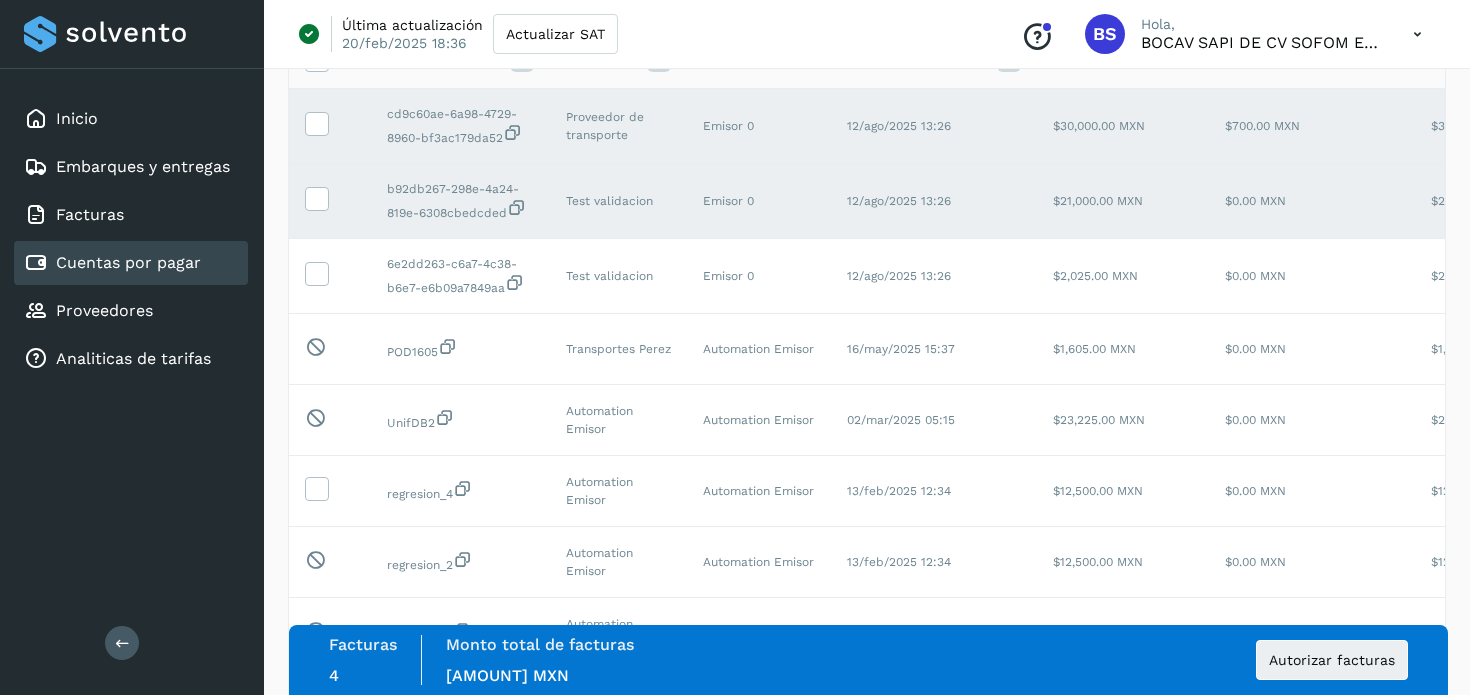 click at bounding box center (330, 201) 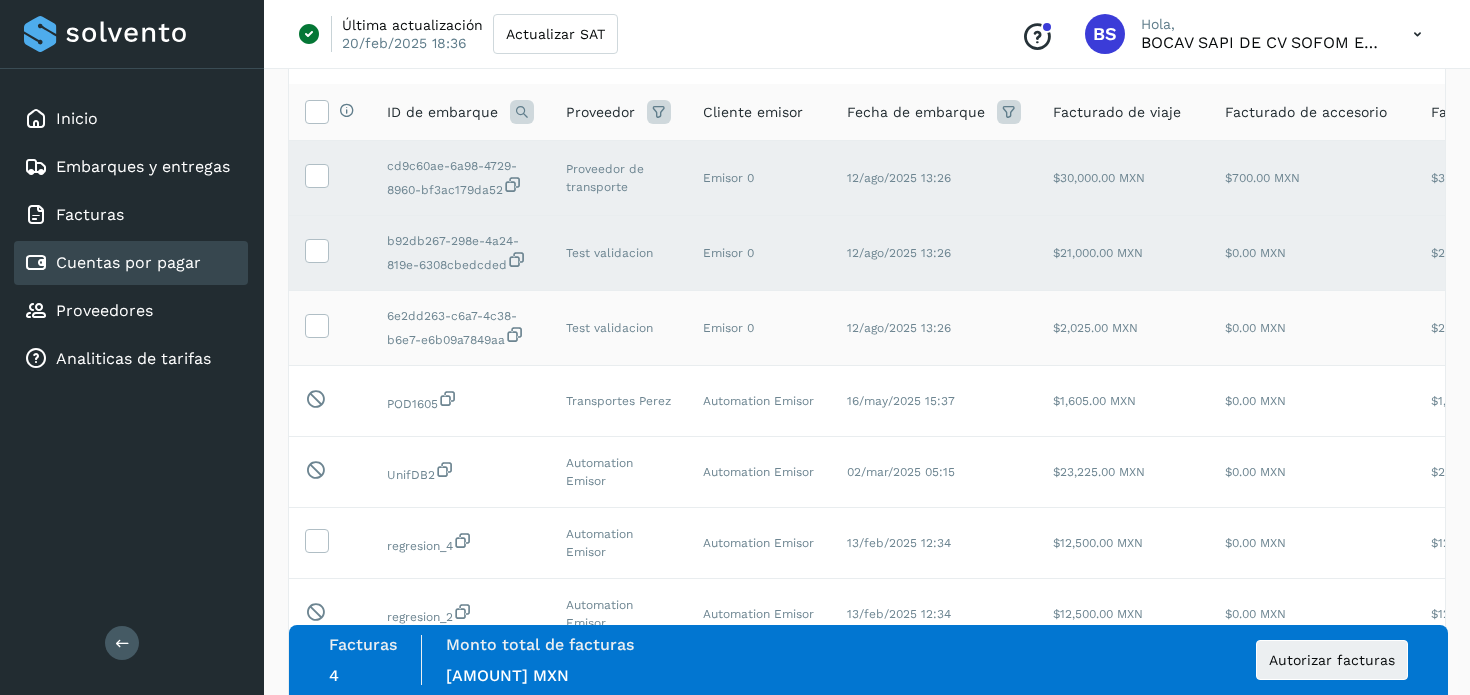 scroll, scrollTop: 125, scrollLeft: 0, axis: vertical 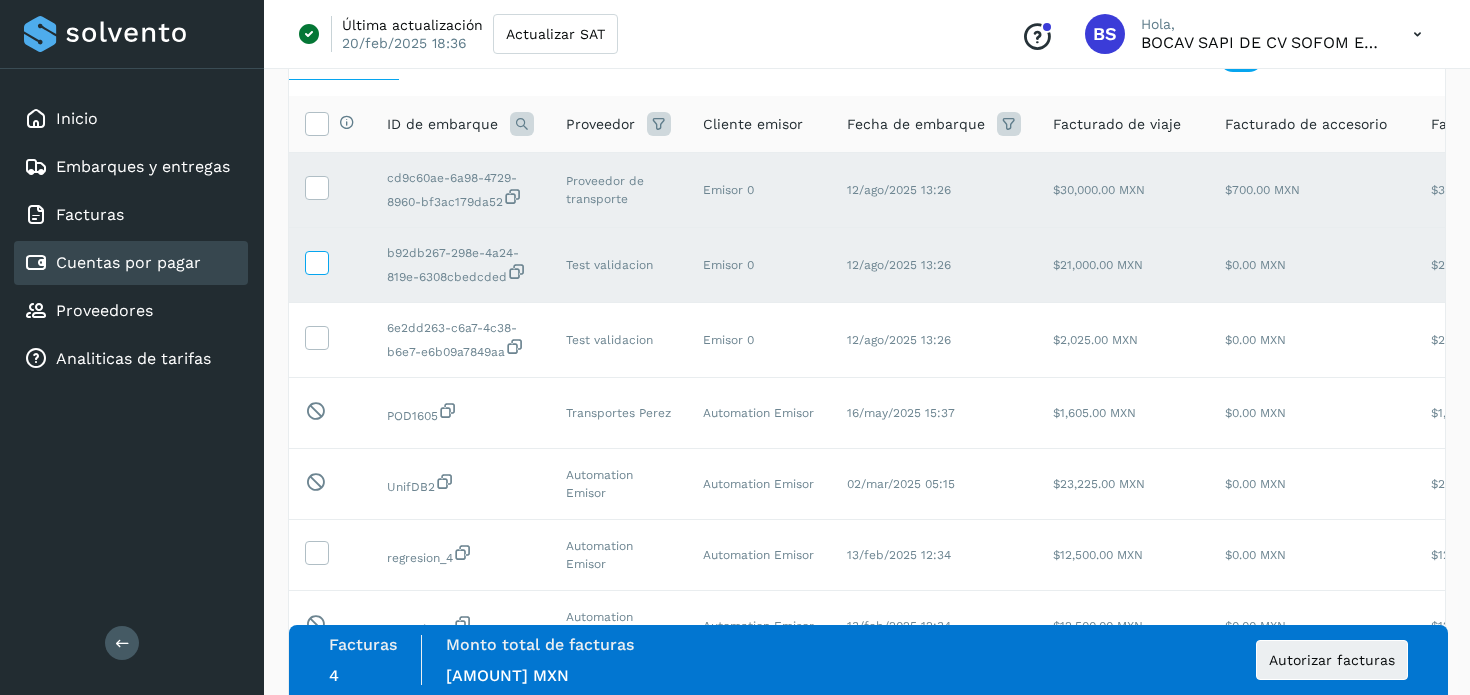click at bounding box center [316, 261] 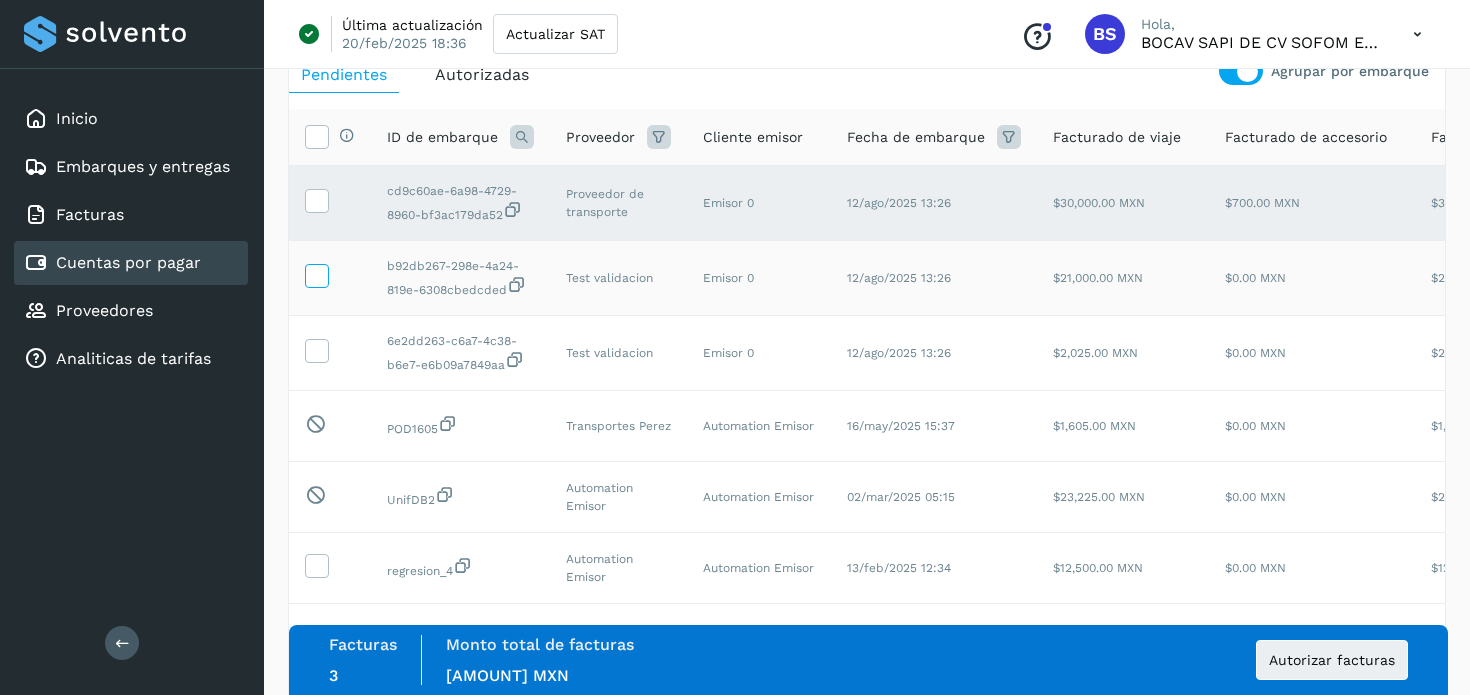scroll, scrollTop: 109, scrollLeft: 0, axis: vertical 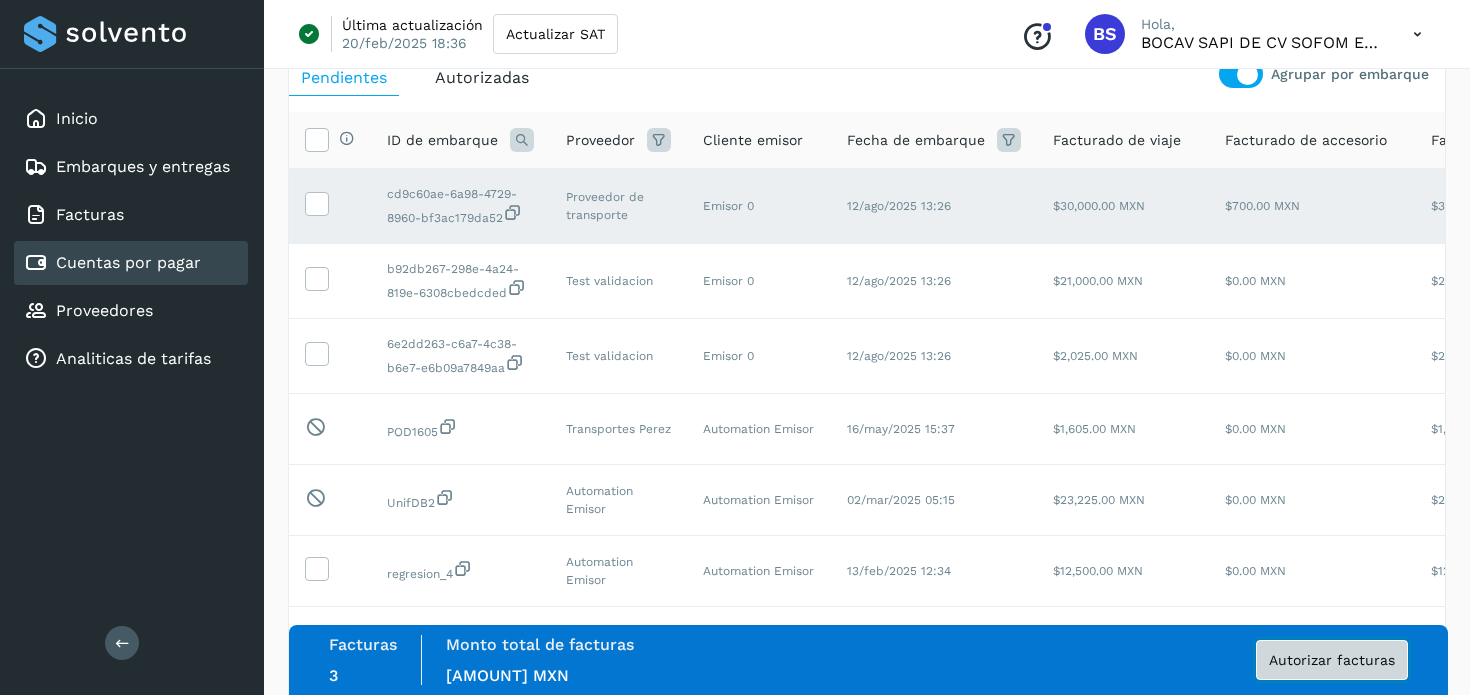 click on "Autorizar facturas" 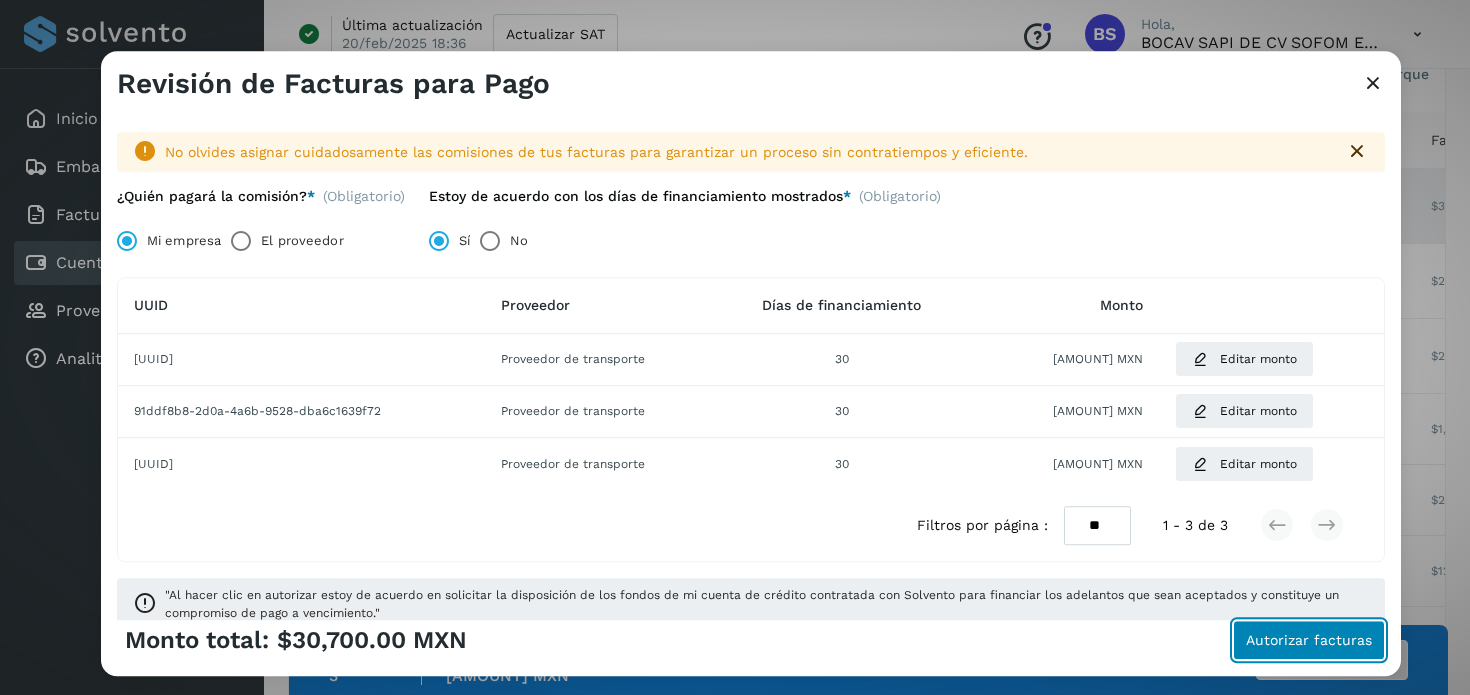 click on "Autorizar facturas" 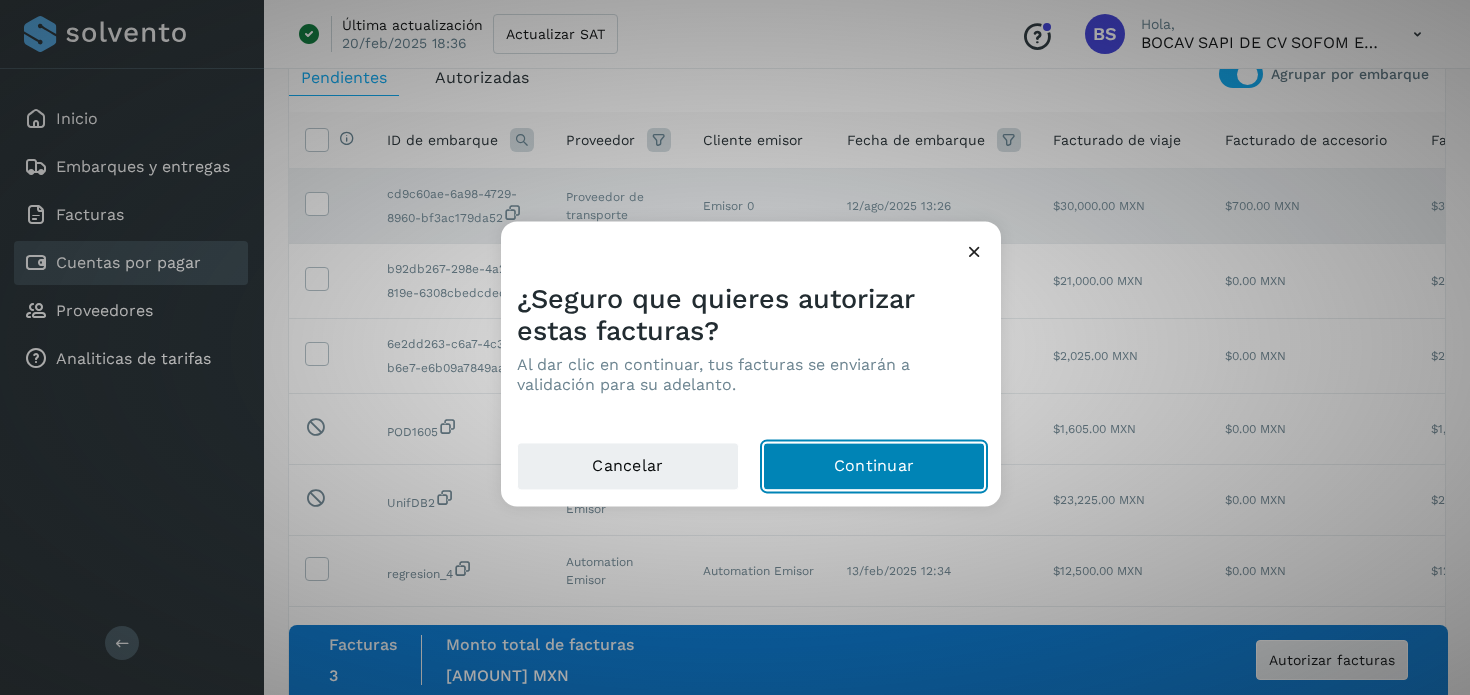 click on "Continuar" 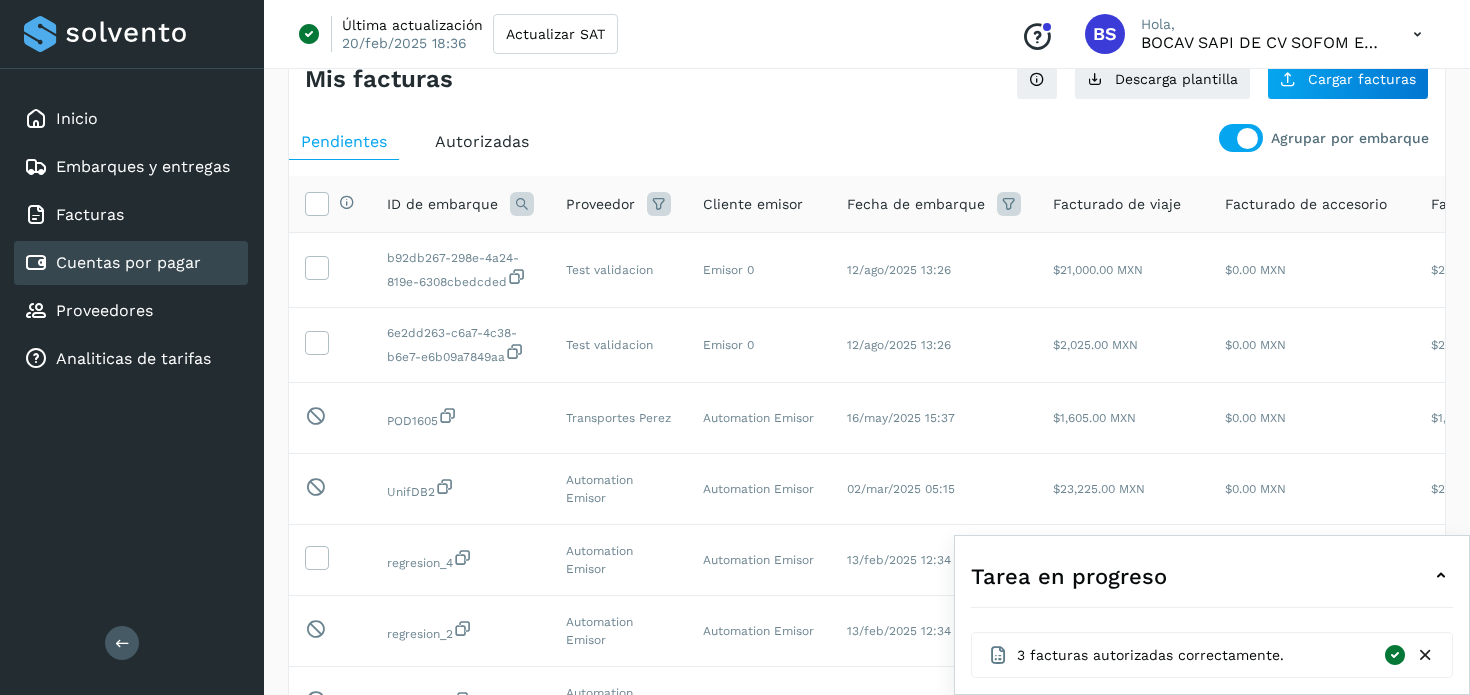 scroll, scrollTop: 0, scrollLeft: 0, axis: both 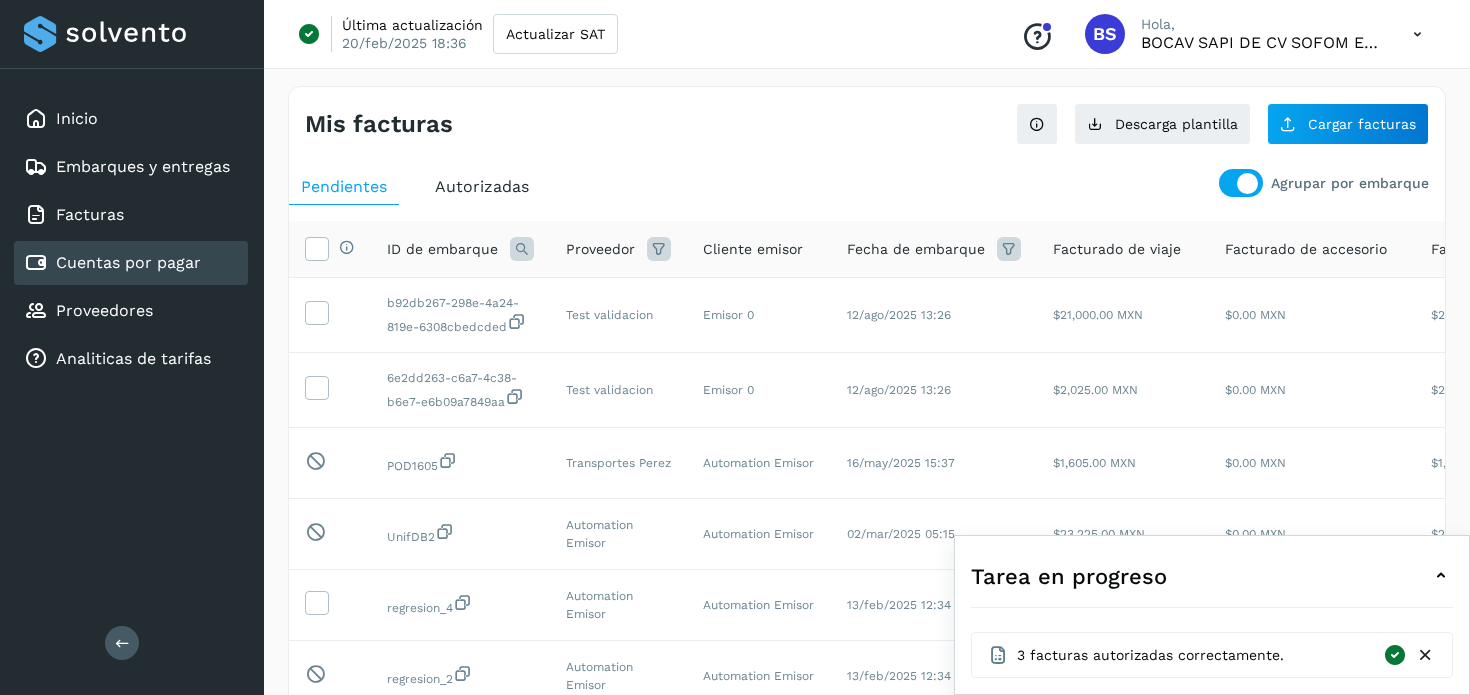 click on "Autorizadas" at bounding box center (482, 186) 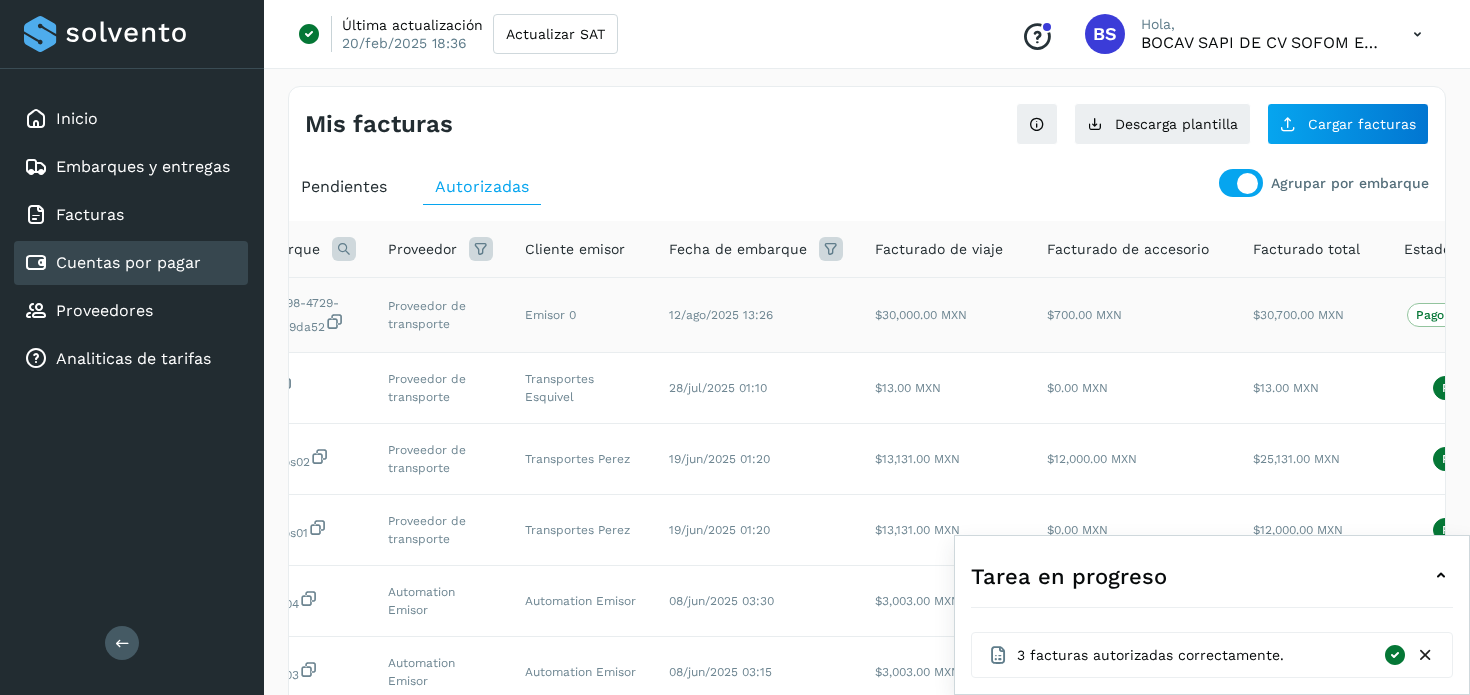 scroll, scrollTop: 0, scrollLeft: 0, axis: both 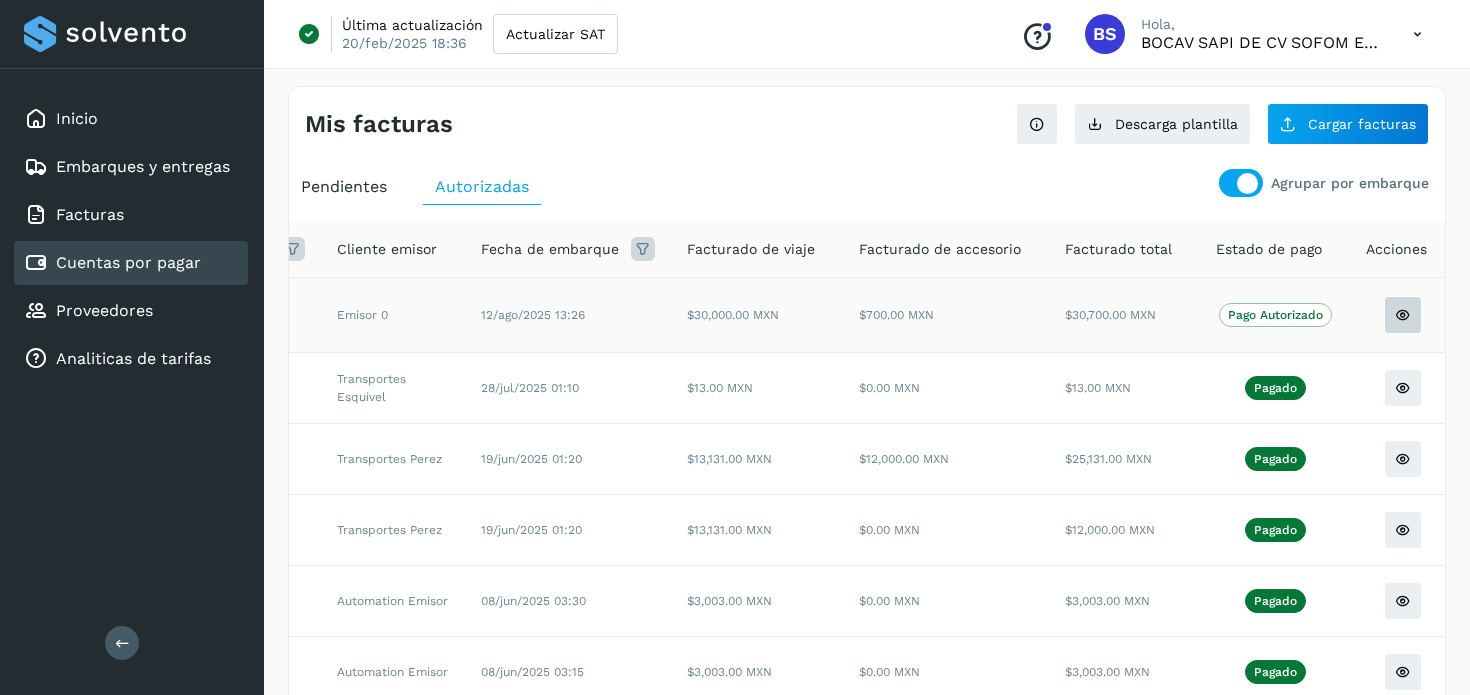 click 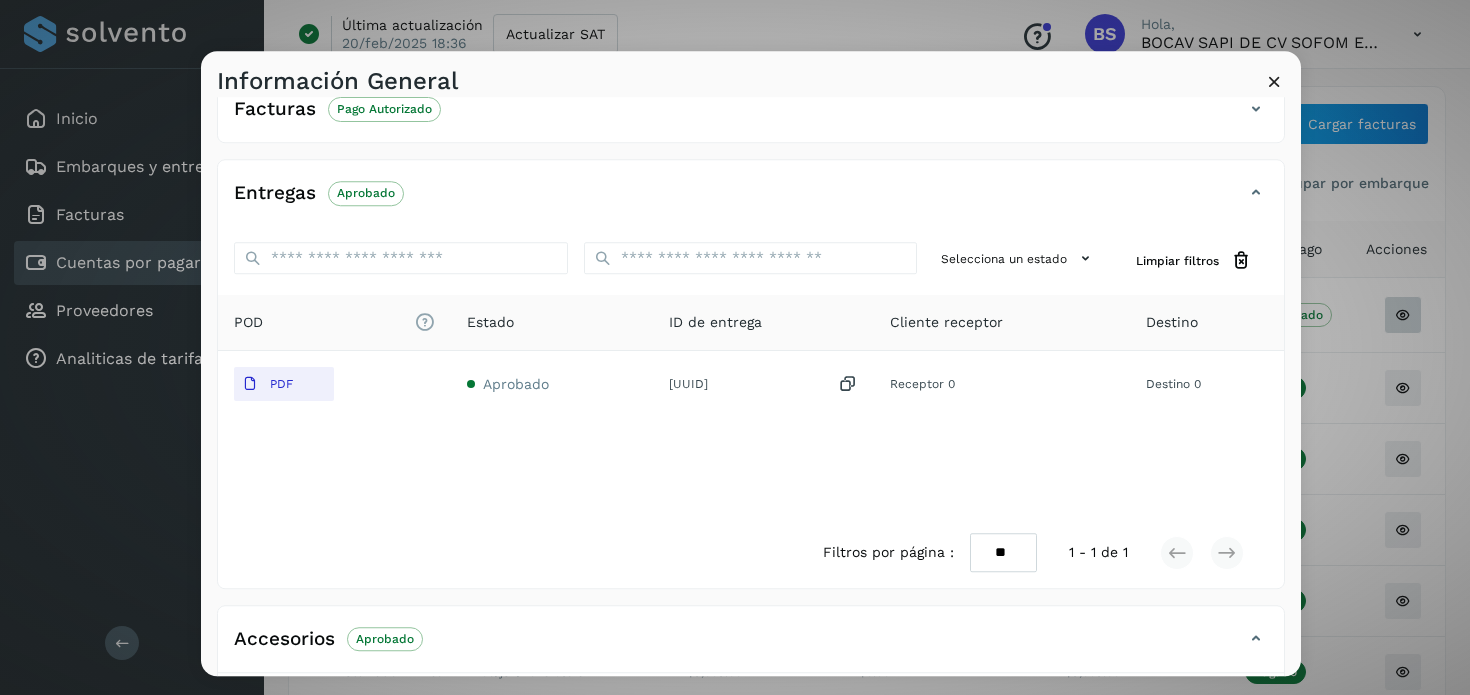scroll, scrollTop: 71, scrollLeft: 0, axis: vertical 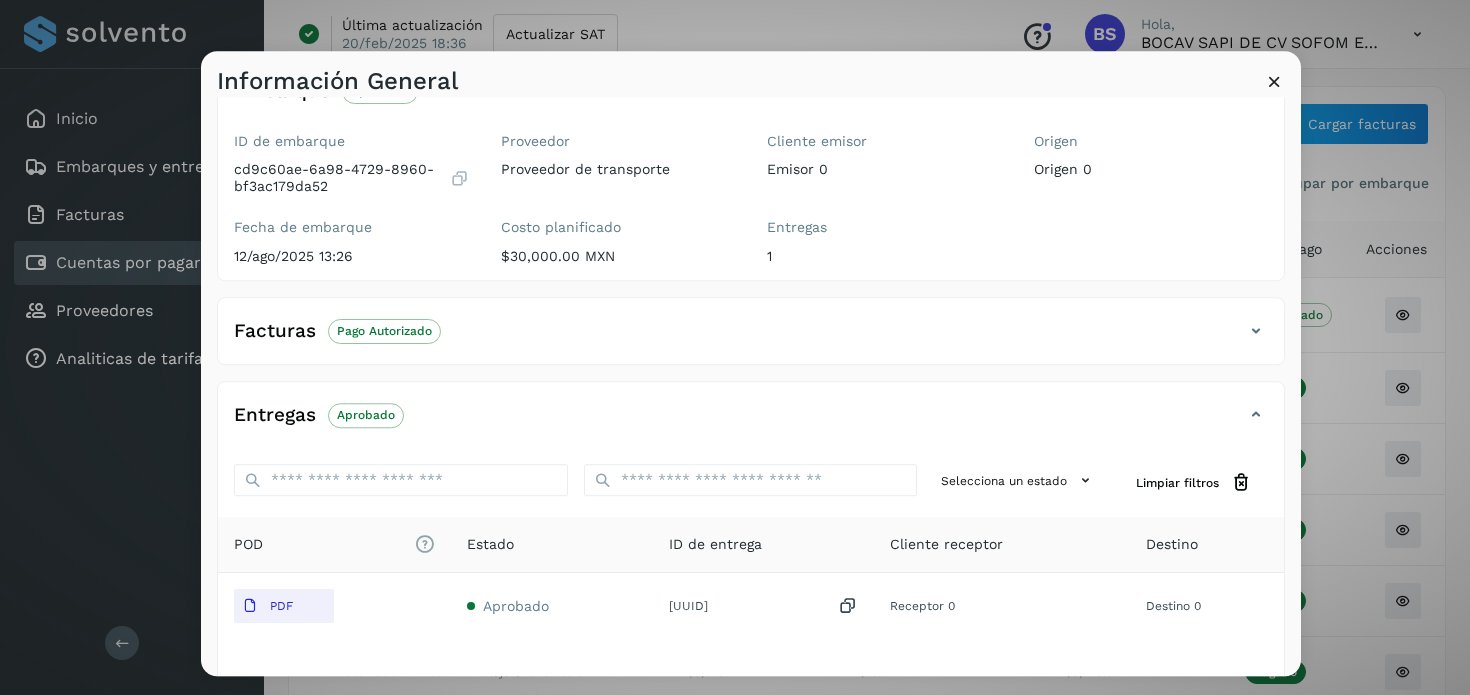 click at bounding box center (1274, 81) 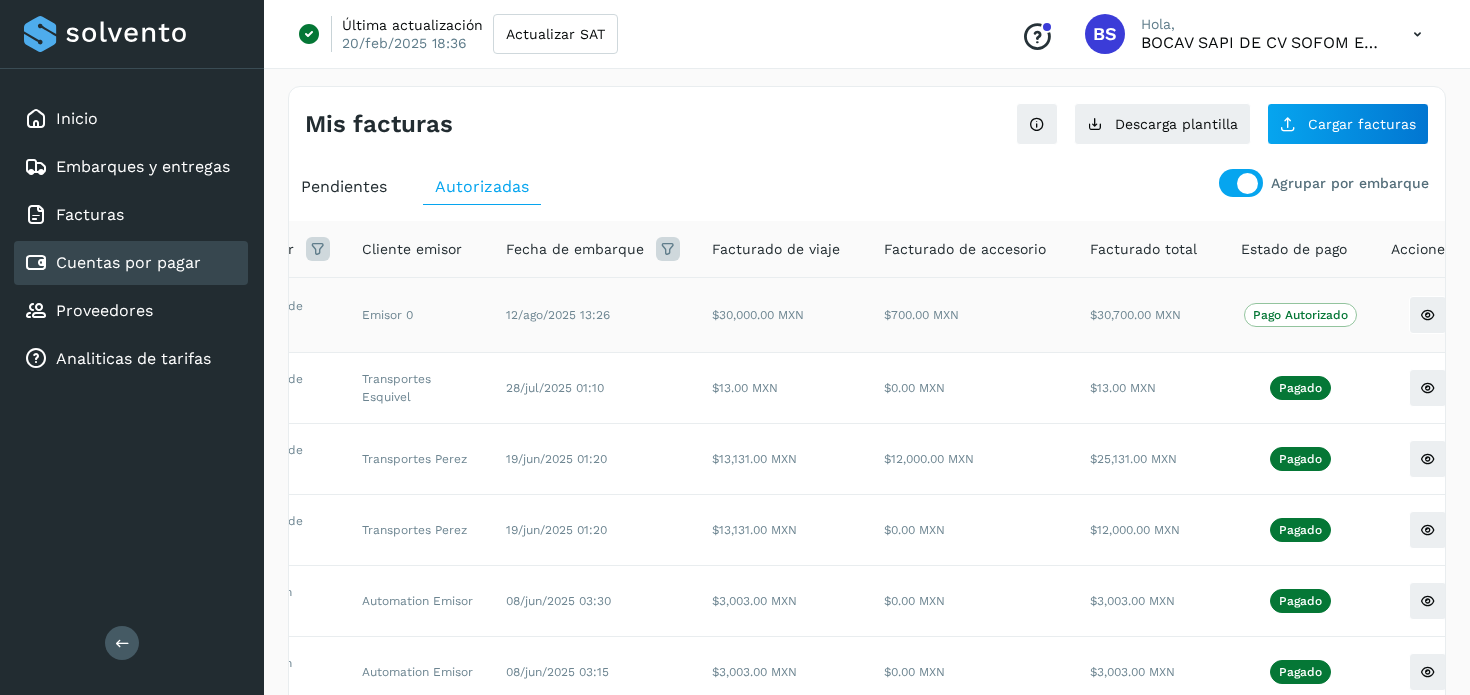 scroll, scrollTop: 0, scrollLeft: 0, axis: both 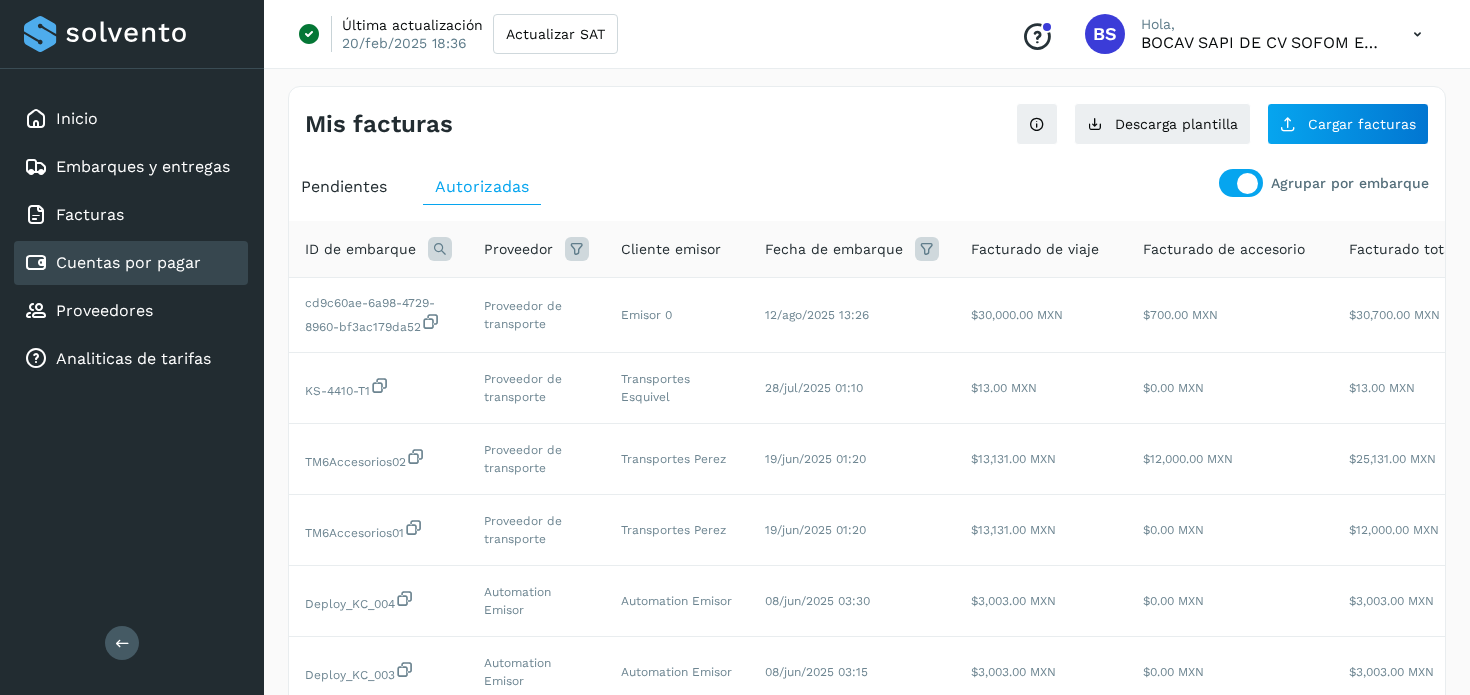 click on "Pendientes" at bounding box center (344, 186) 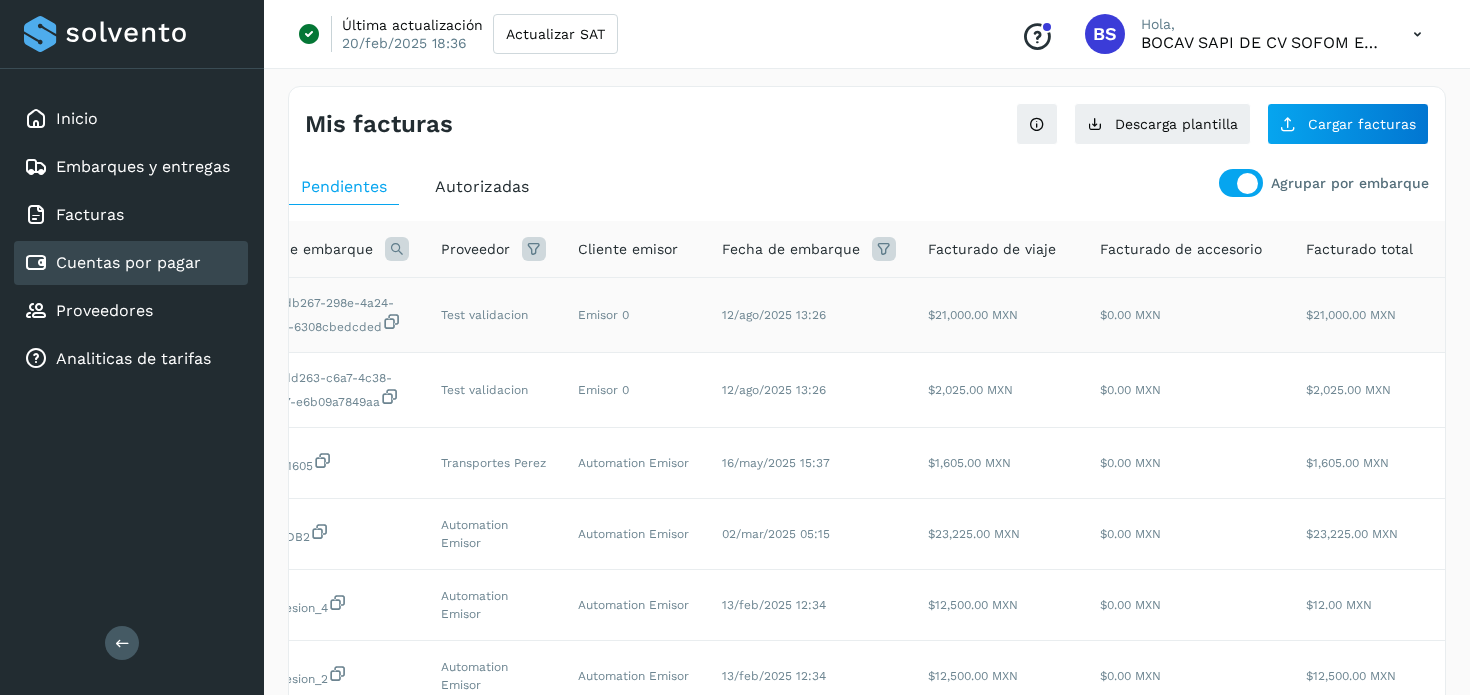 scroll, scrollTop: 0, scrollLeft: 0, axis: both 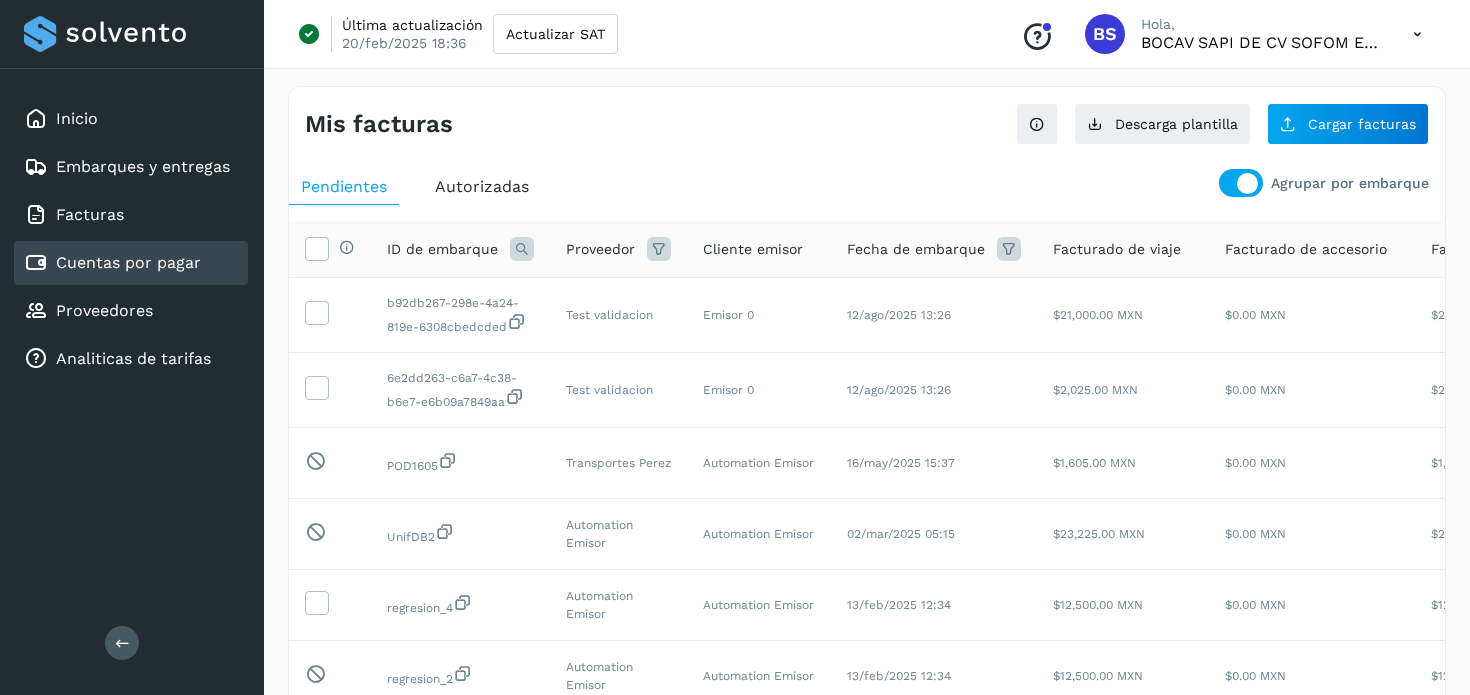 click on "Autorizadas" at bounding box center [482, 186] 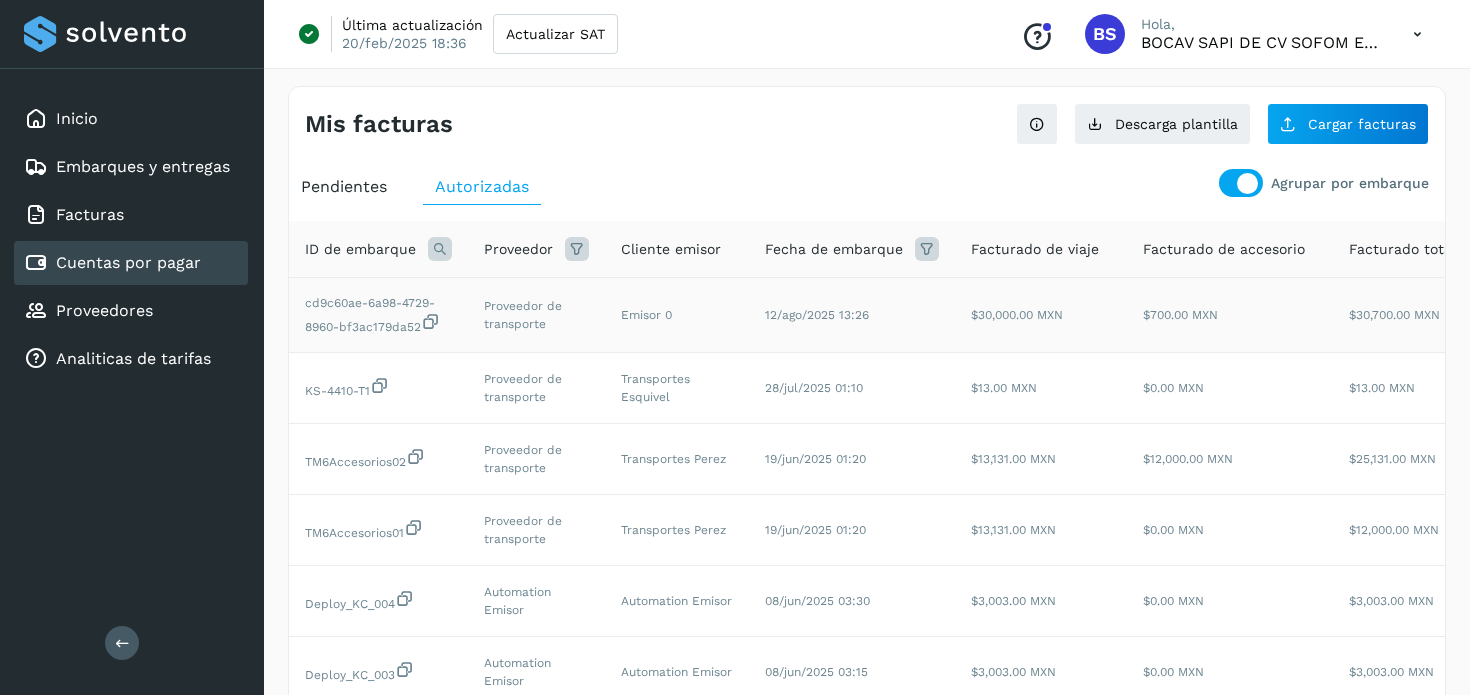 scroll, scrollTop: 0, scrollLeft: 284, axis: horizontal 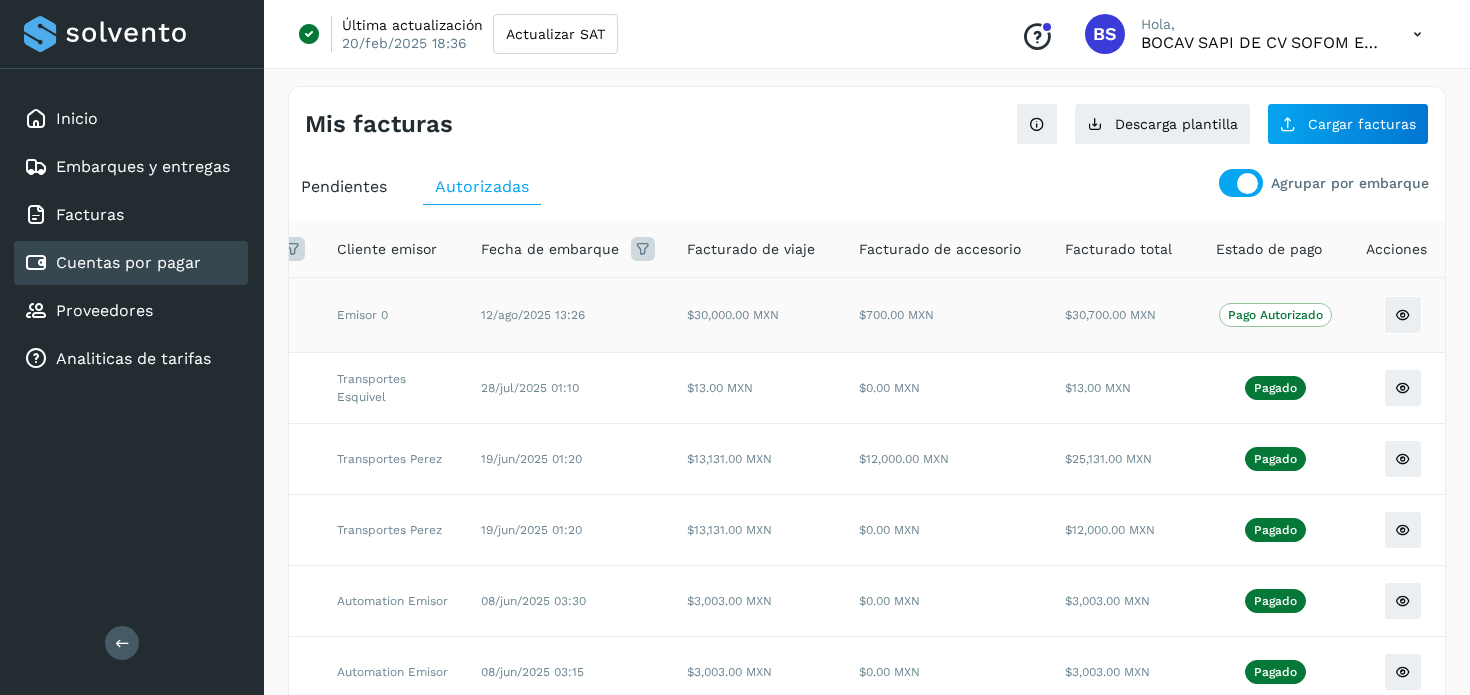 click on "Pago Autorizado" 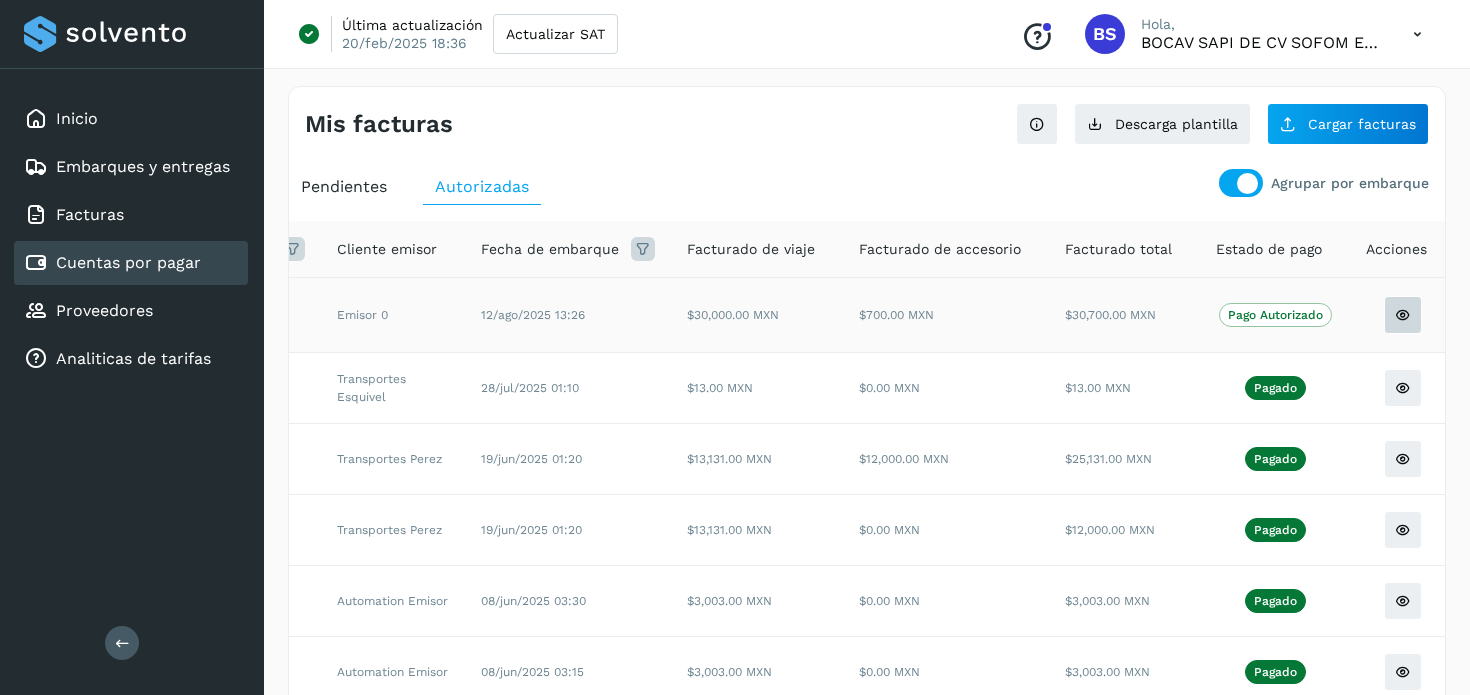 click at bounding box center [1403, 315] 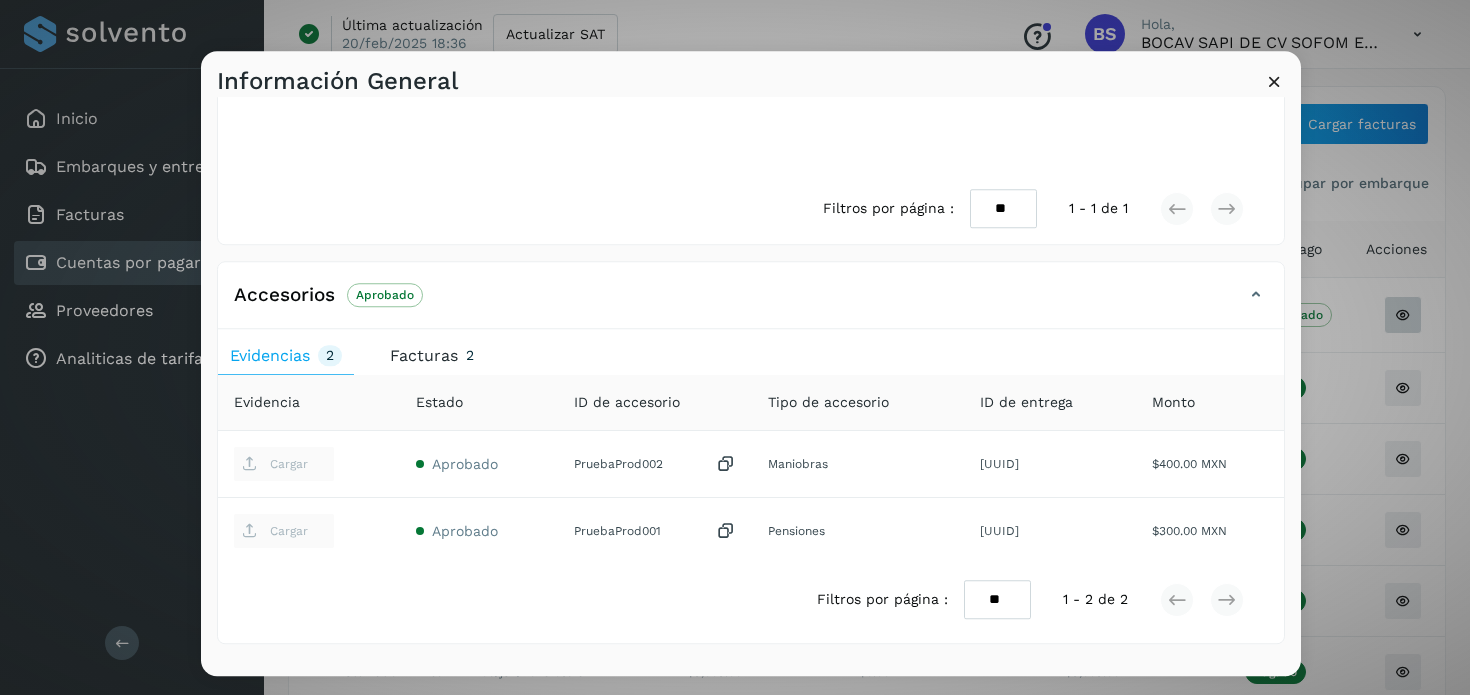 scroll, scrollTop: 0, scrollLeft: 0, axis: both 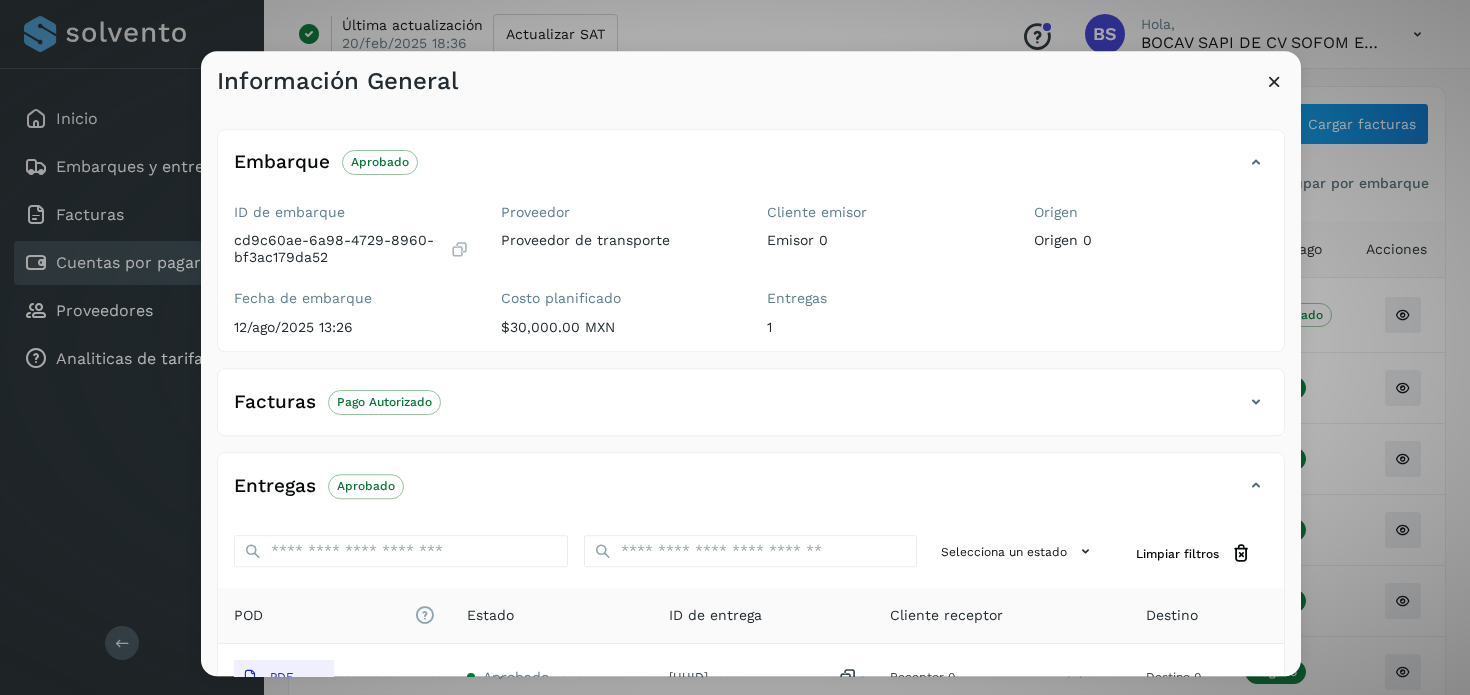 click at bounding box center [1274, 81] 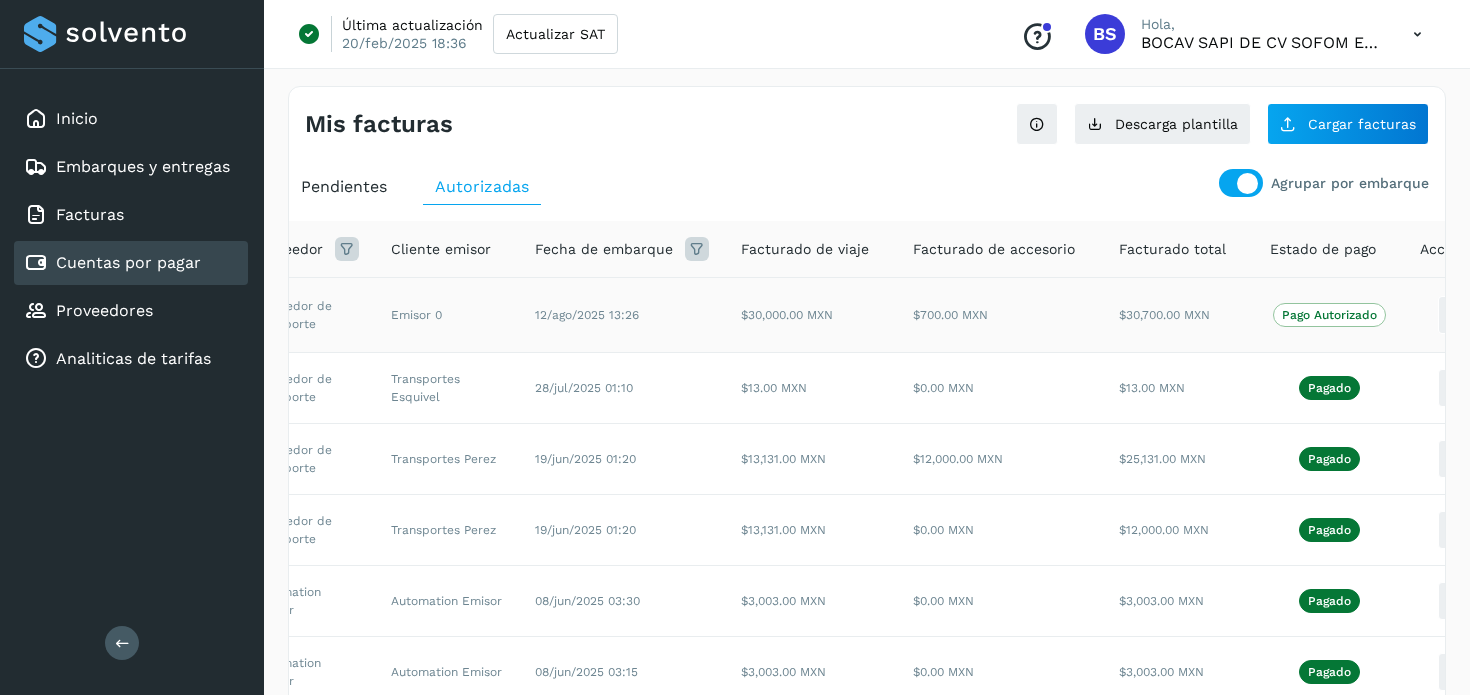 scroll, scrollTop: 0, scrollLeft: 284, axis: horizontal 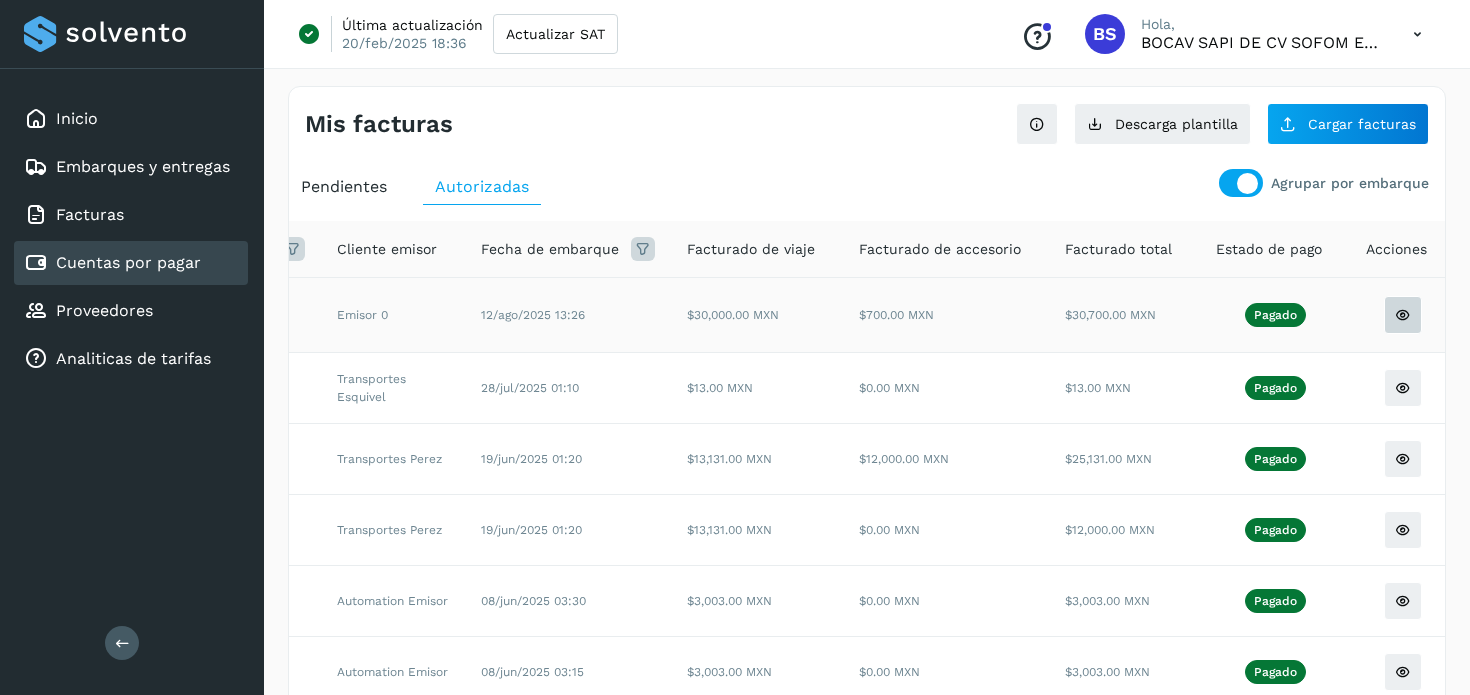 click at bounding box center (1403, 315) 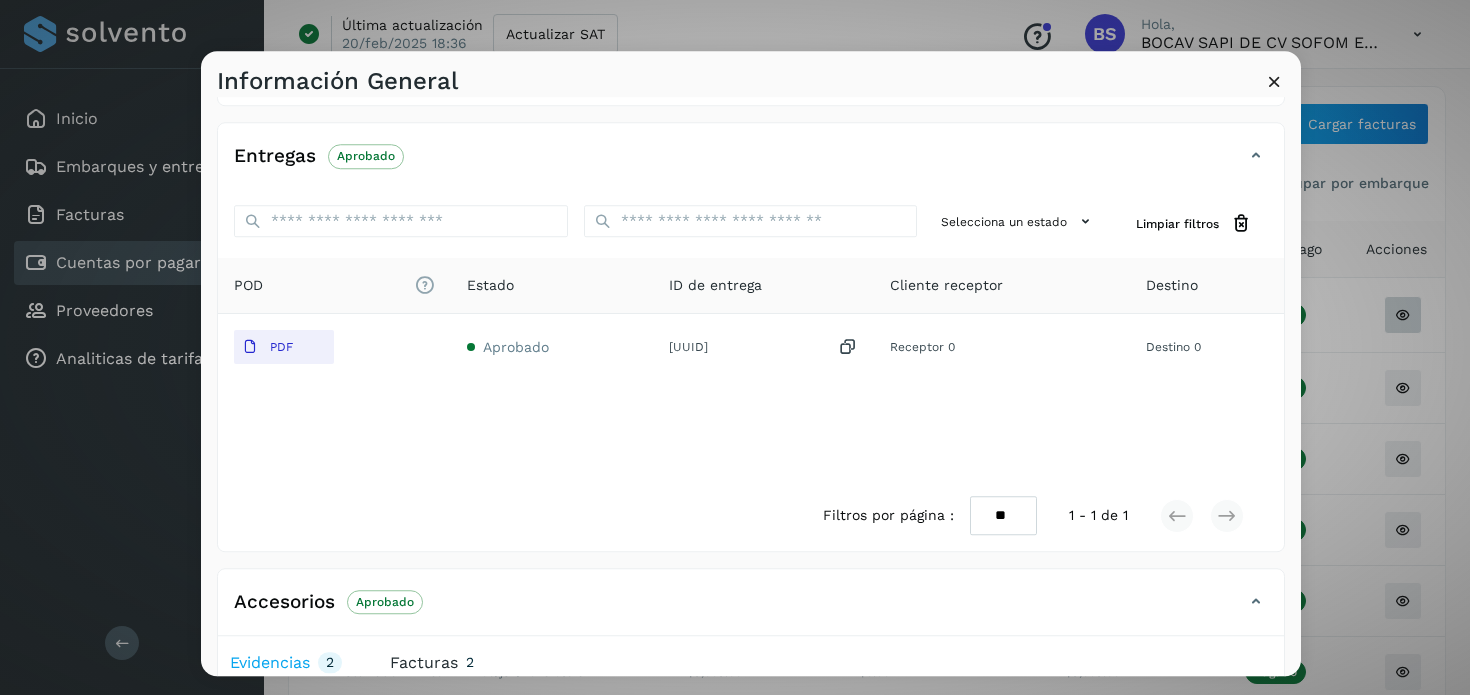 scroll, scrollTop: 0, scrollLeft: 0, axis: both 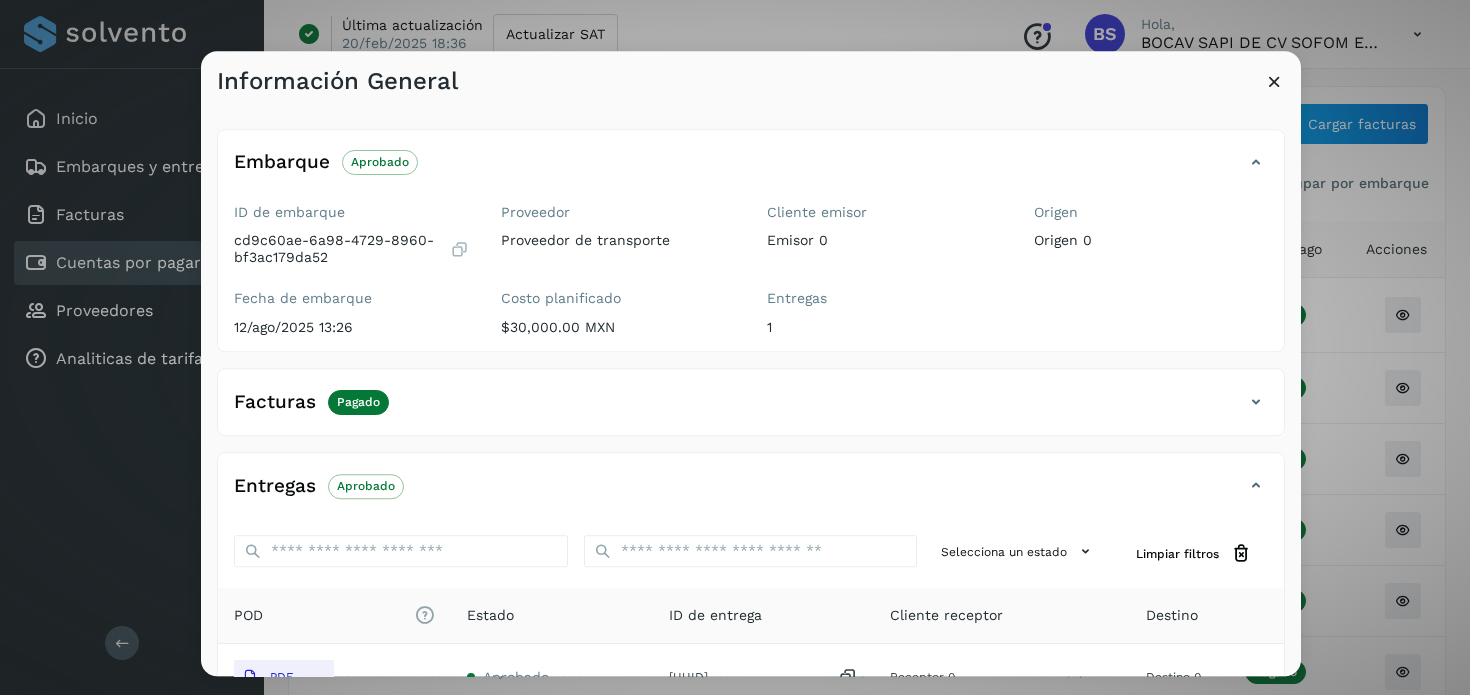 click at bounding box center [1274, 84] 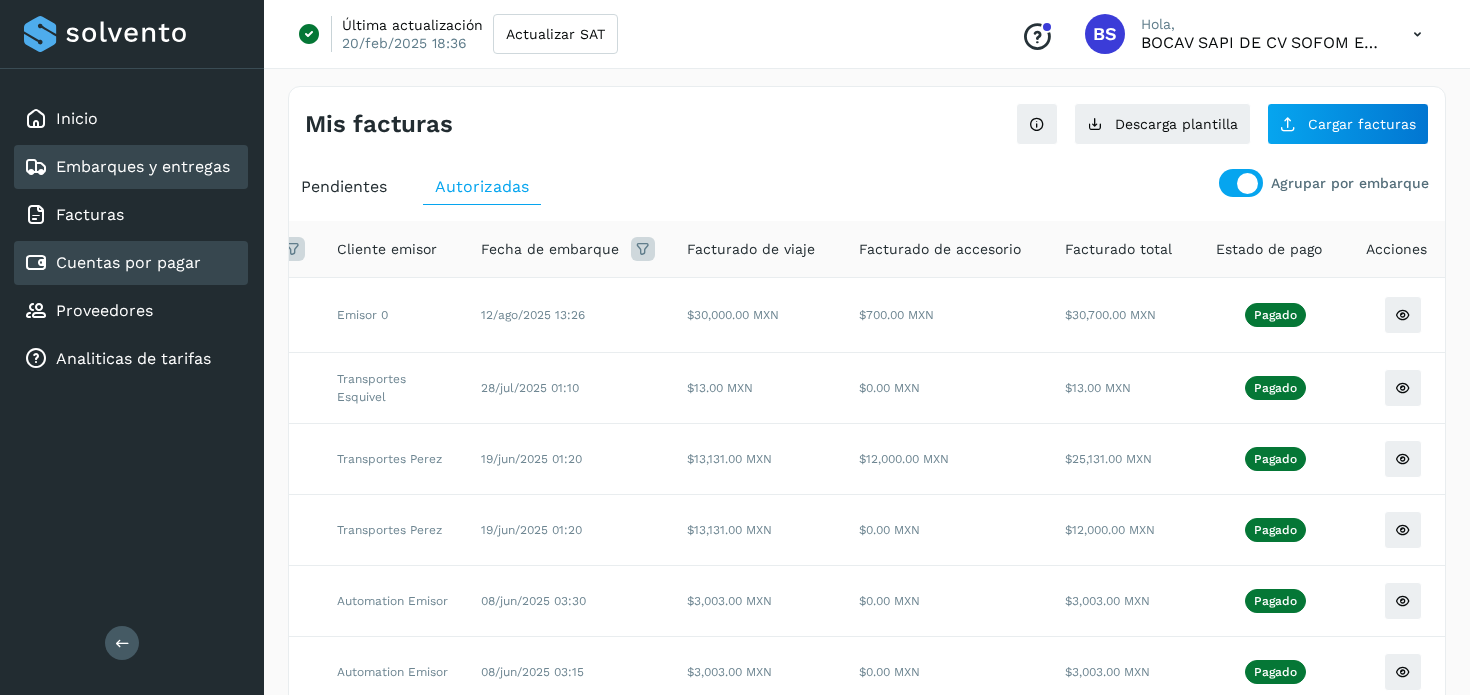 click on "Embarques y entregas" at bounding box center (143, 166) 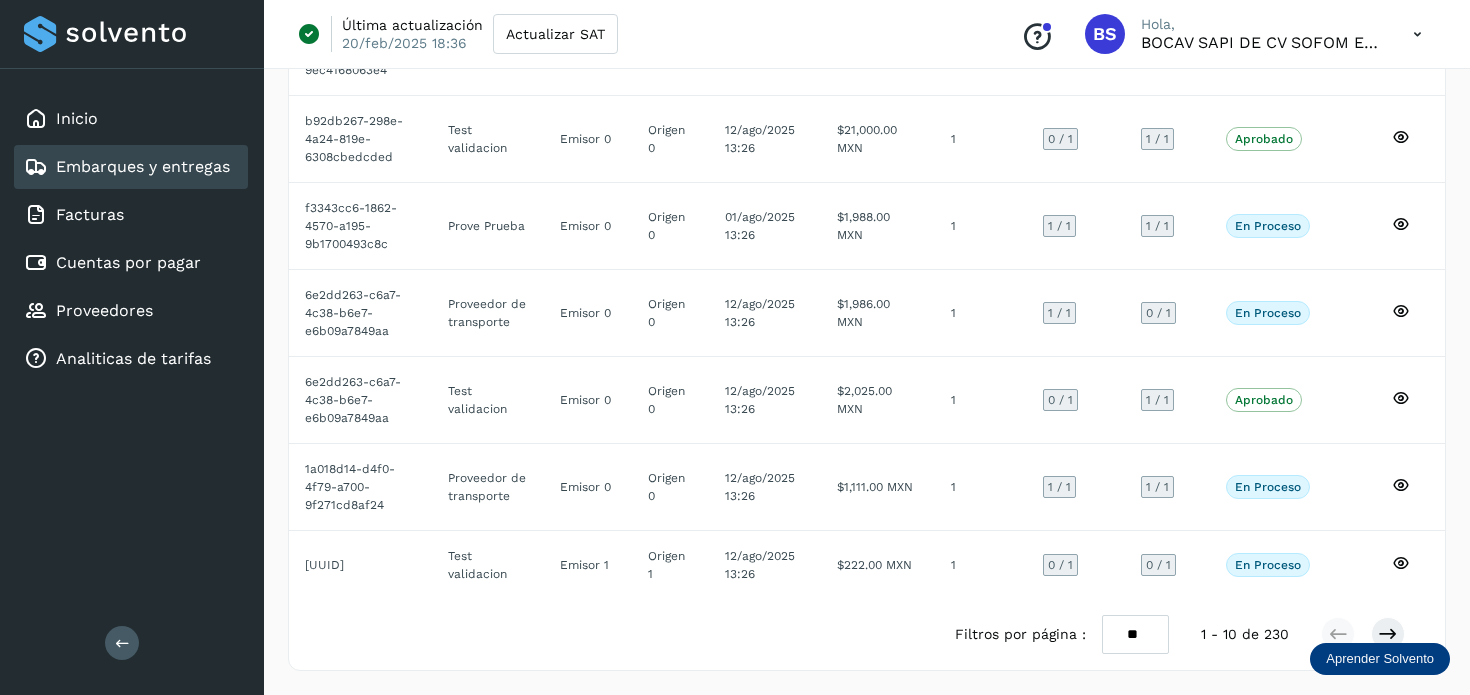 scroll, scrollTop: 0, scrollLeft: 0, axis: both 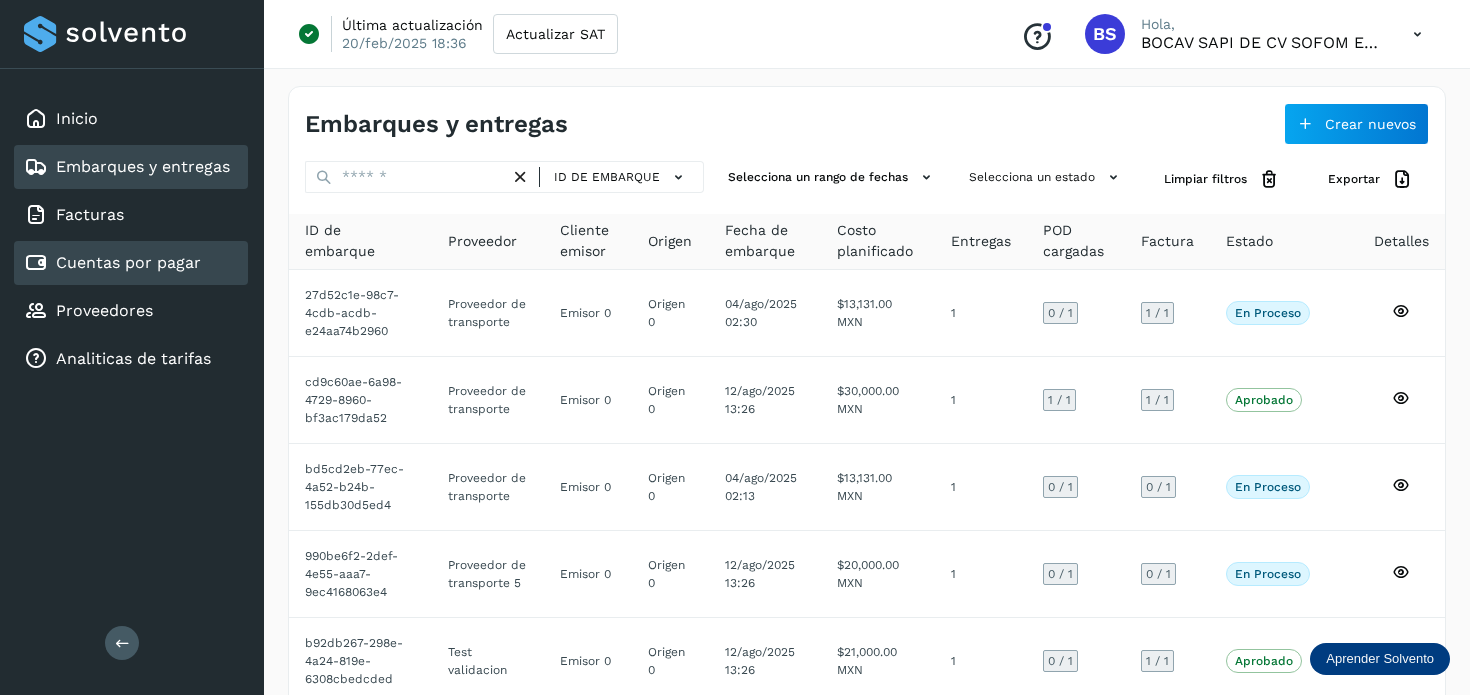 click on "Cuentas por pagar" at bounding box center [128, 262] 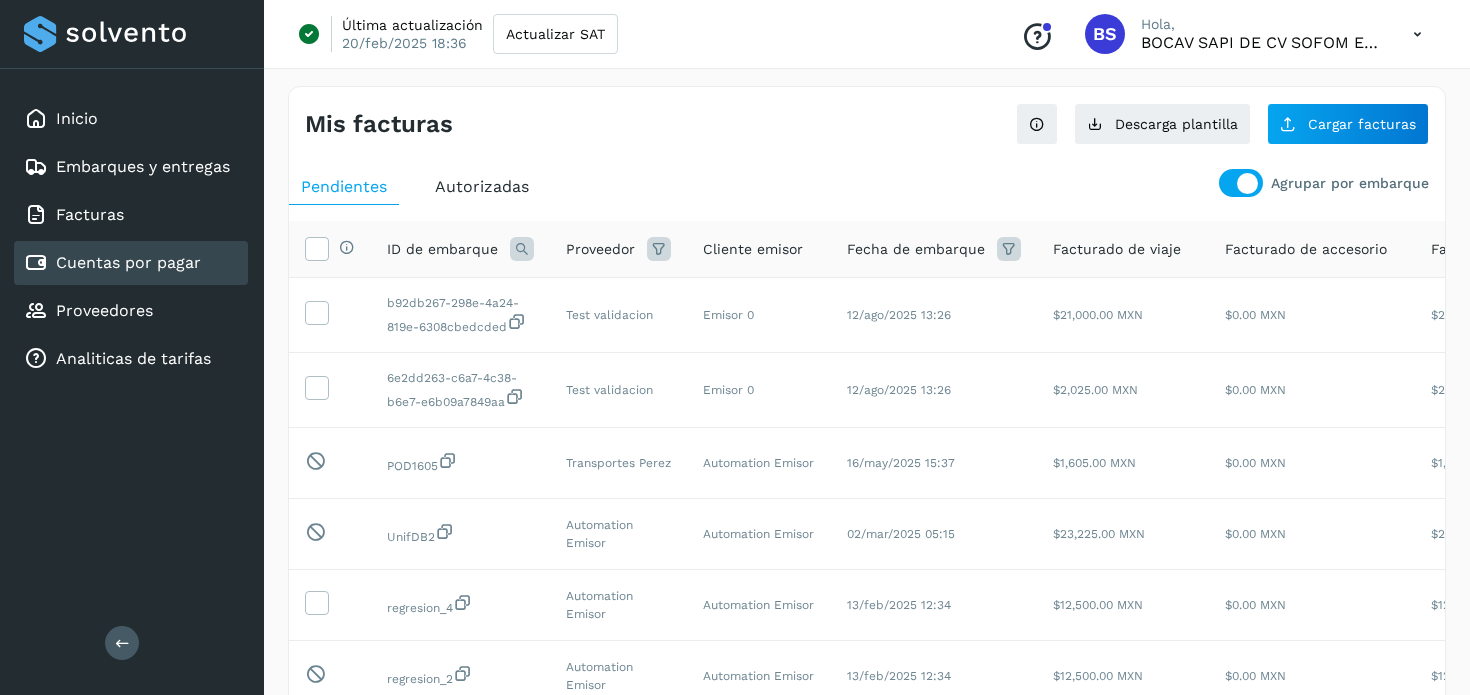 click on "Autorizadas" at bounding box center (482, 186) 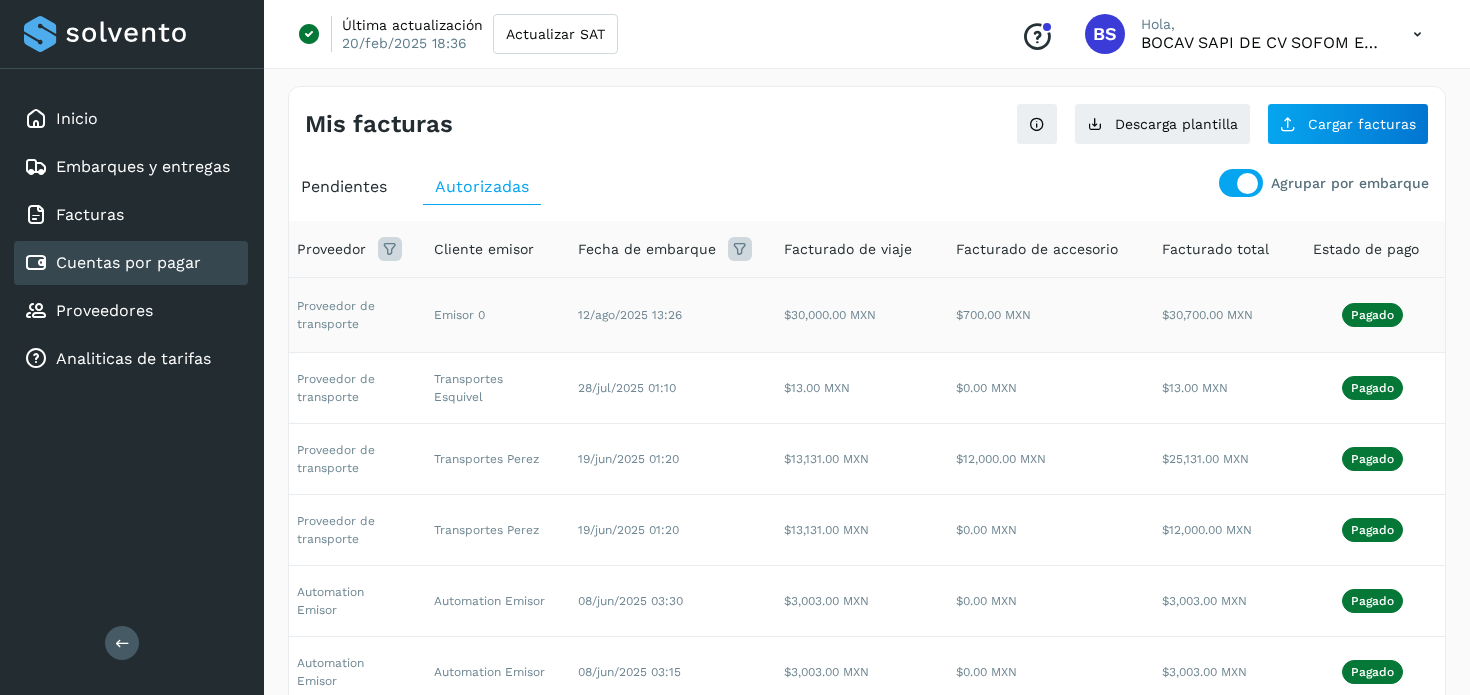 scroll, scrollTop: 0, scrollLeft: 284, axis: horizontal 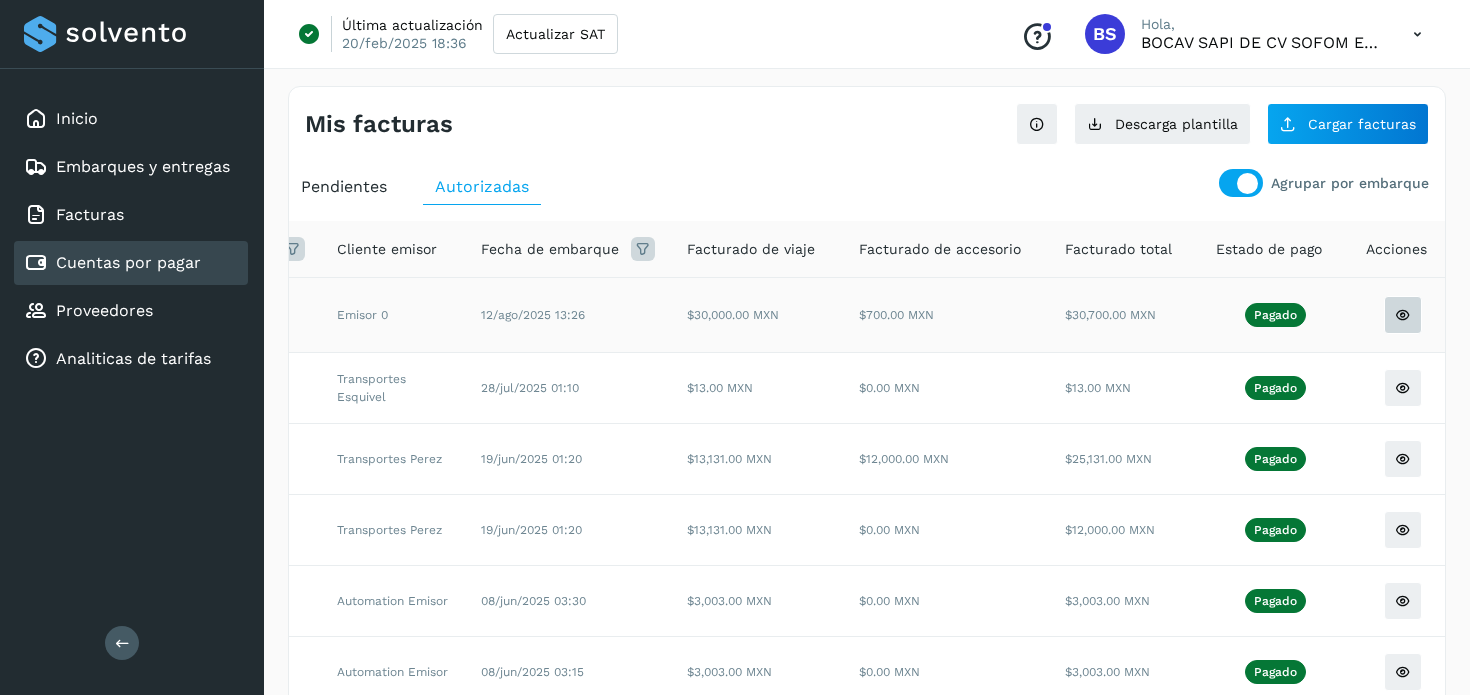 click at bounding box center [1403, 315] 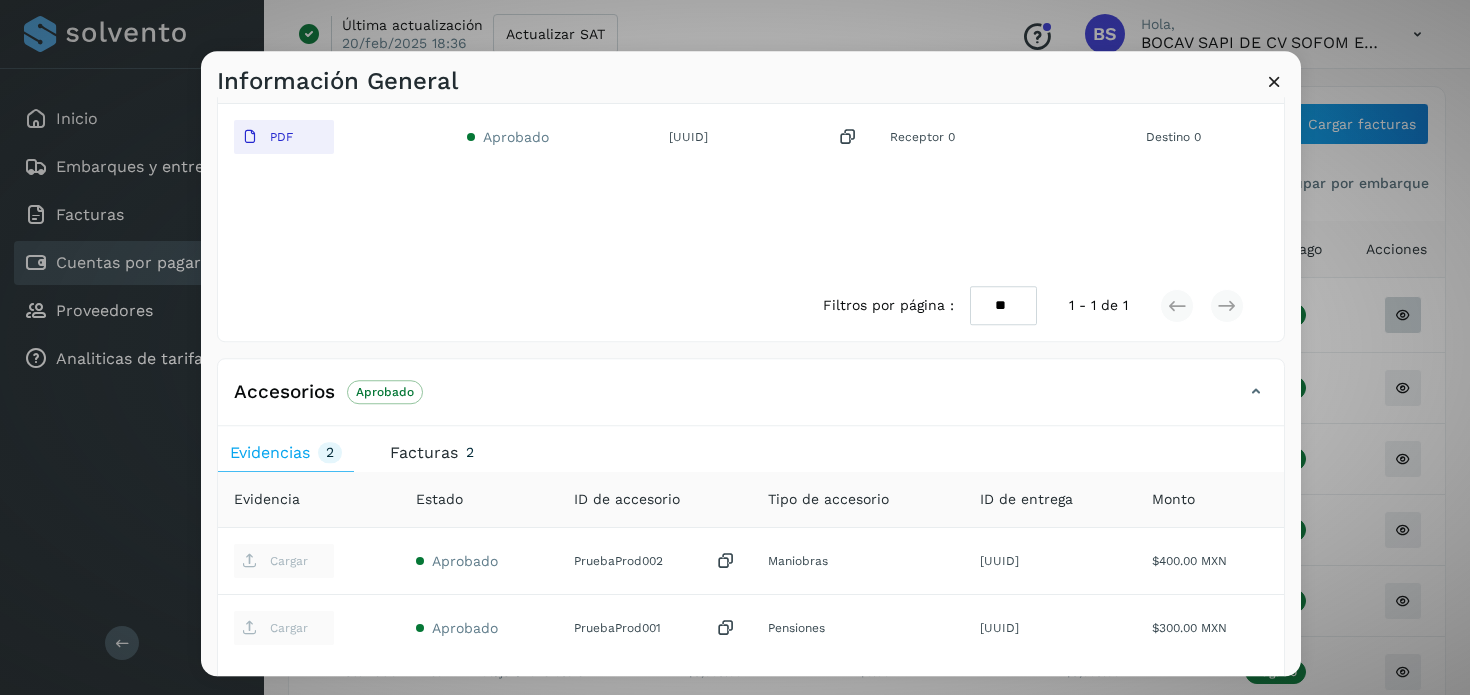 scroll, scrollTop: 637, scrollLeft: 0, axis: vertical 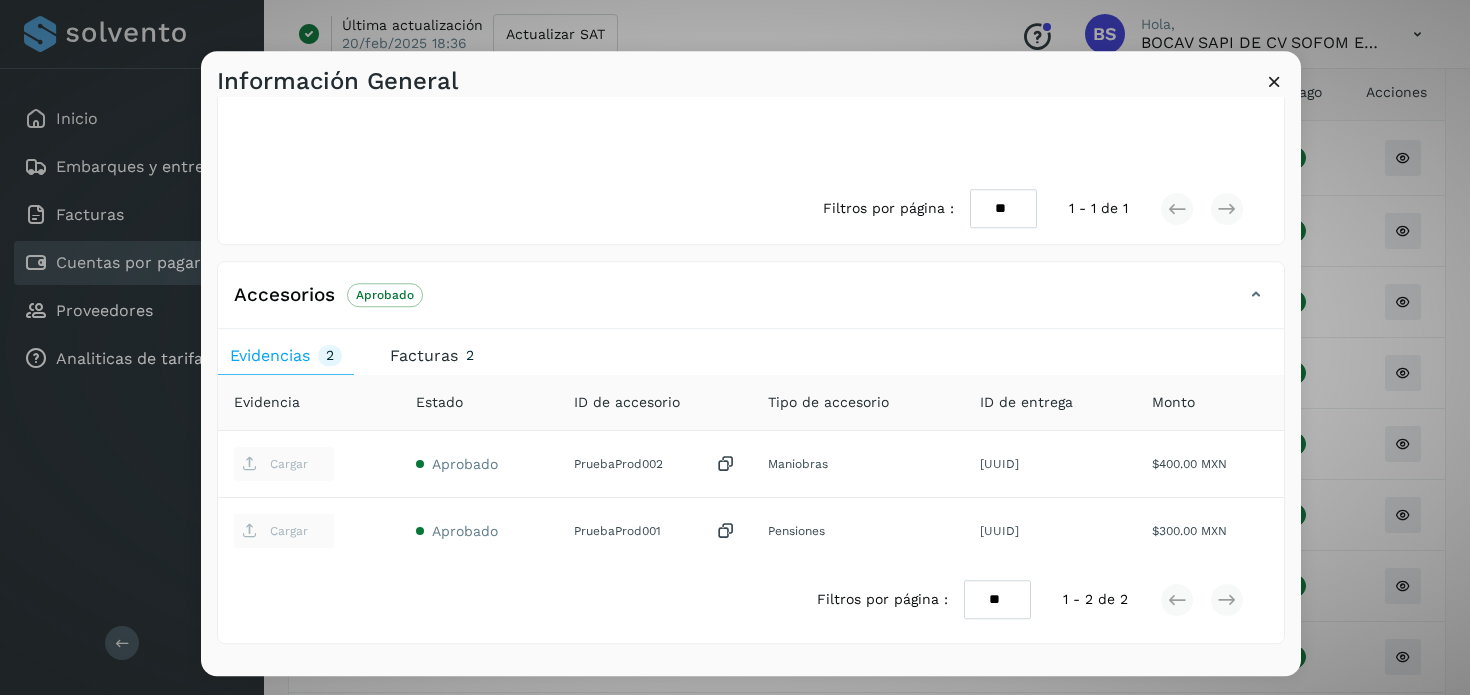 click at bounding box center [1274, 81] 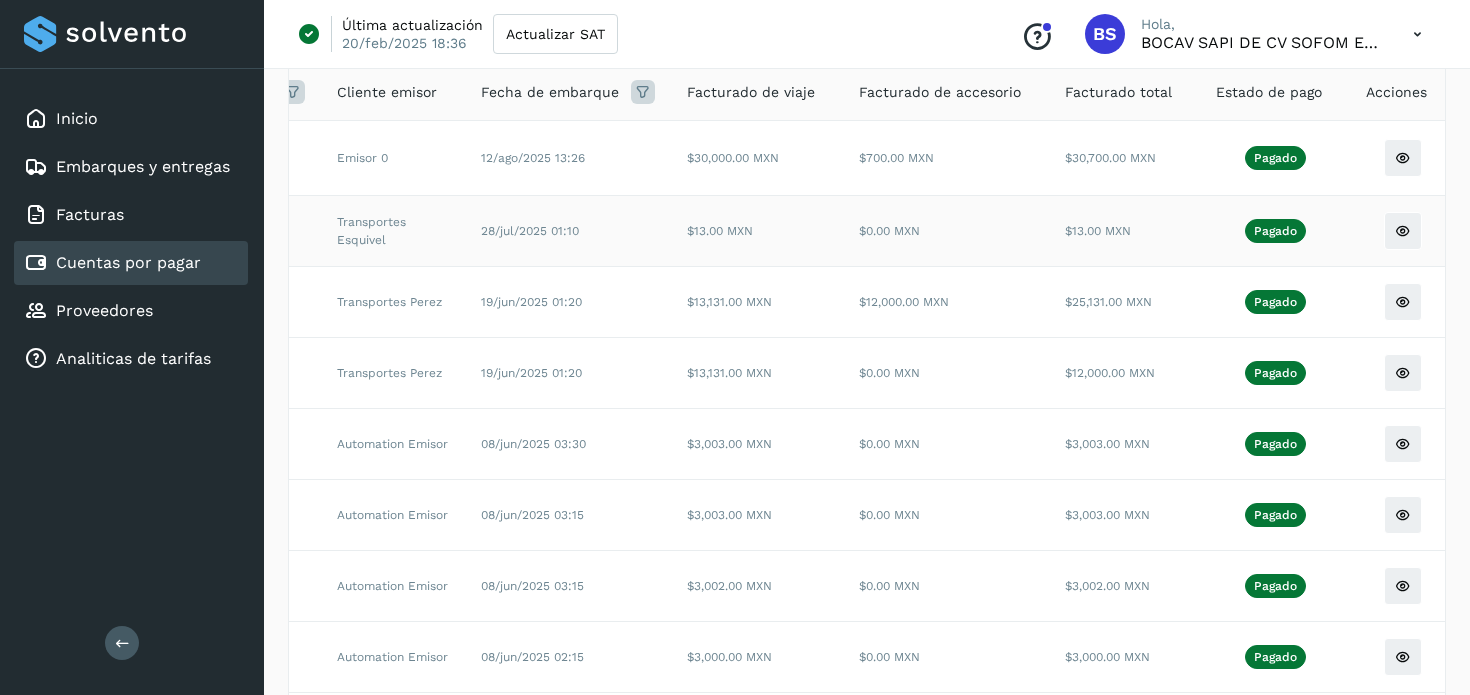 scroll, scrollTop: 0, scrollLeft: 0, axis: both 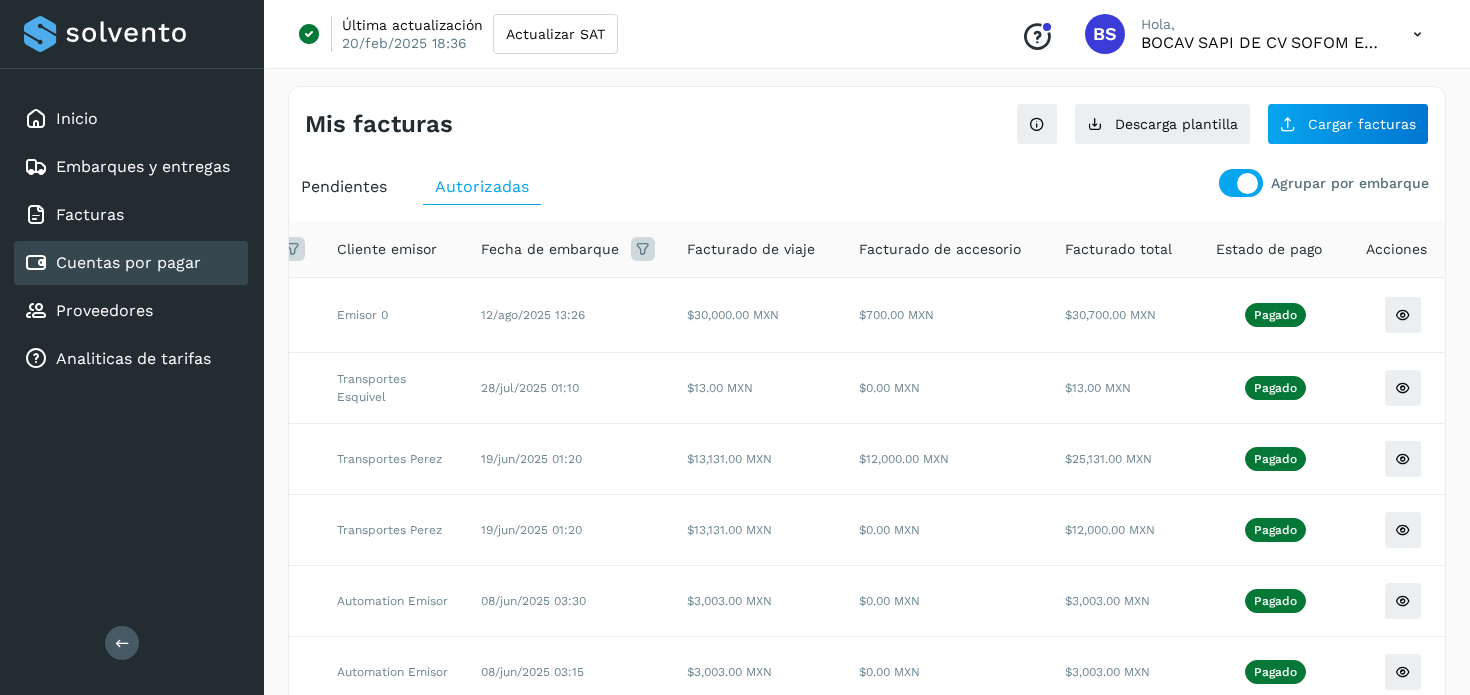click on "Acciones" at bounding box center (1396, 249) 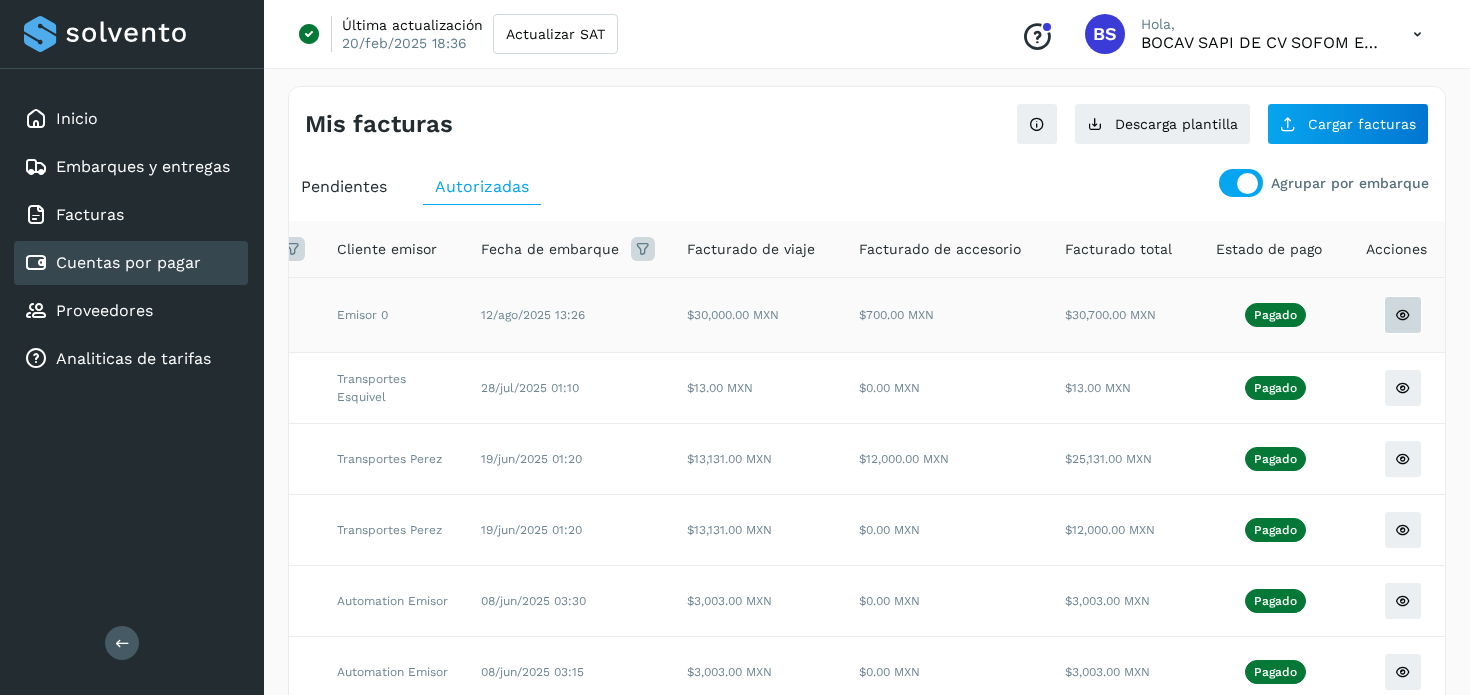 click at bounding box center (1403, 315) 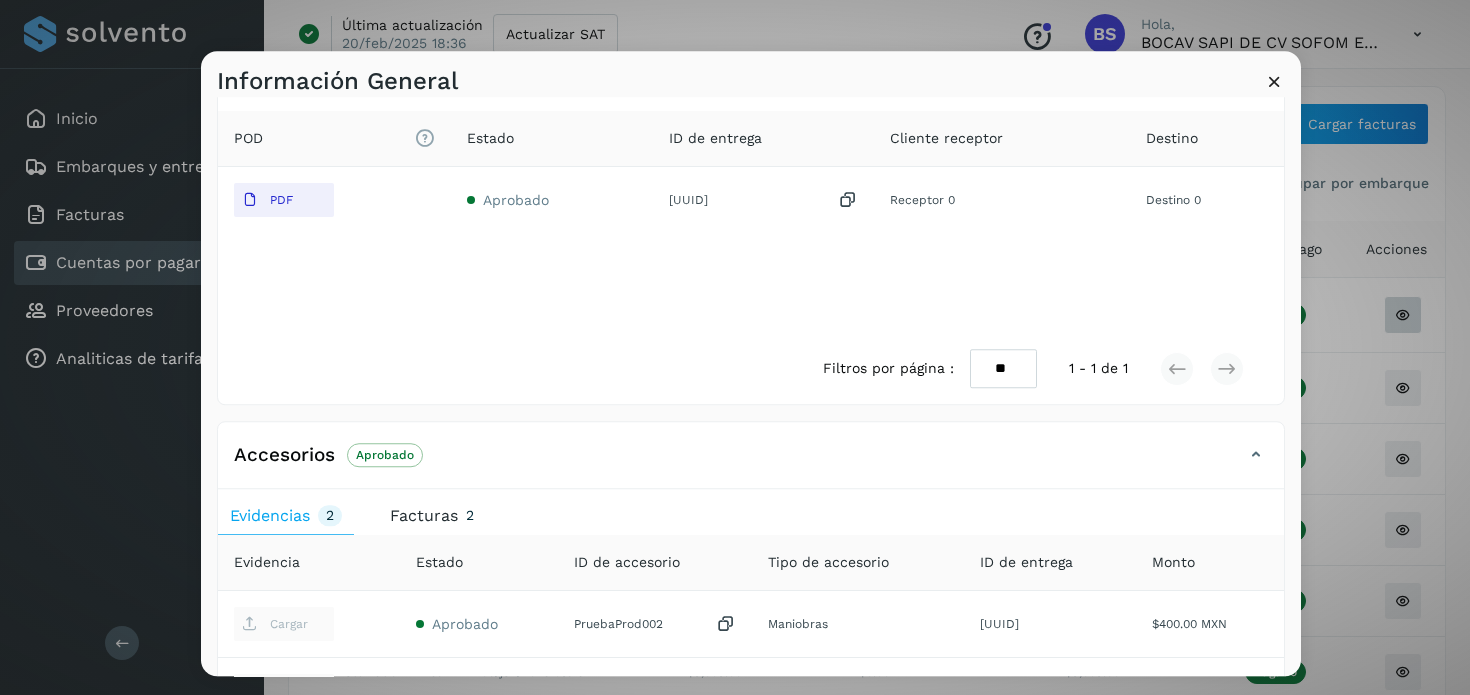scroll, scrollTop: 637, scrollLeft: 0, axis: vertical 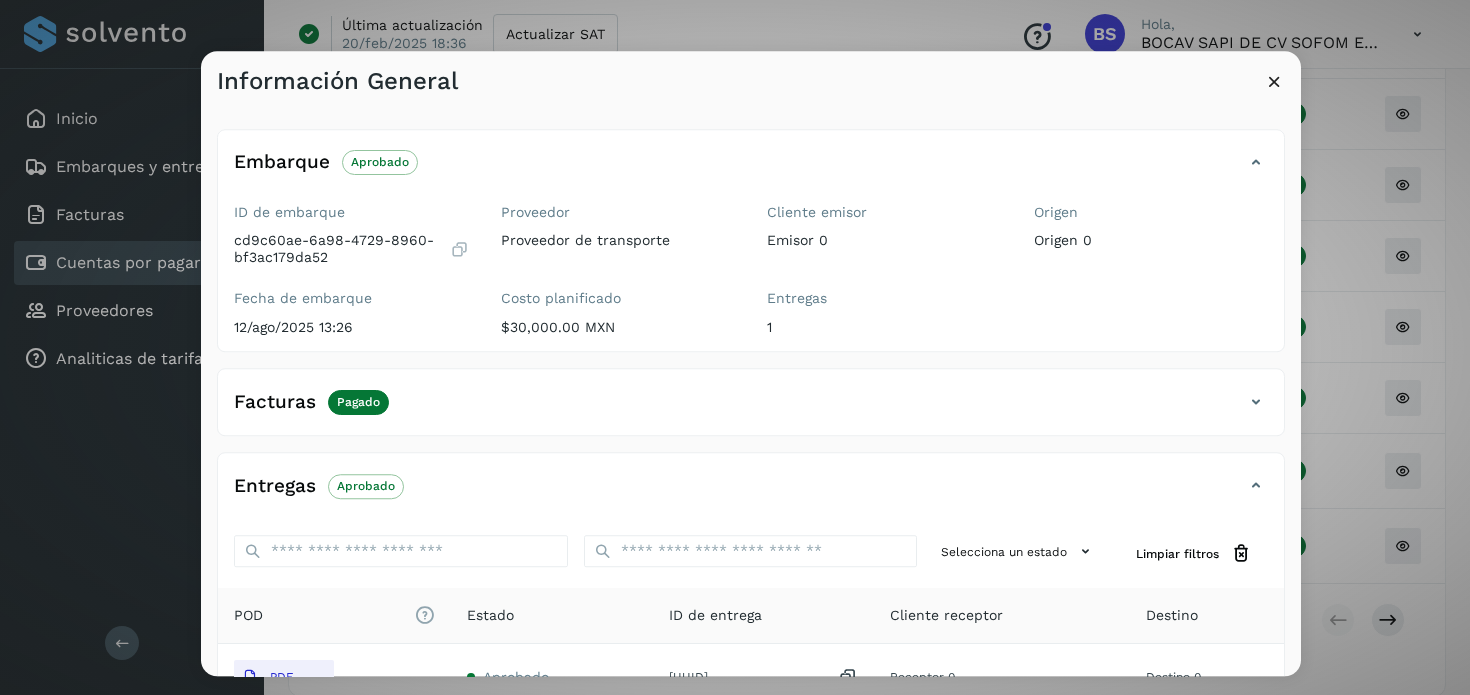 click at bounding box center (1274, 81) 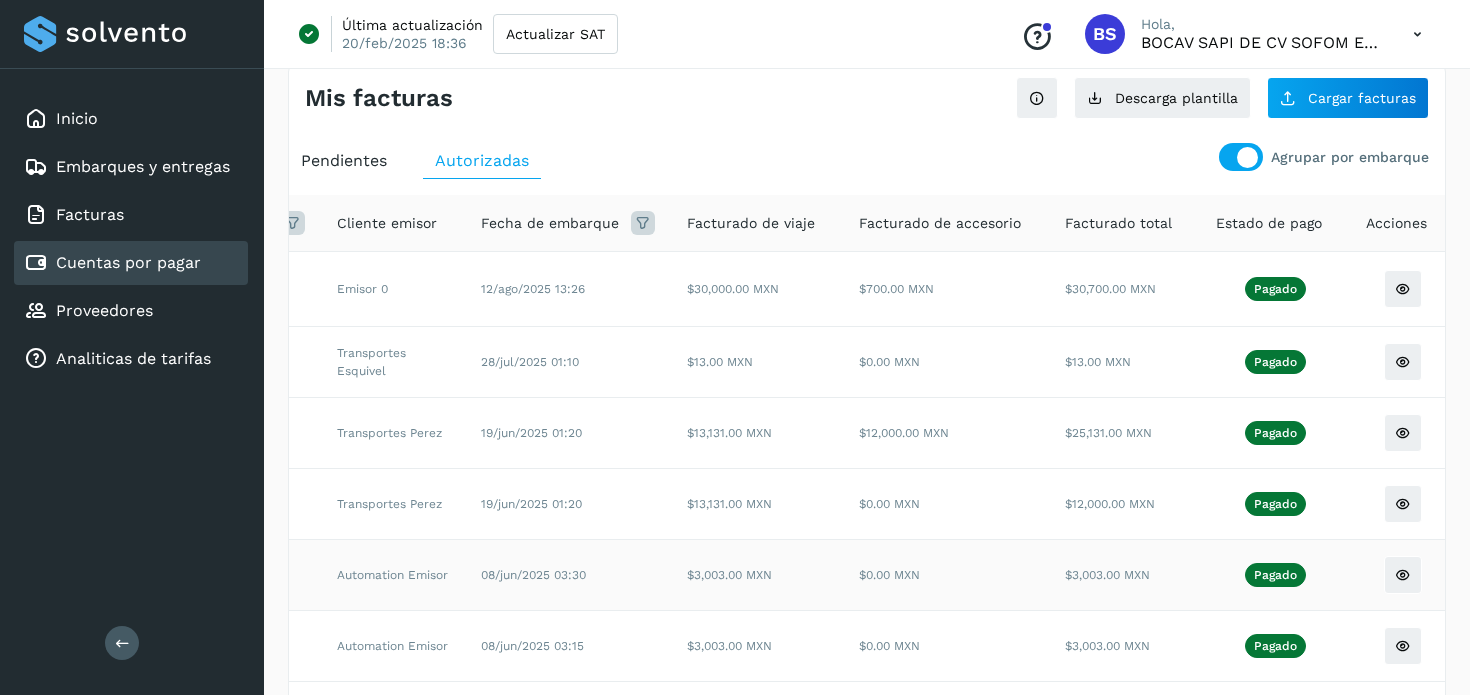 scroll, scrollTop: 0, scrollLeft: 0, axis: both 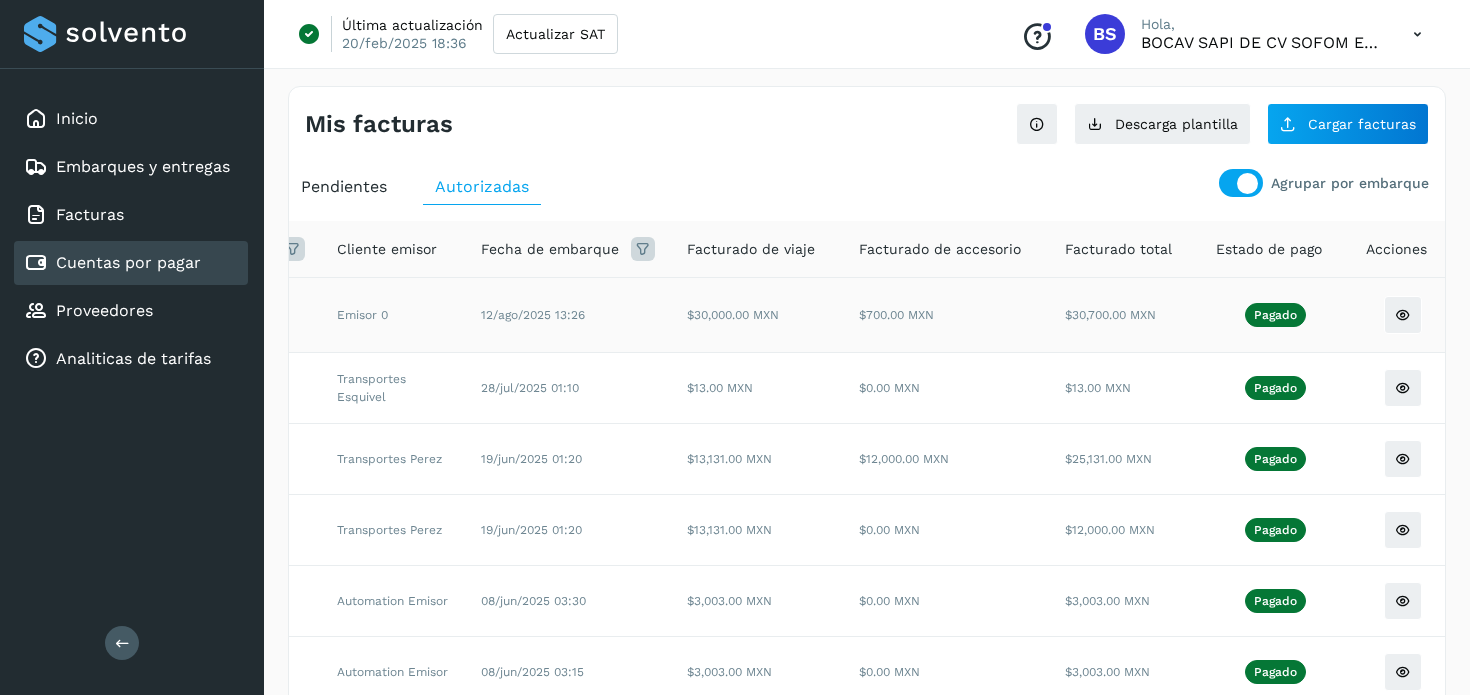 click on "$700.00 MXN" 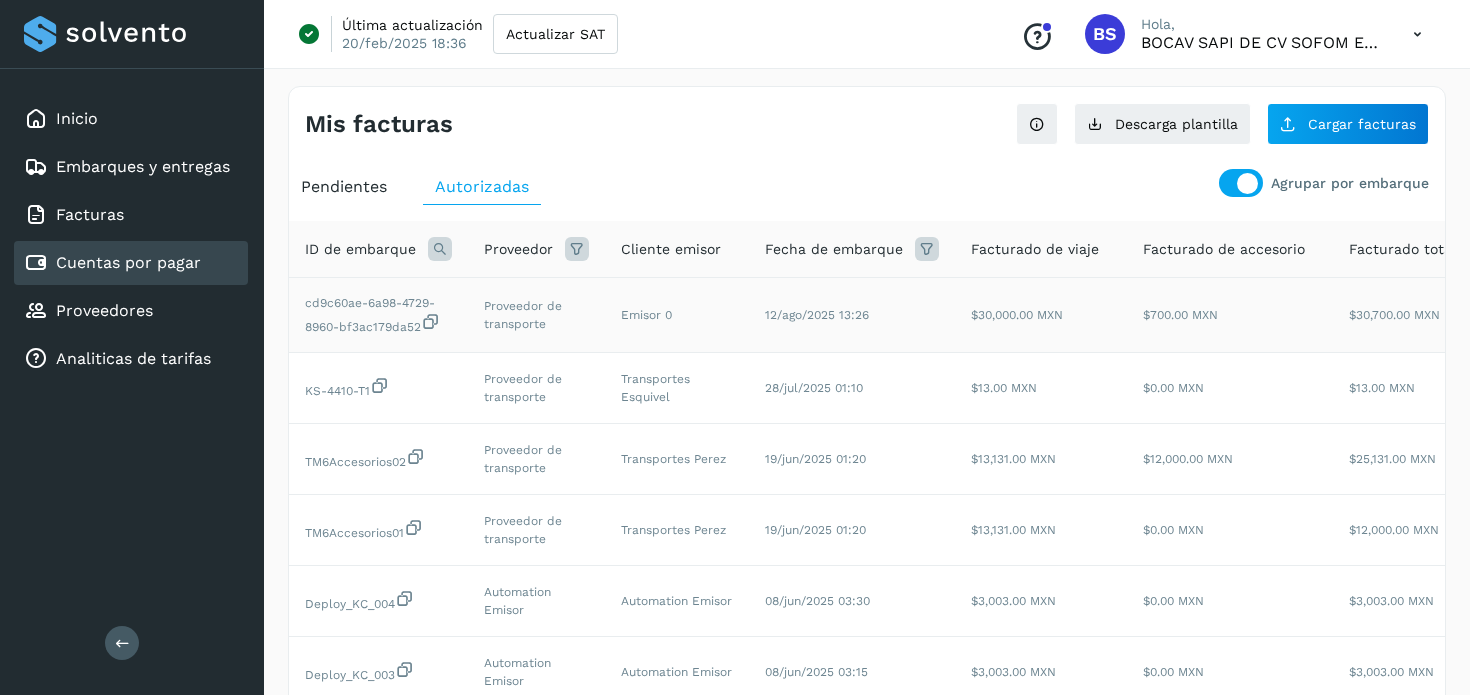 click on "cd9c60ae-6a98-4729-8960-bf3ac179da52" 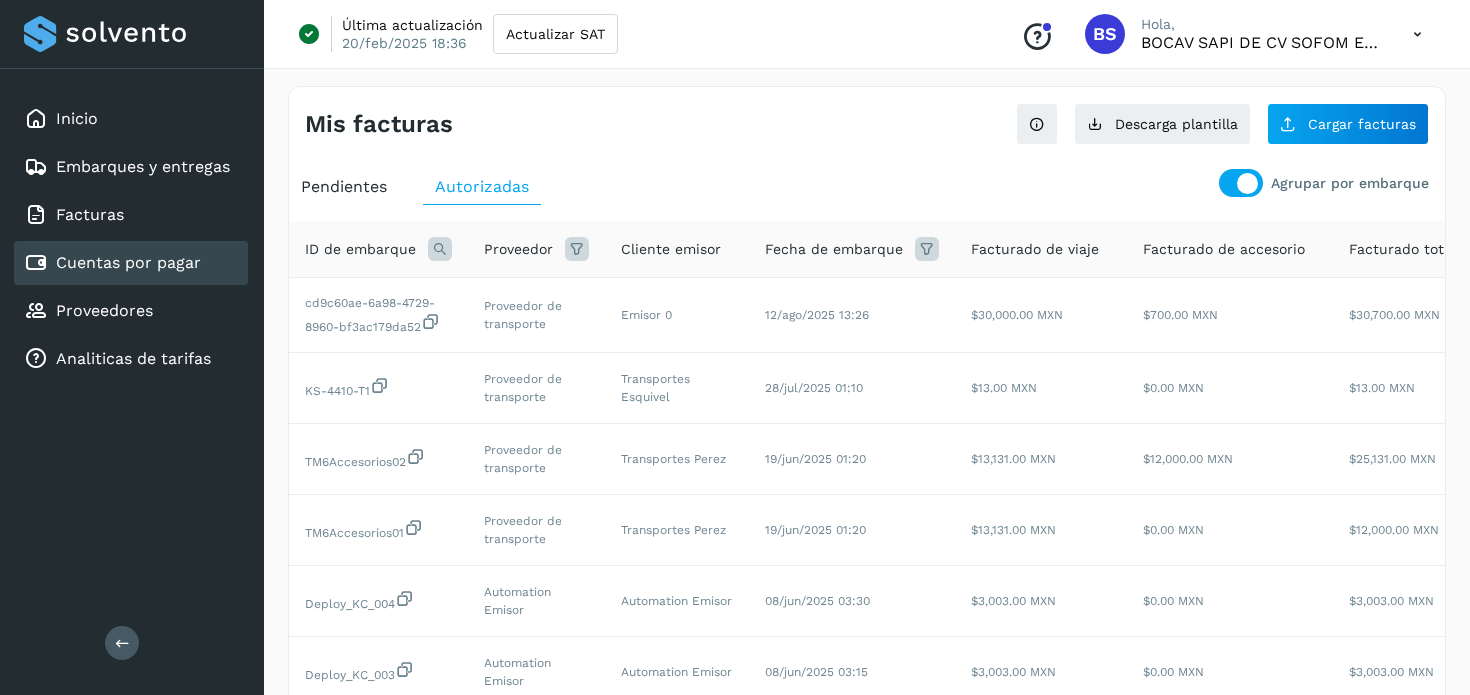 scroll, scrollTop: 0, scrollLeft: 284, axis: horizontal 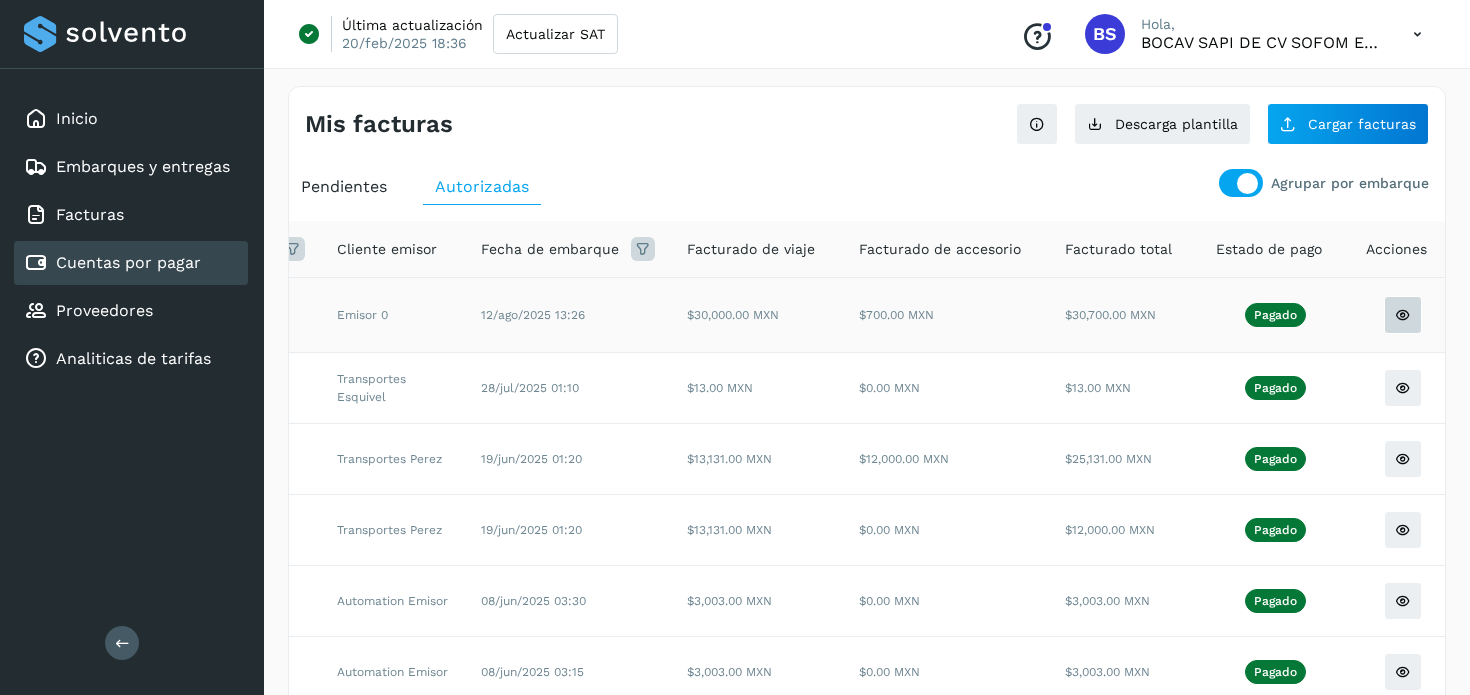 click 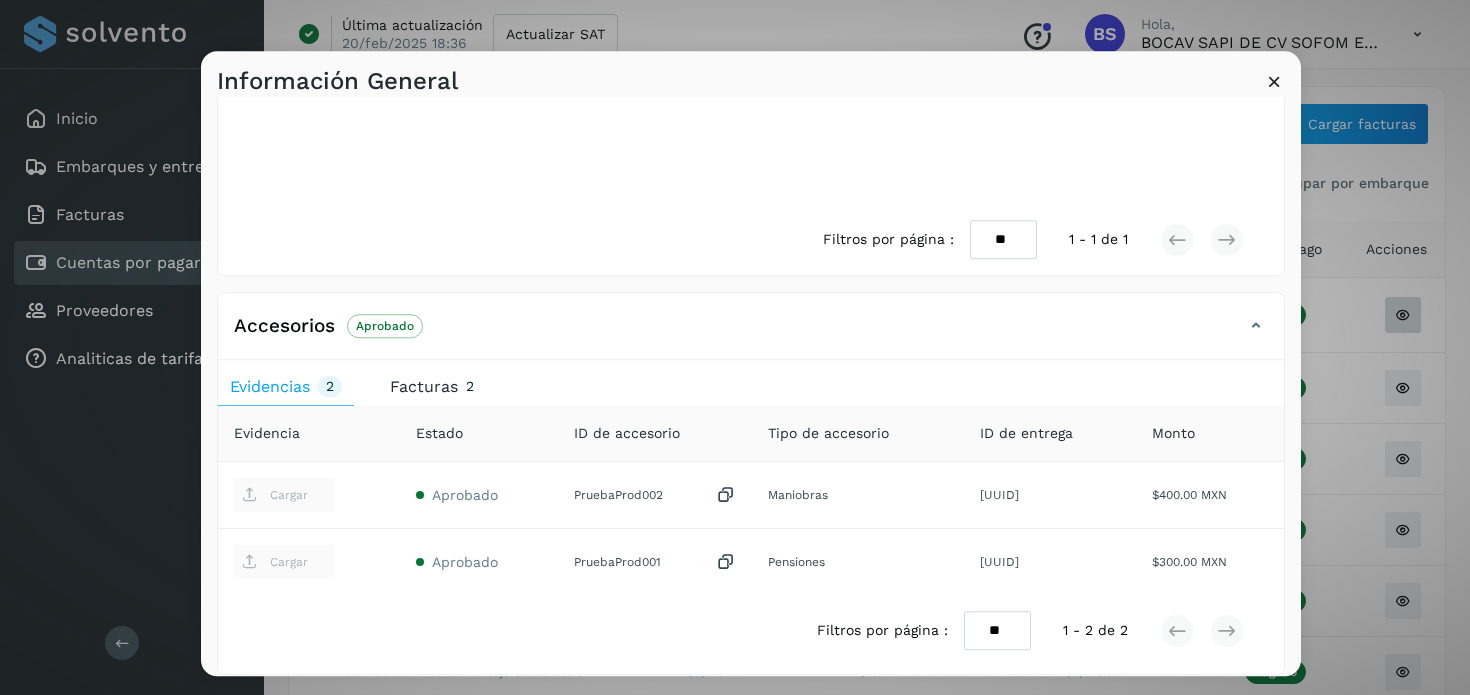 scroll, scrollTop: 637, scrollLeft: 0, axis: vertical 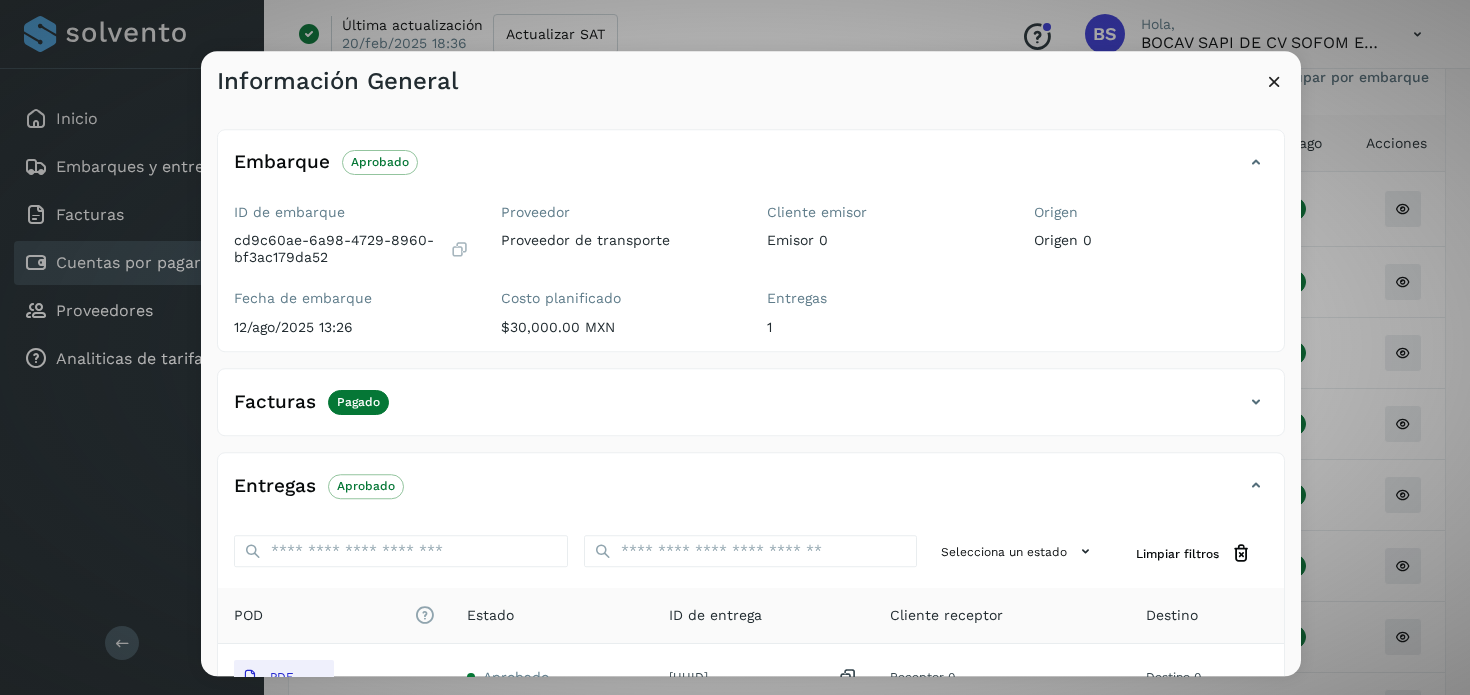 click at bounding box center [1256, 403] 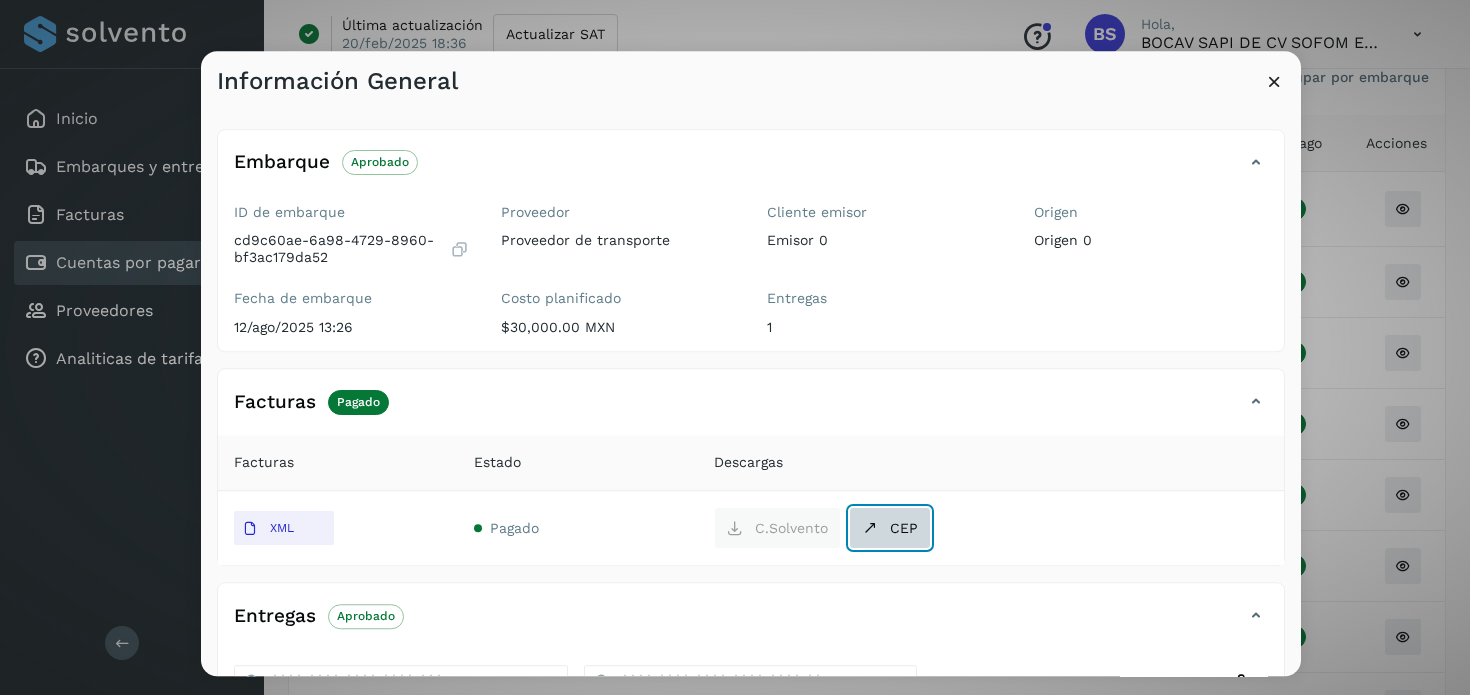 click on "CEP" at bounding box center (890, 529) 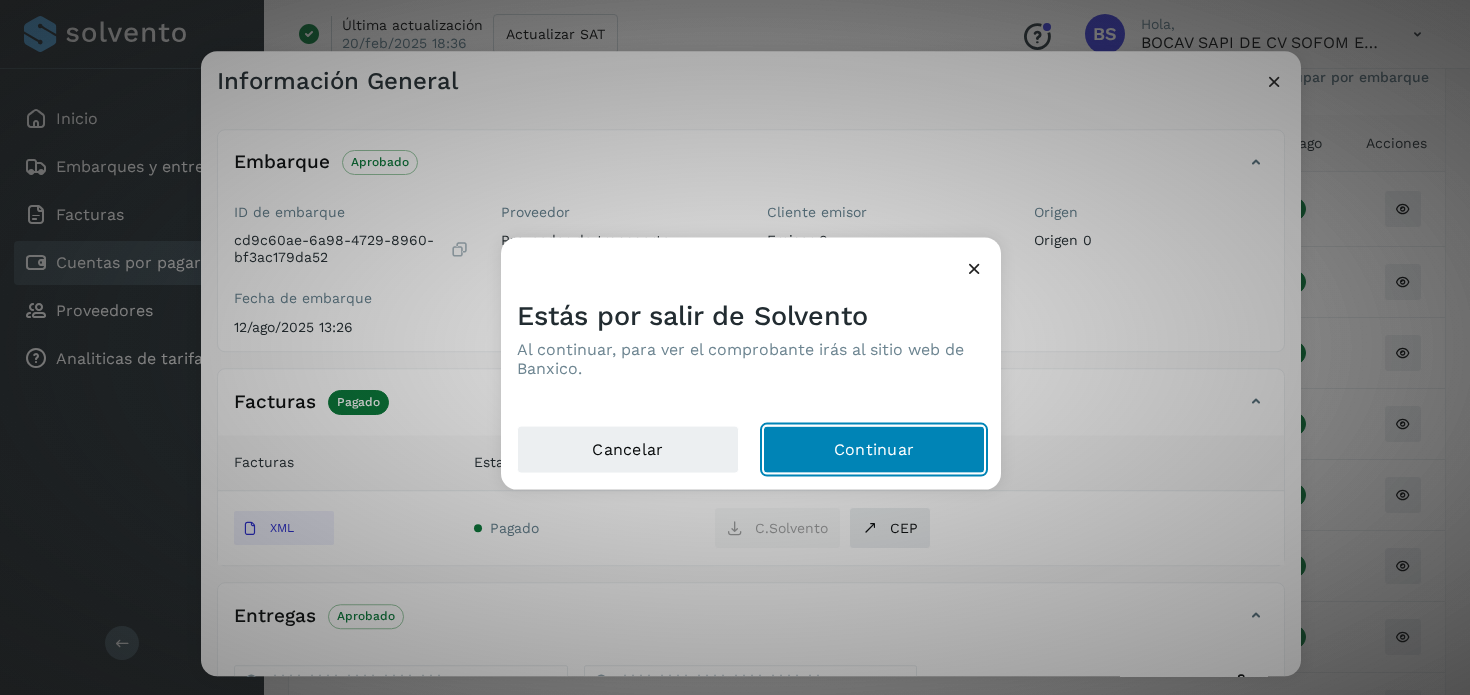 click on "Continuar" 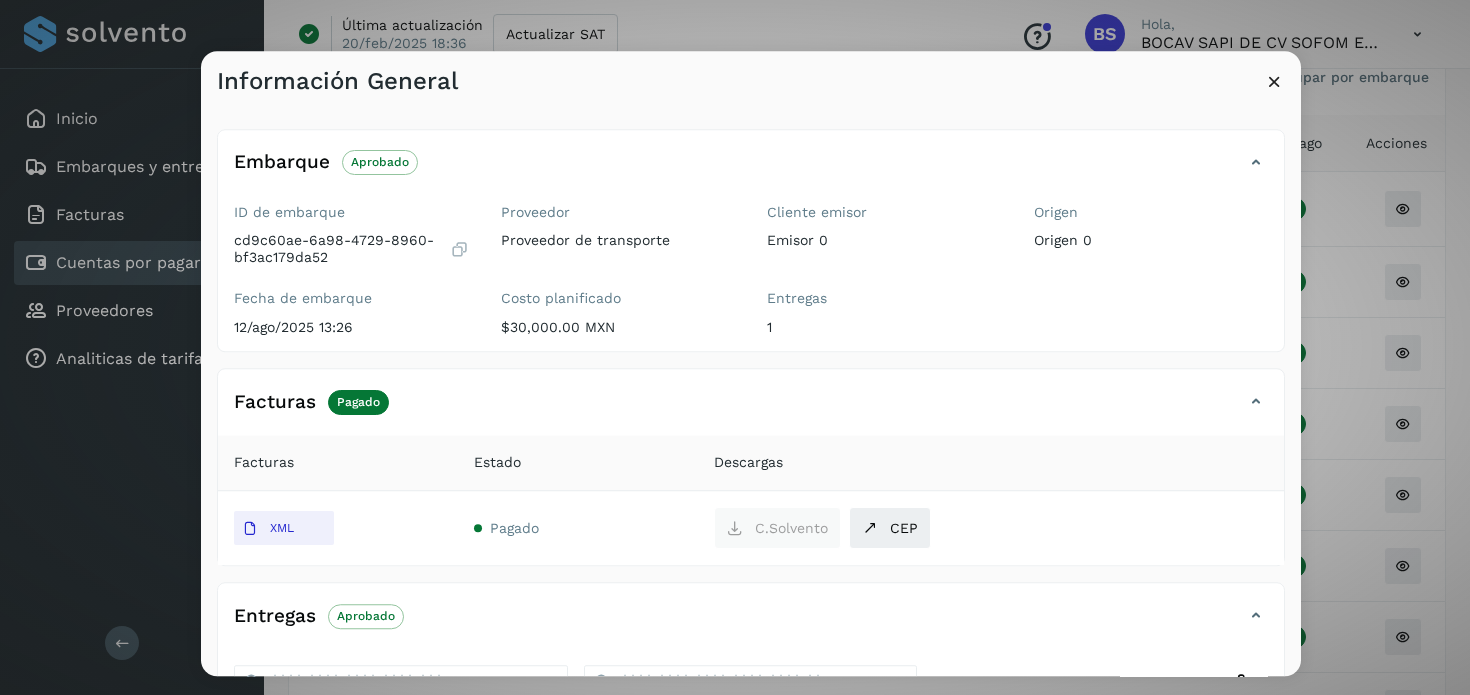 click at bounding box center (1274, 81) 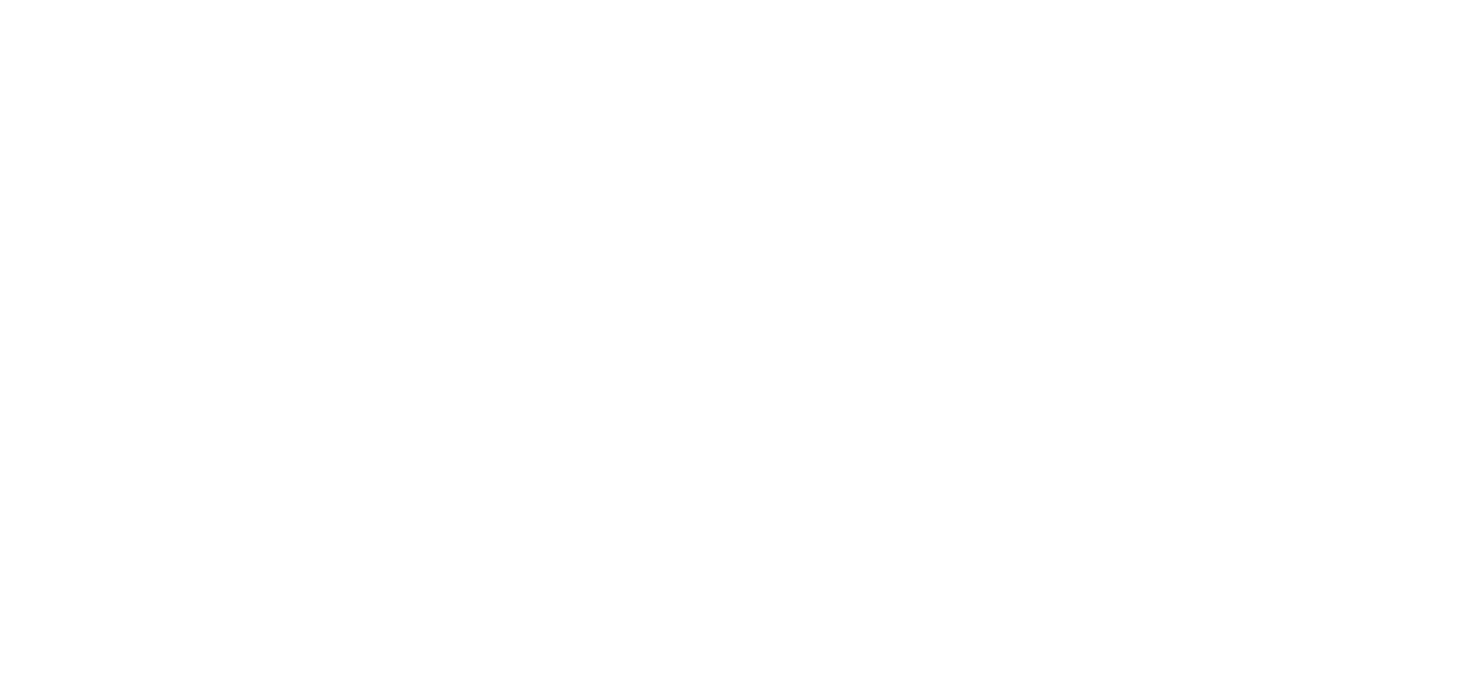 scroll, scrollTop: 0, scrollLeft: 0, axis: both 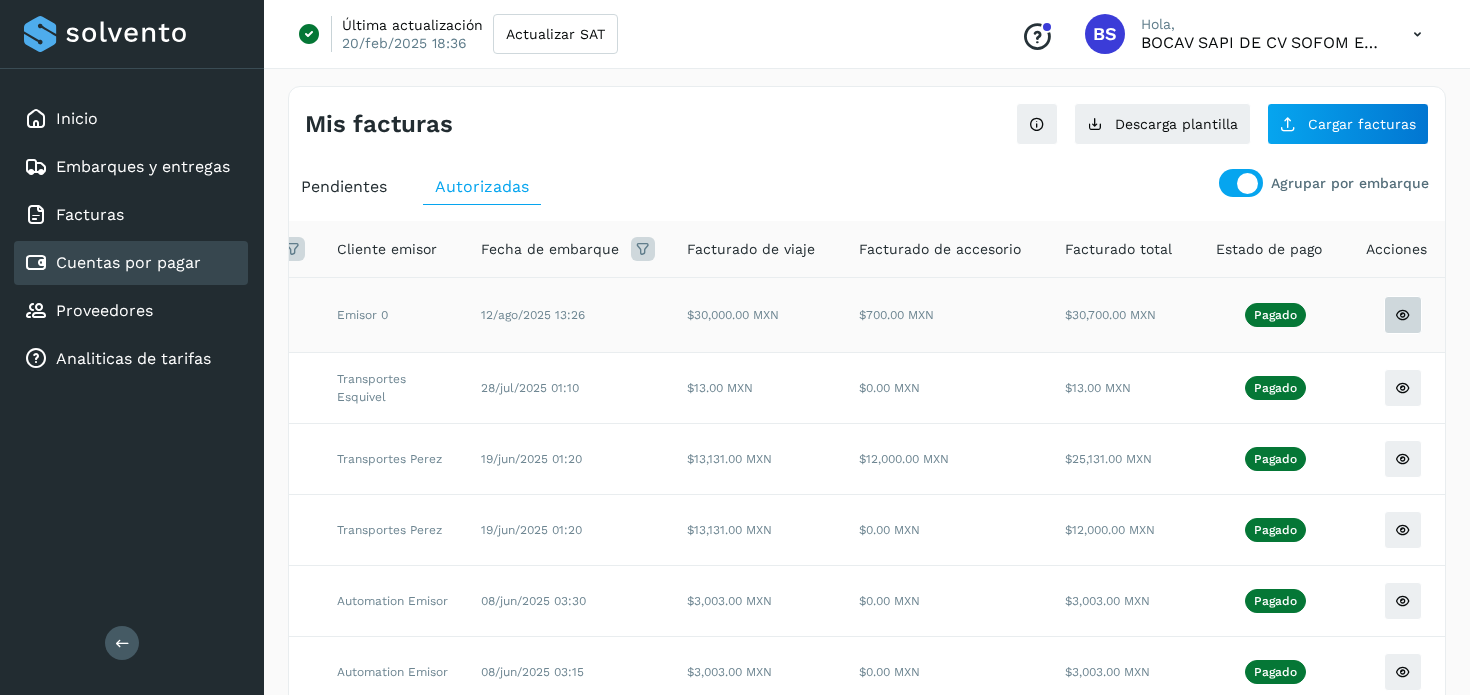 click at bounding box center [1403, 315] 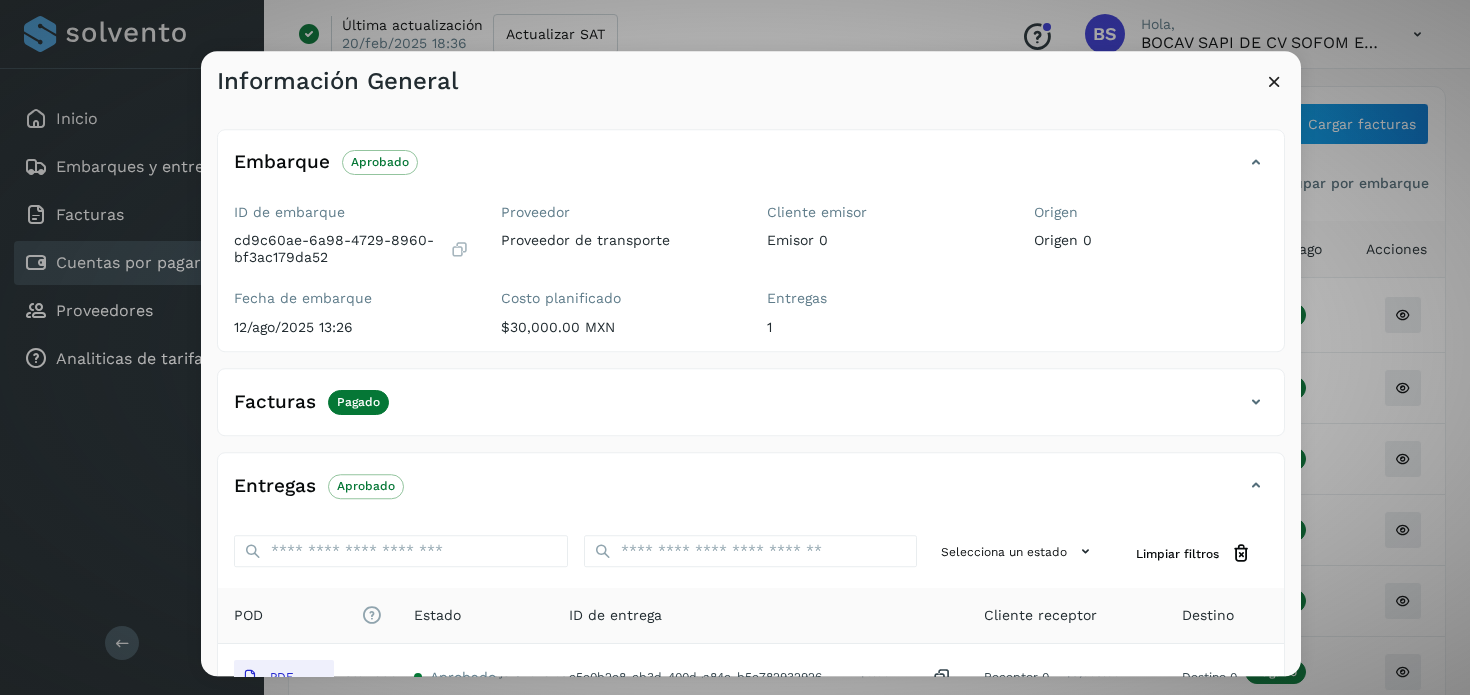click at bounding box center (1256, 403) 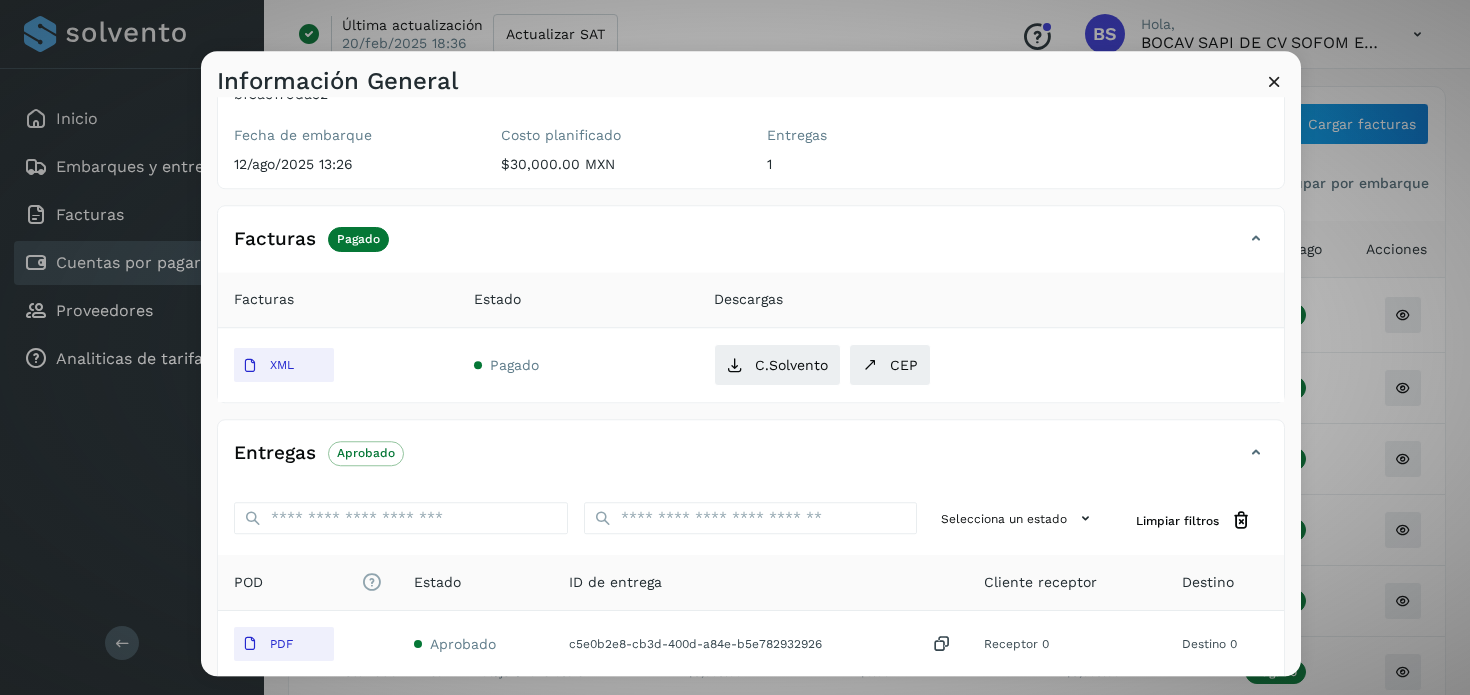 scroll, scrollTop: 193, scrollLeft: 0, axis: vertical 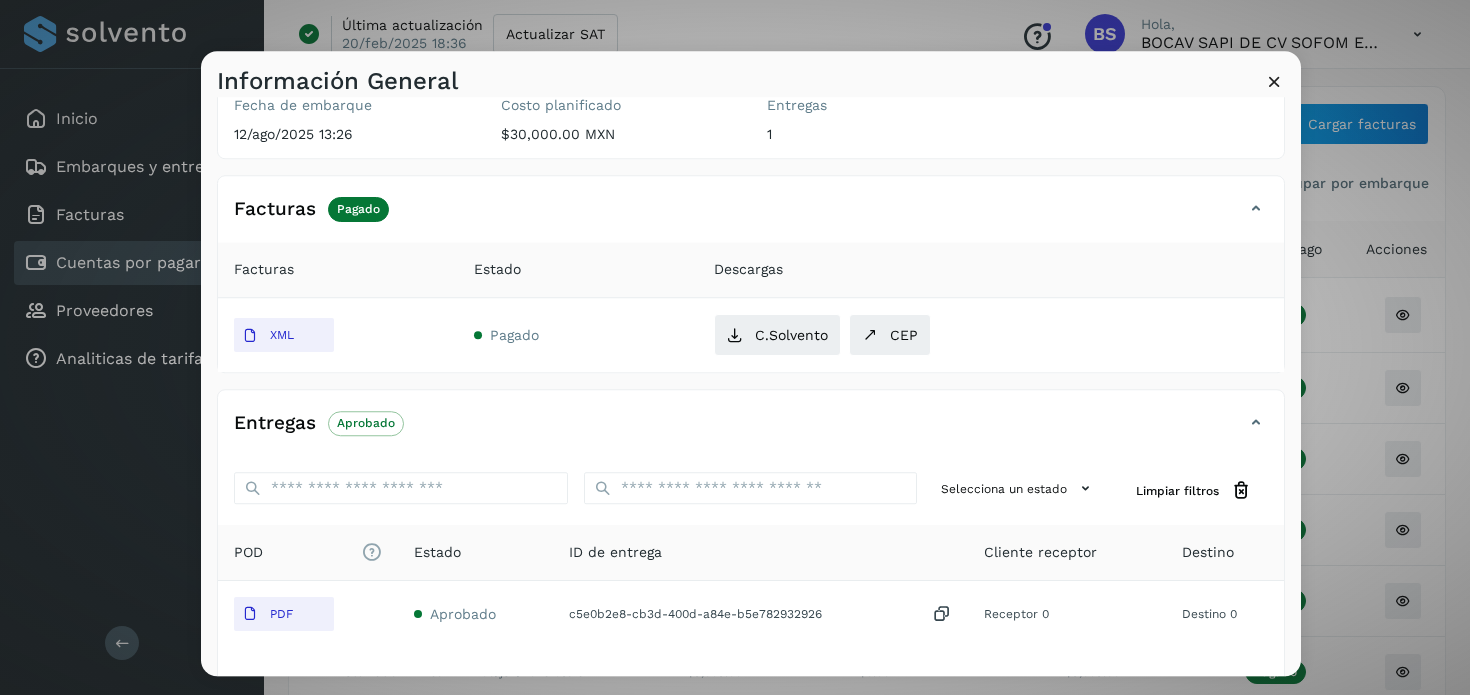 click at bounding box center (1274, 81) 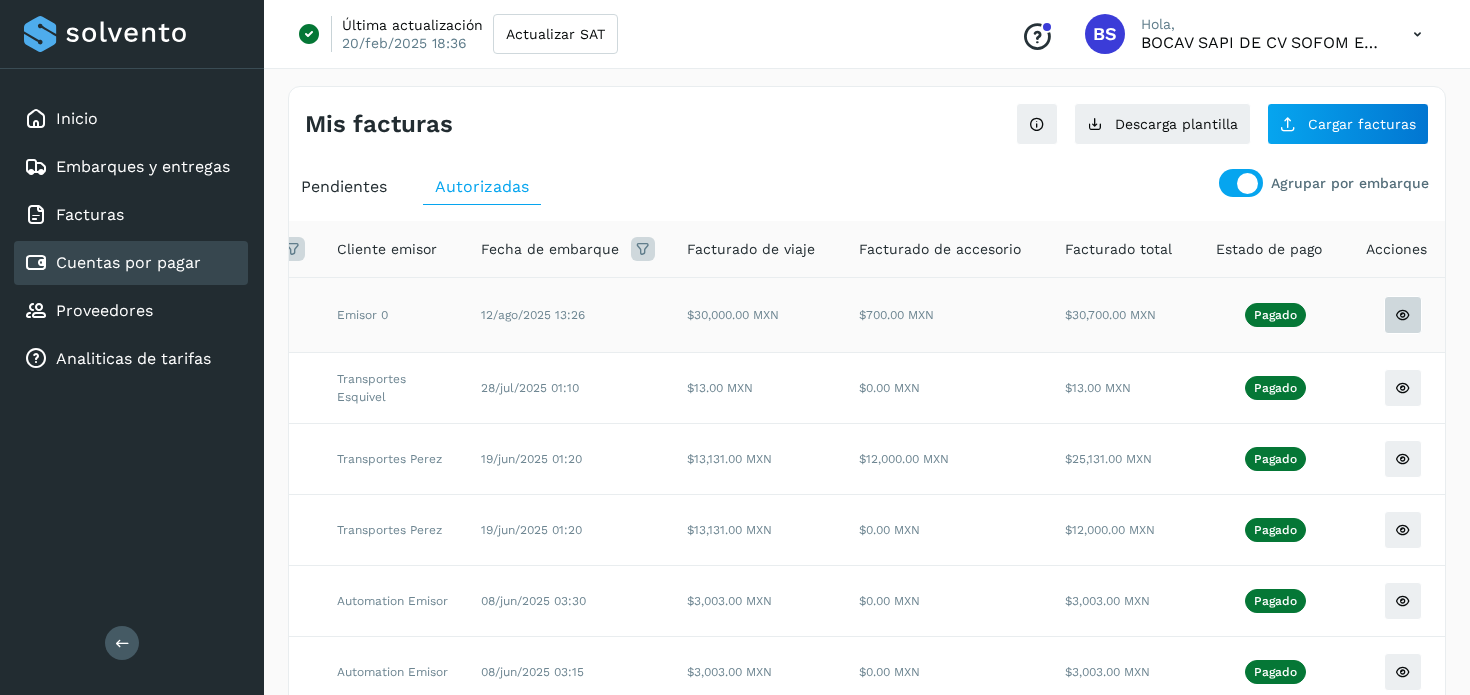 click at bounding box center [1403, 315] 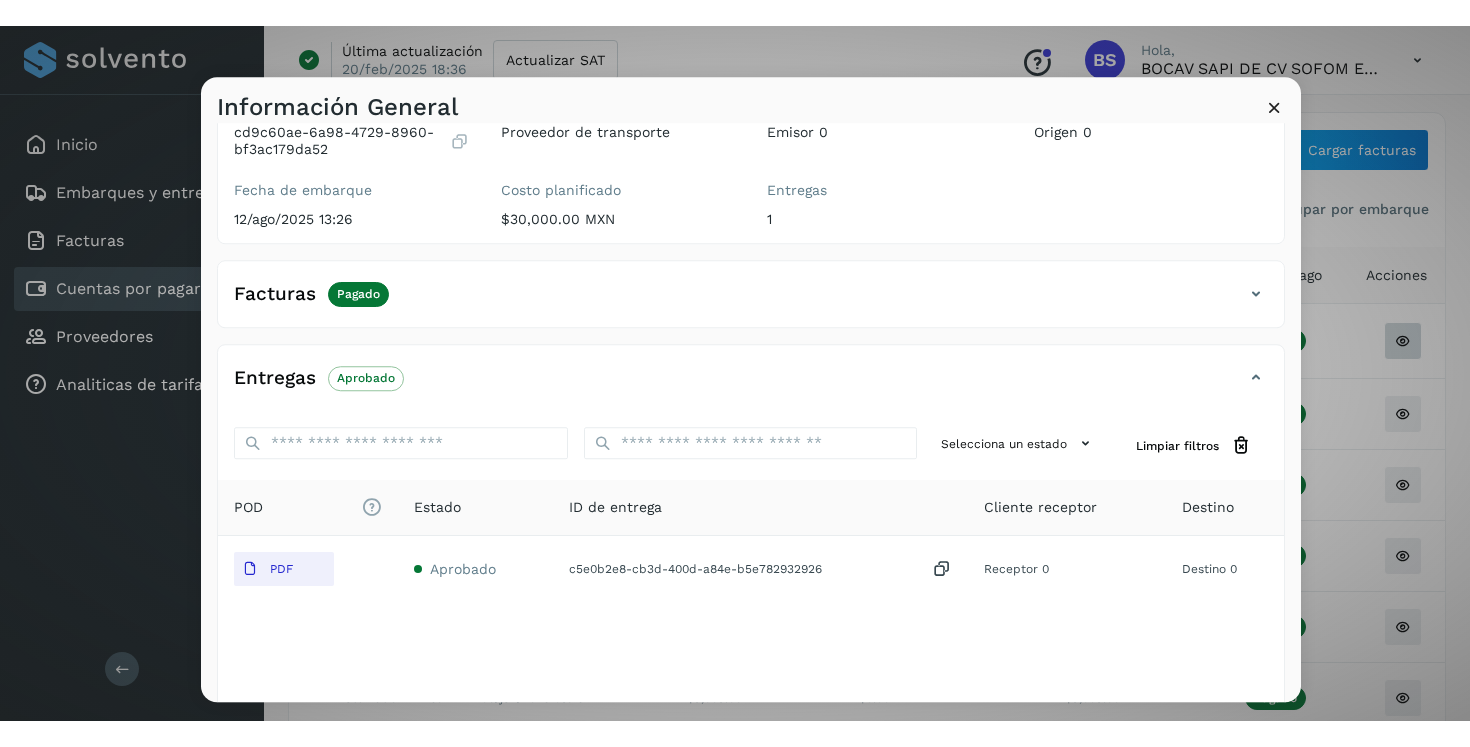 scroll, scrollTop: 146, scrollLeft: 0, axis: vertical 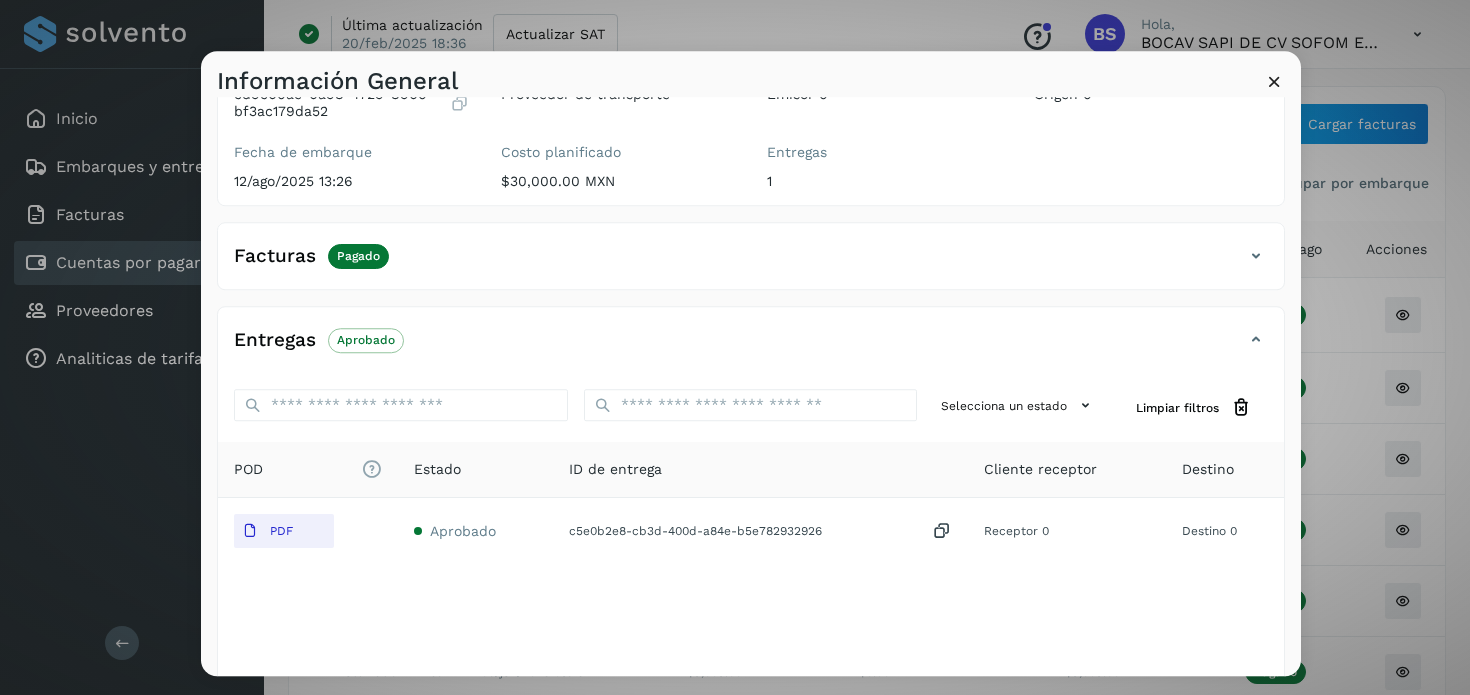 click at bounding box center (1256, 257) 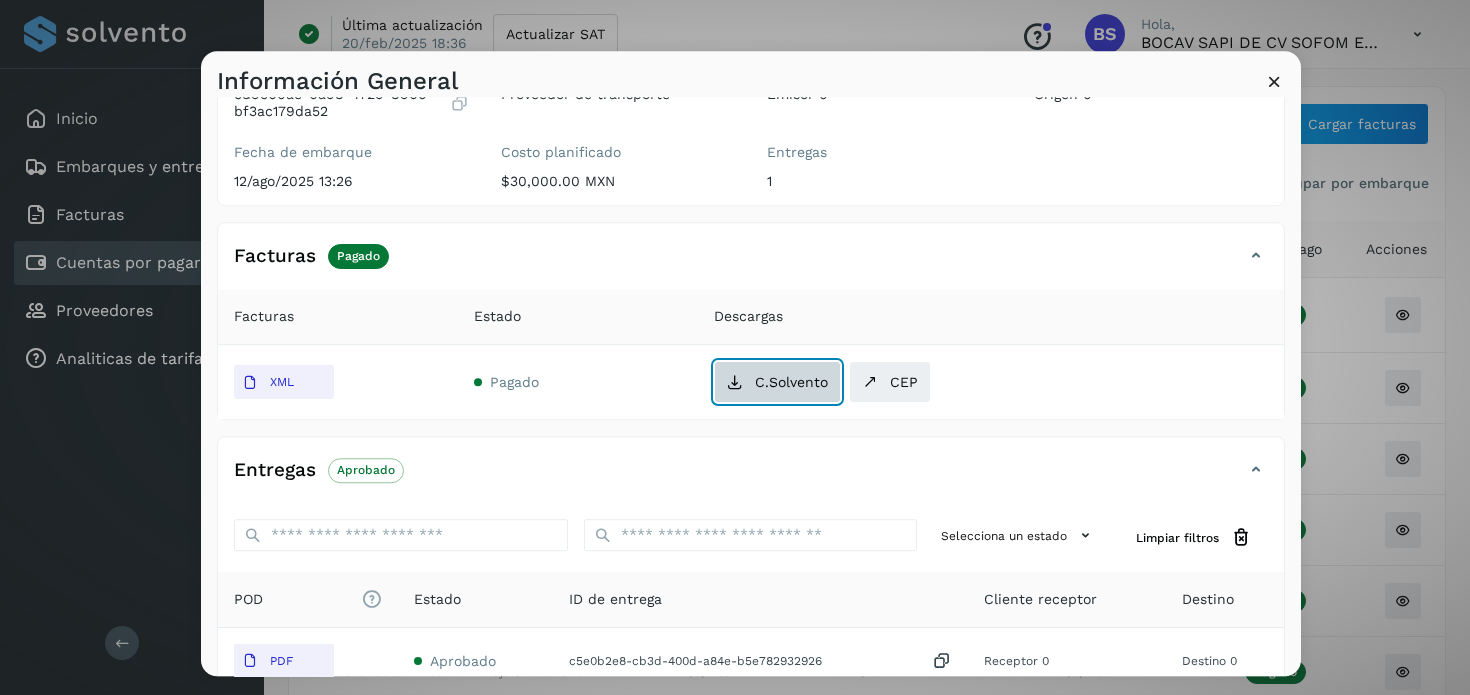 click on "C.Solvento" at bounding box center [777, 383] 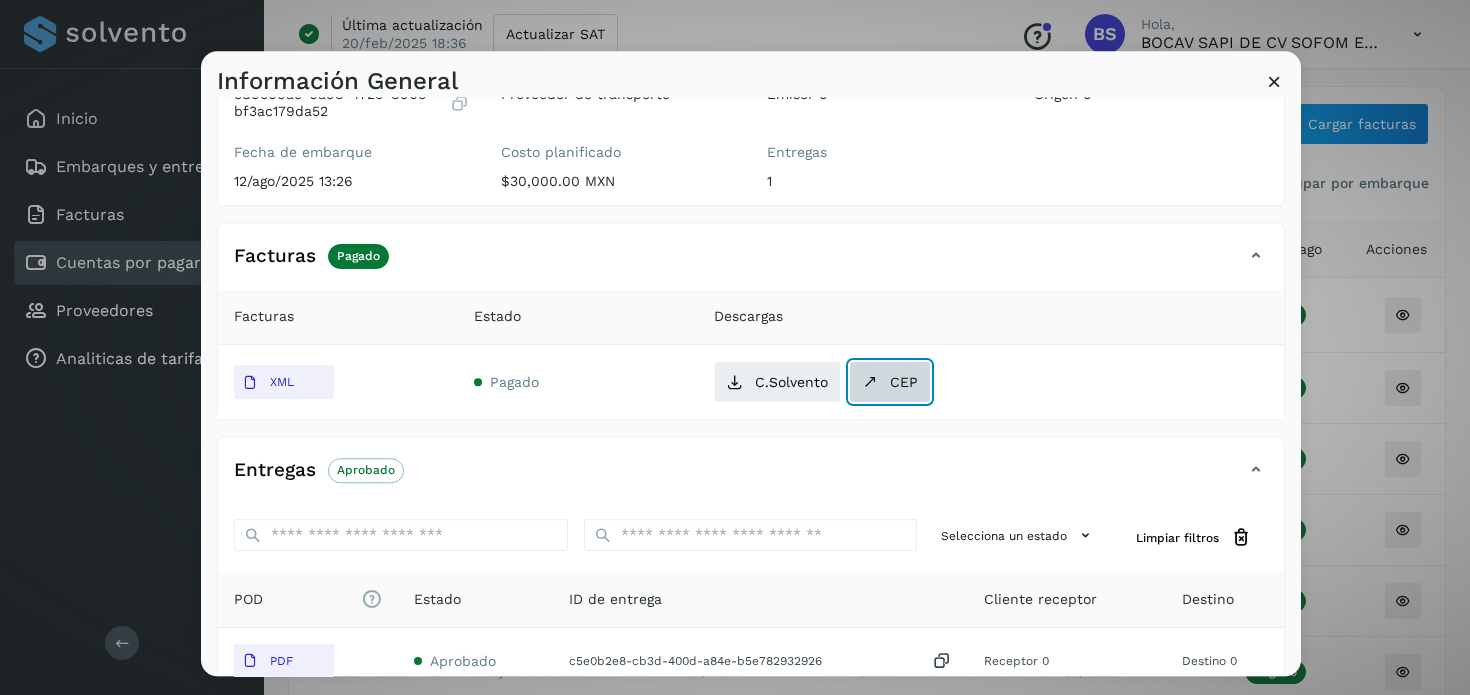 click on "CEP" at bounding box center (890, 383) 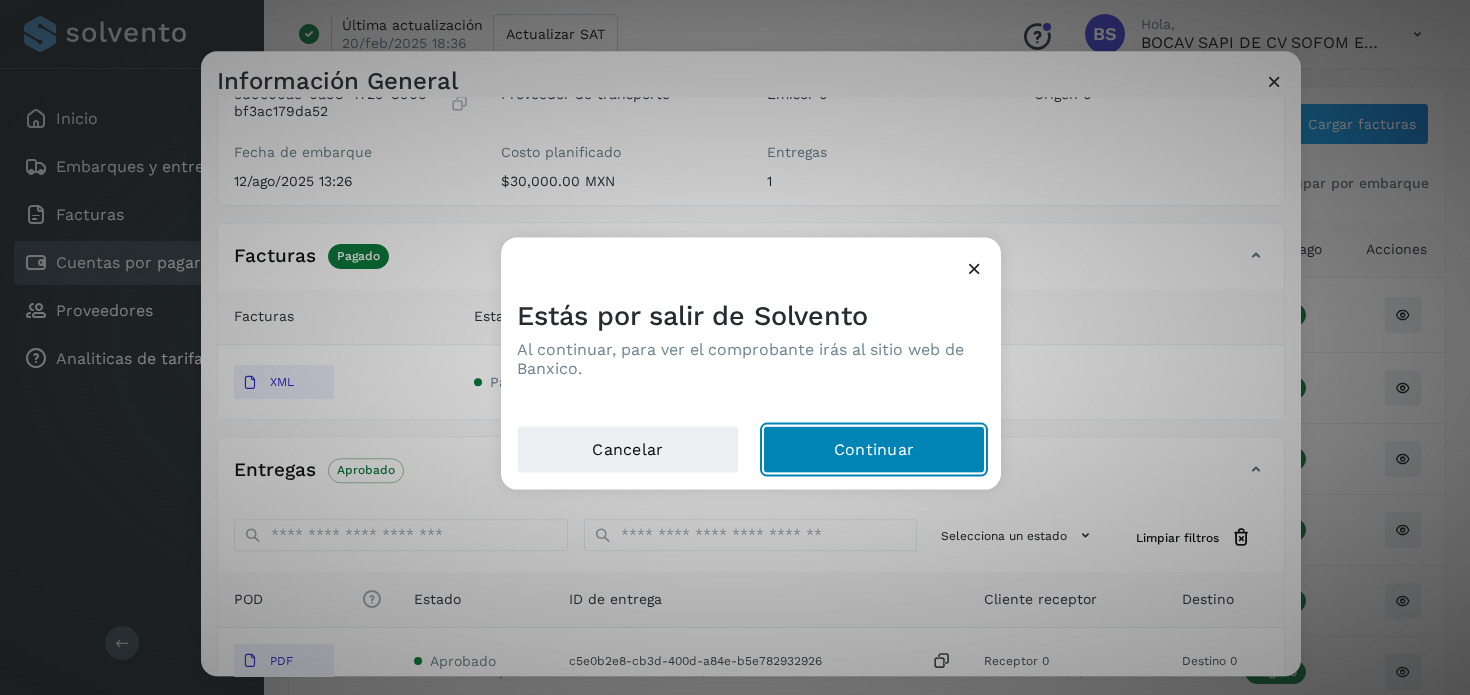 click on "Continuar" 